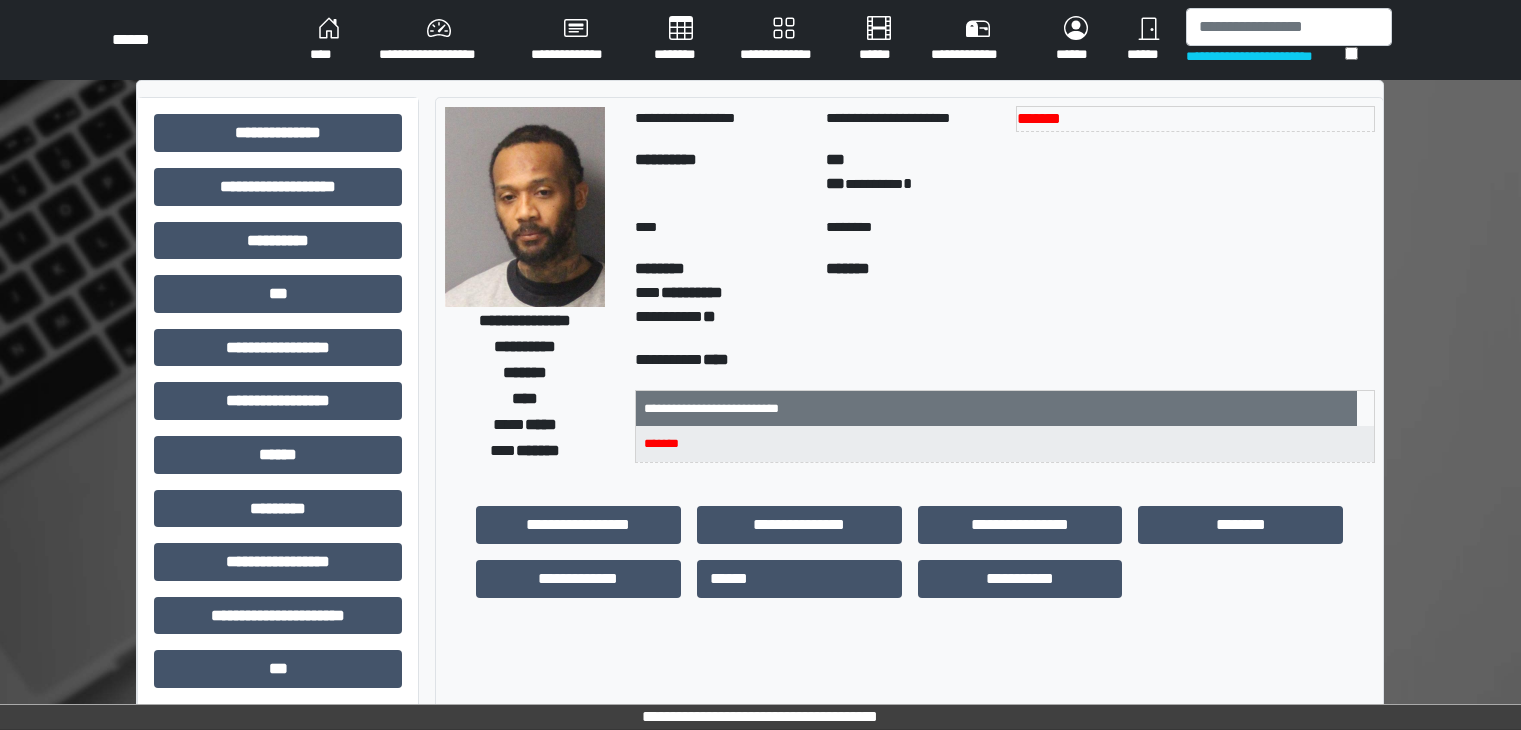 scroll, scrollTop: 0, scrollLeft: 0, axis: both 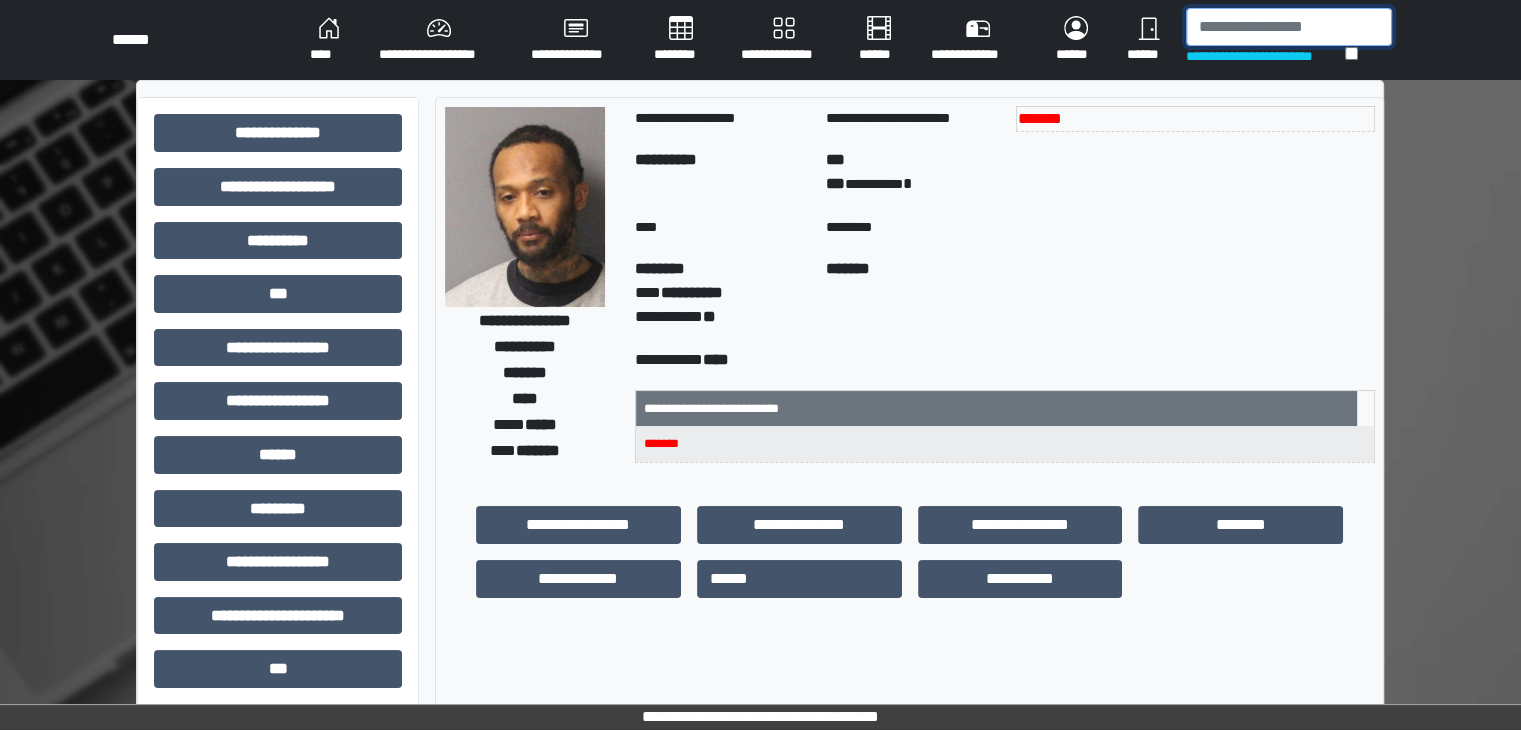 click at bounding box center (1289, 27) 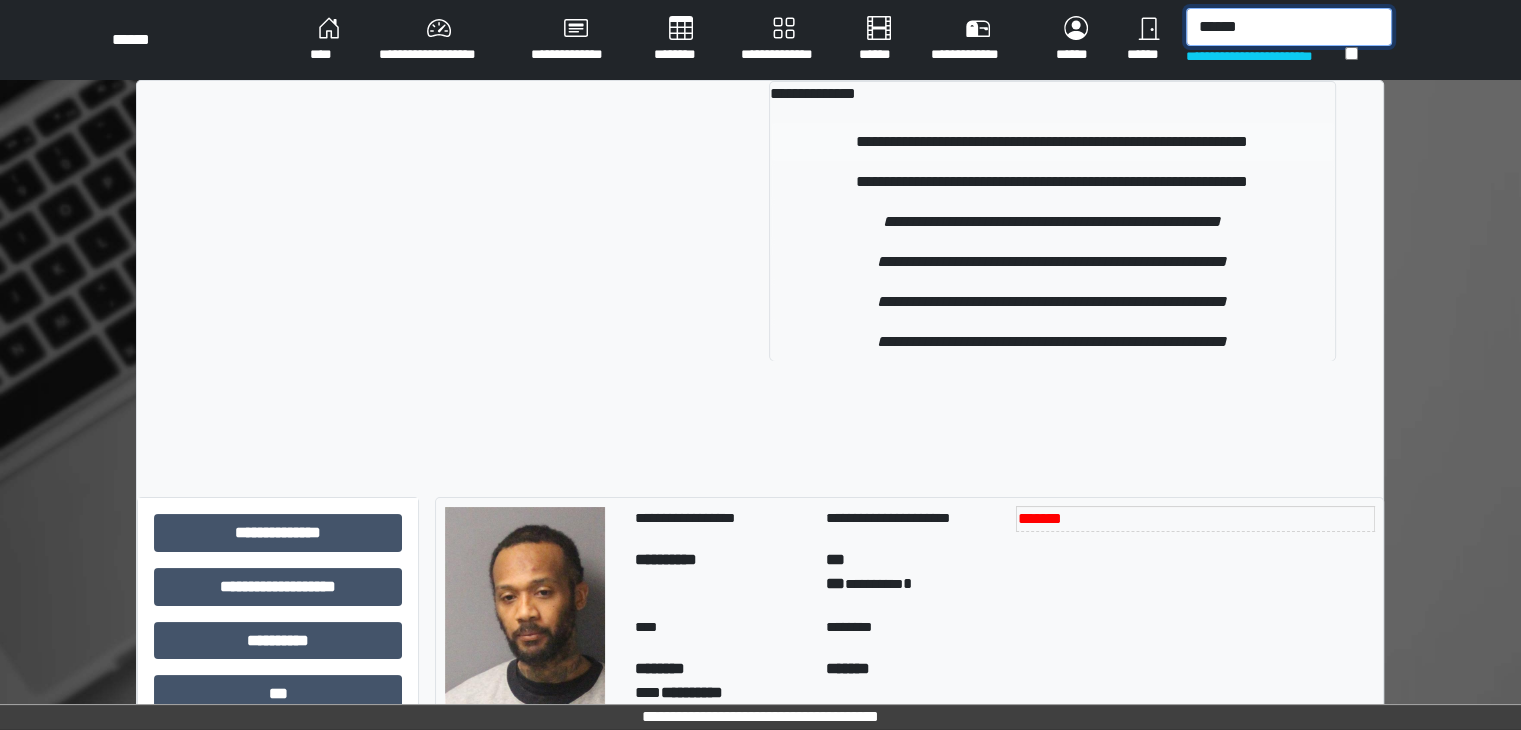 type on "******" 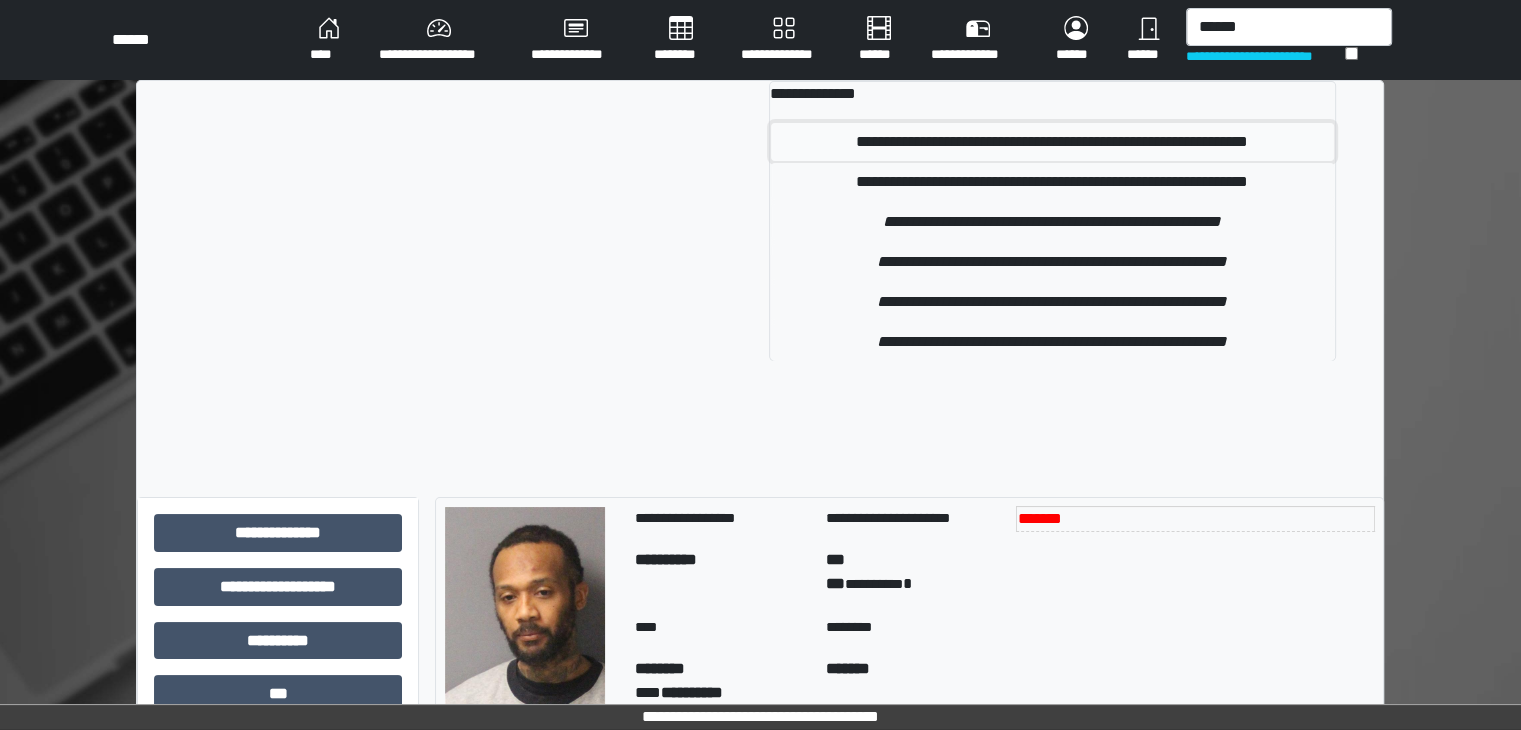 click on "**********" at bounding box center [1052, 142] 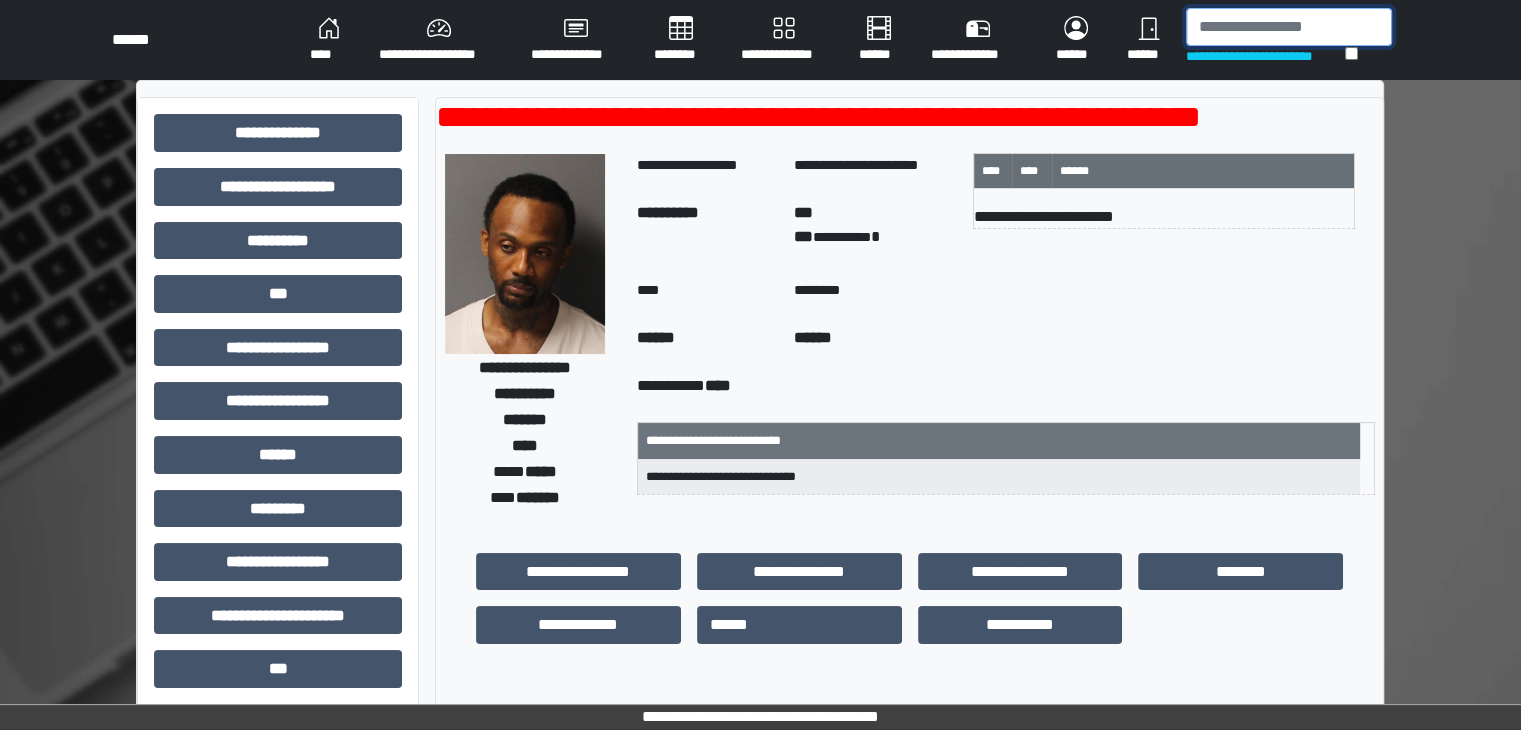 click at bounding box center (1289, 27) 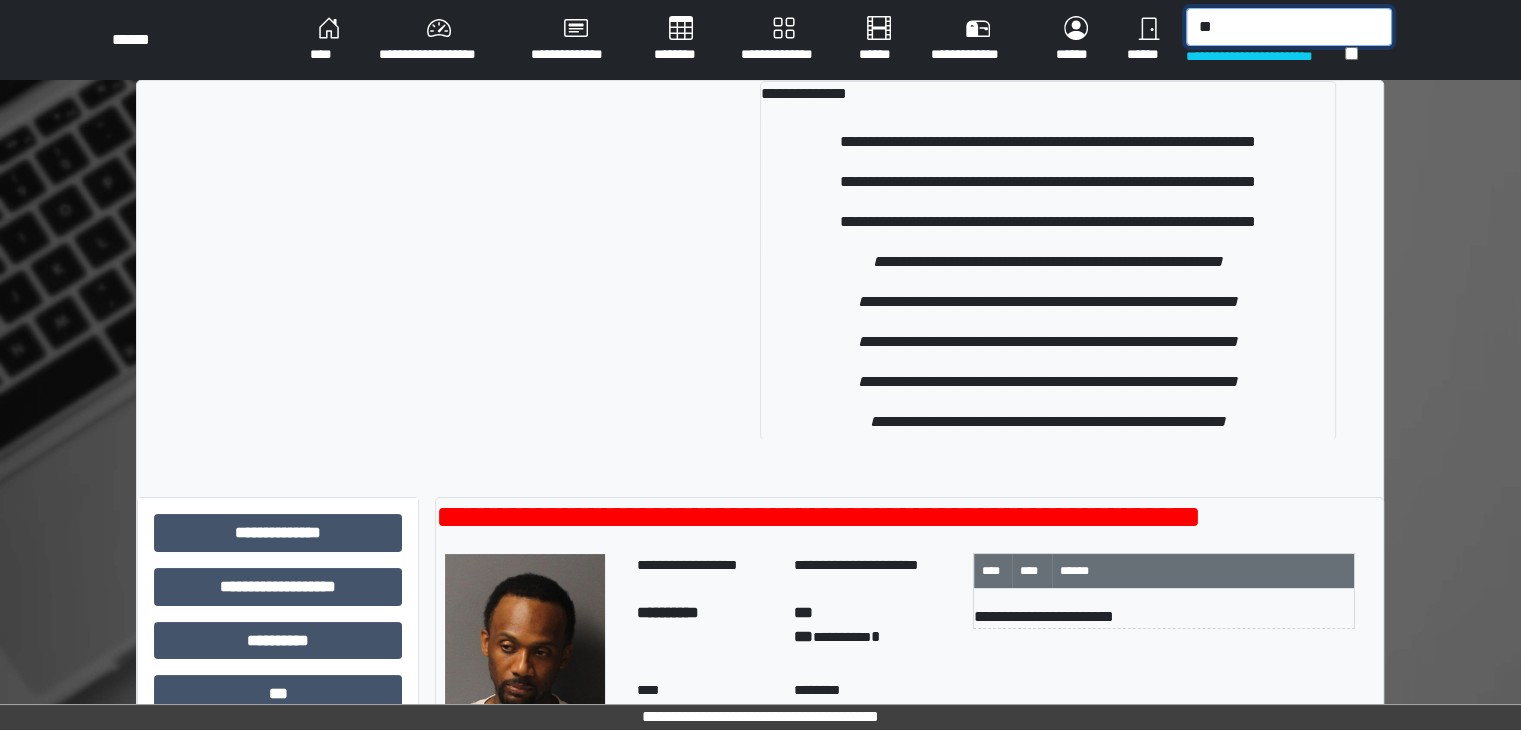 type on "*" 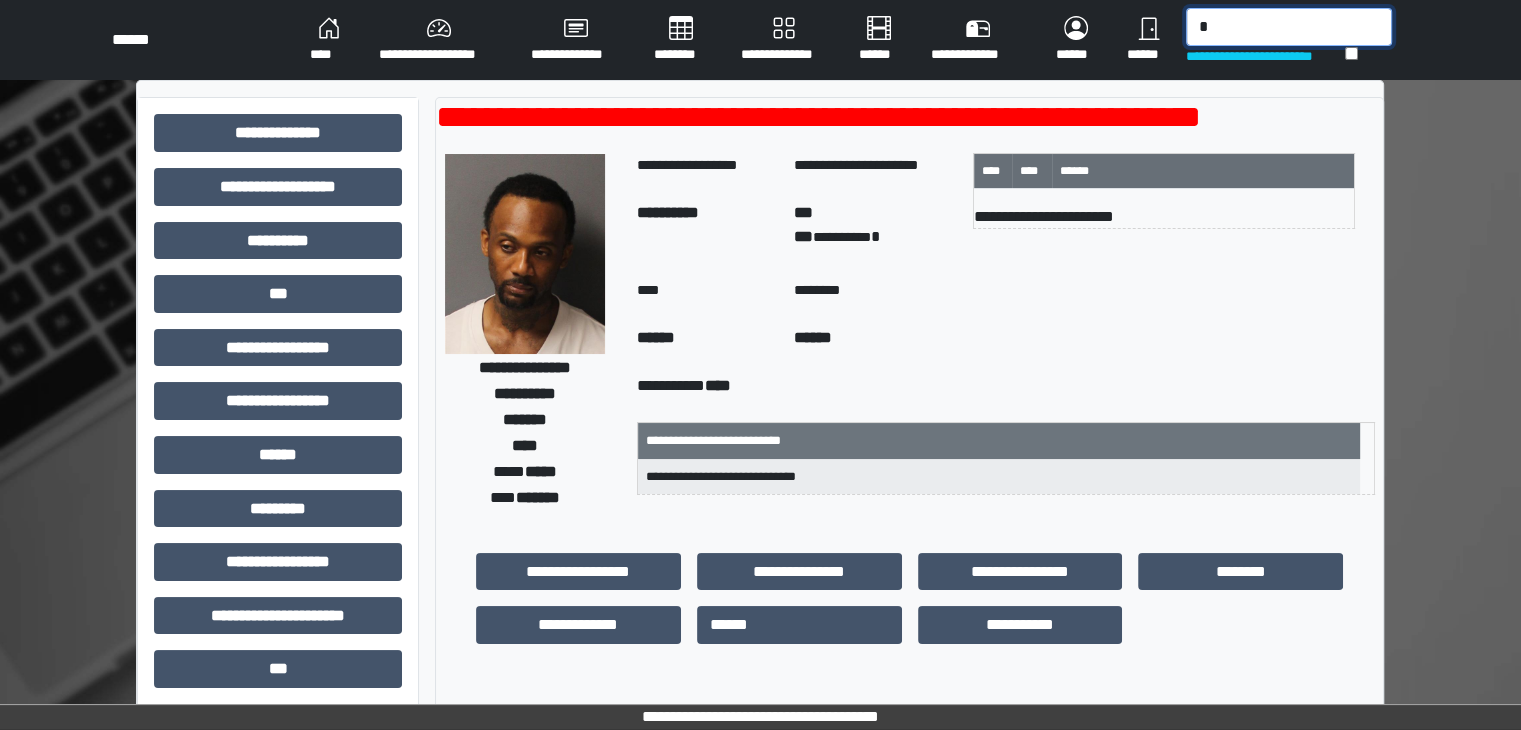 type 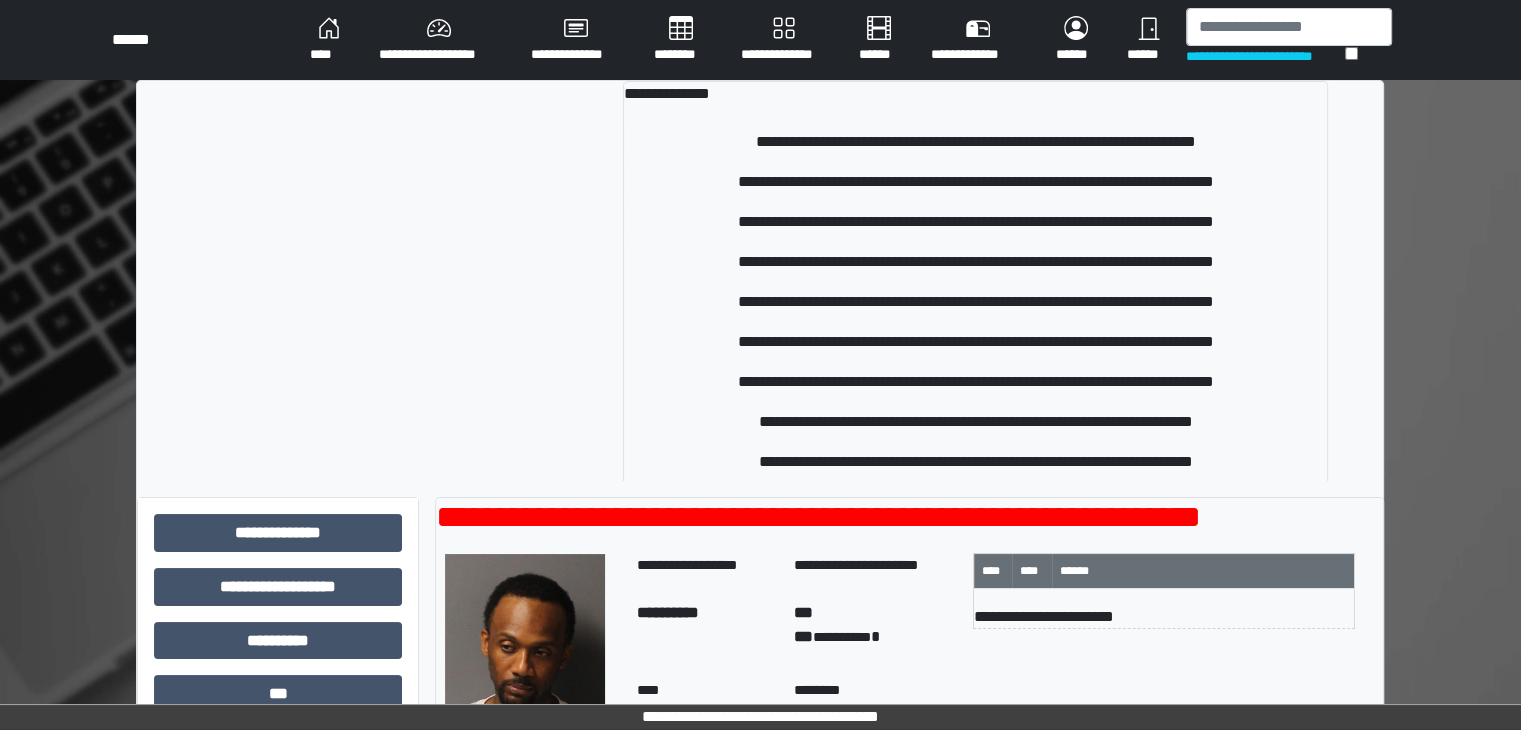 click on "**********" at bounding box center (760, 823) 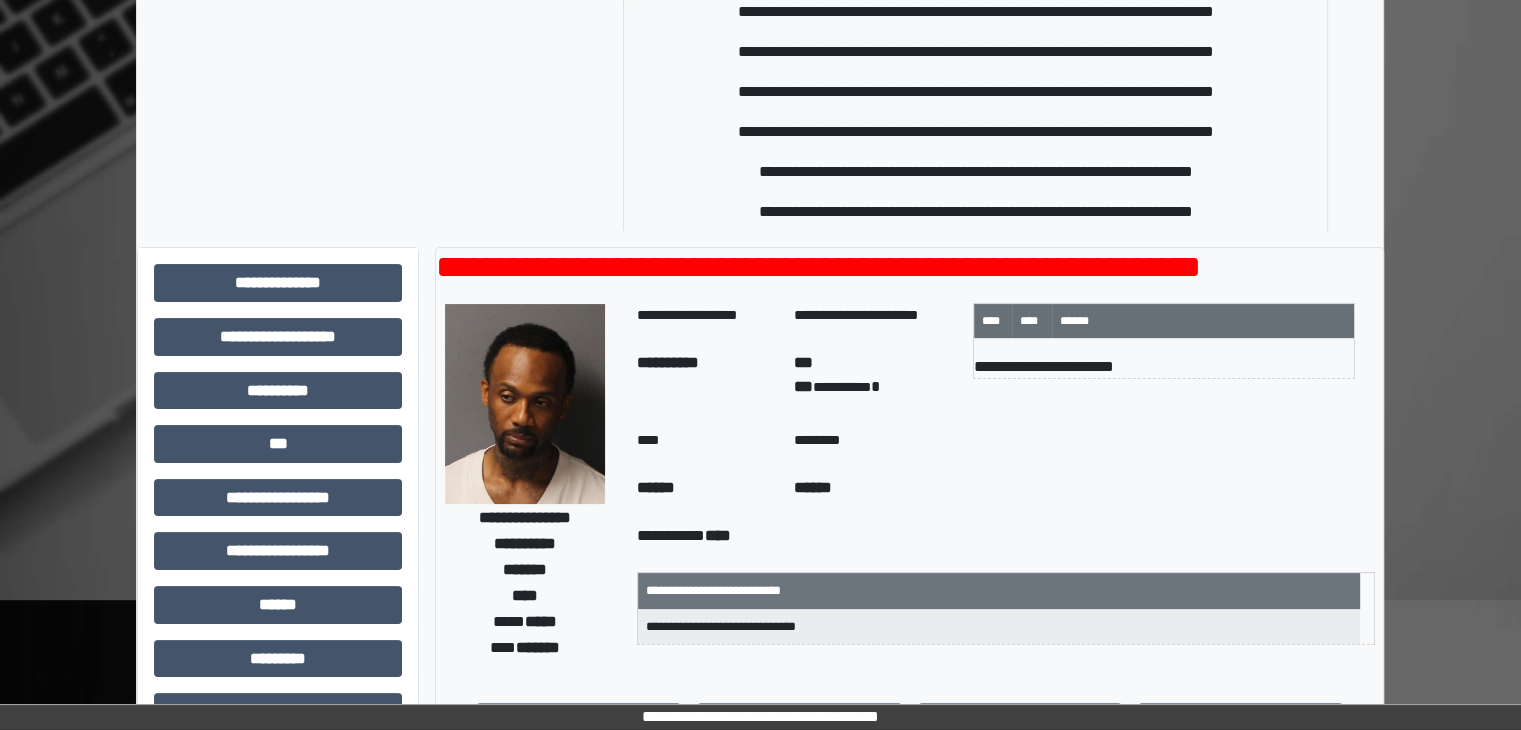 scroll, scrollTop: 200, scrollLeft: 0, axis: vertical 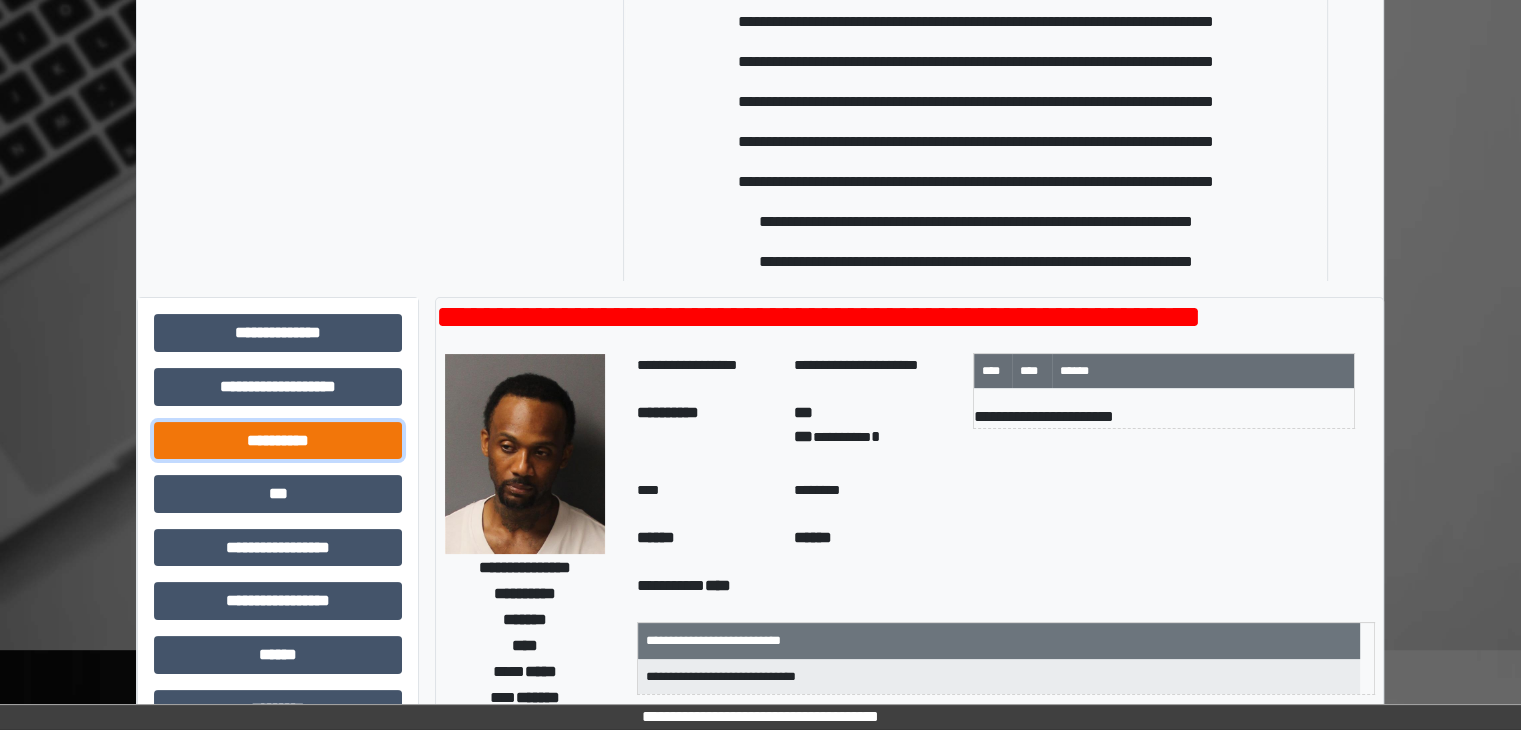 click on "**********" at bounding box center (278, 441) 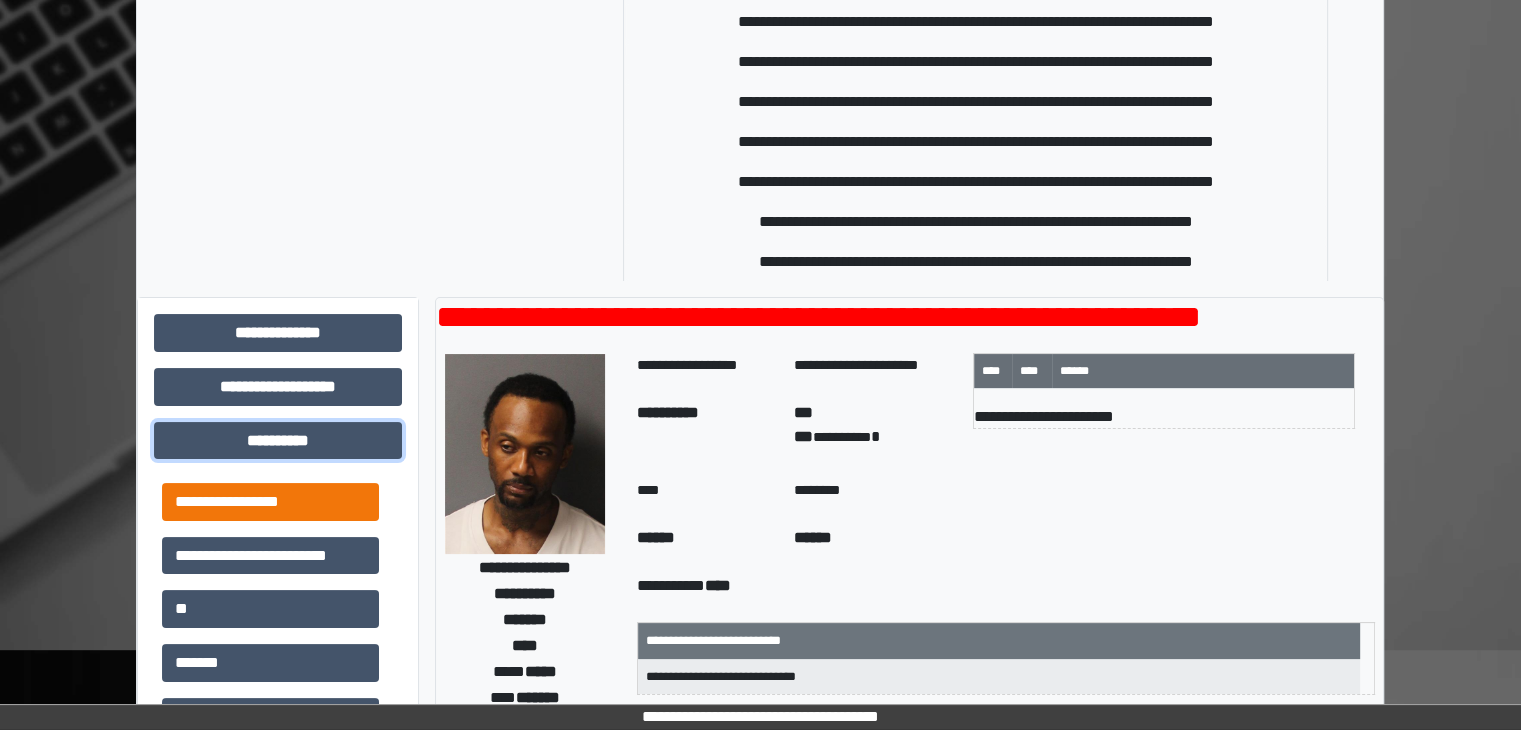 scroll, scrollTop: 197, scrollLeft: 0, axis: vertical 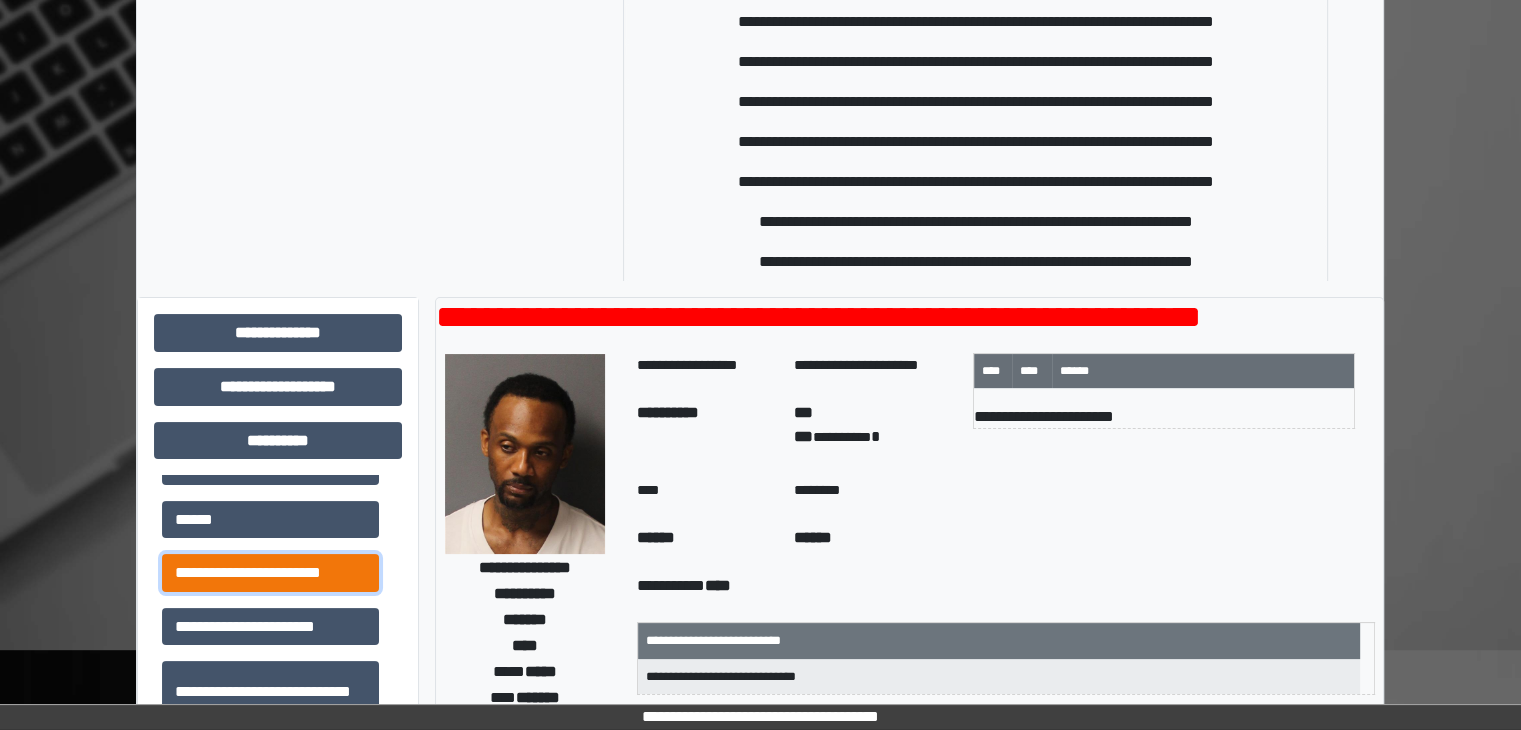 click on "**********" at bounding box center (270, 573) 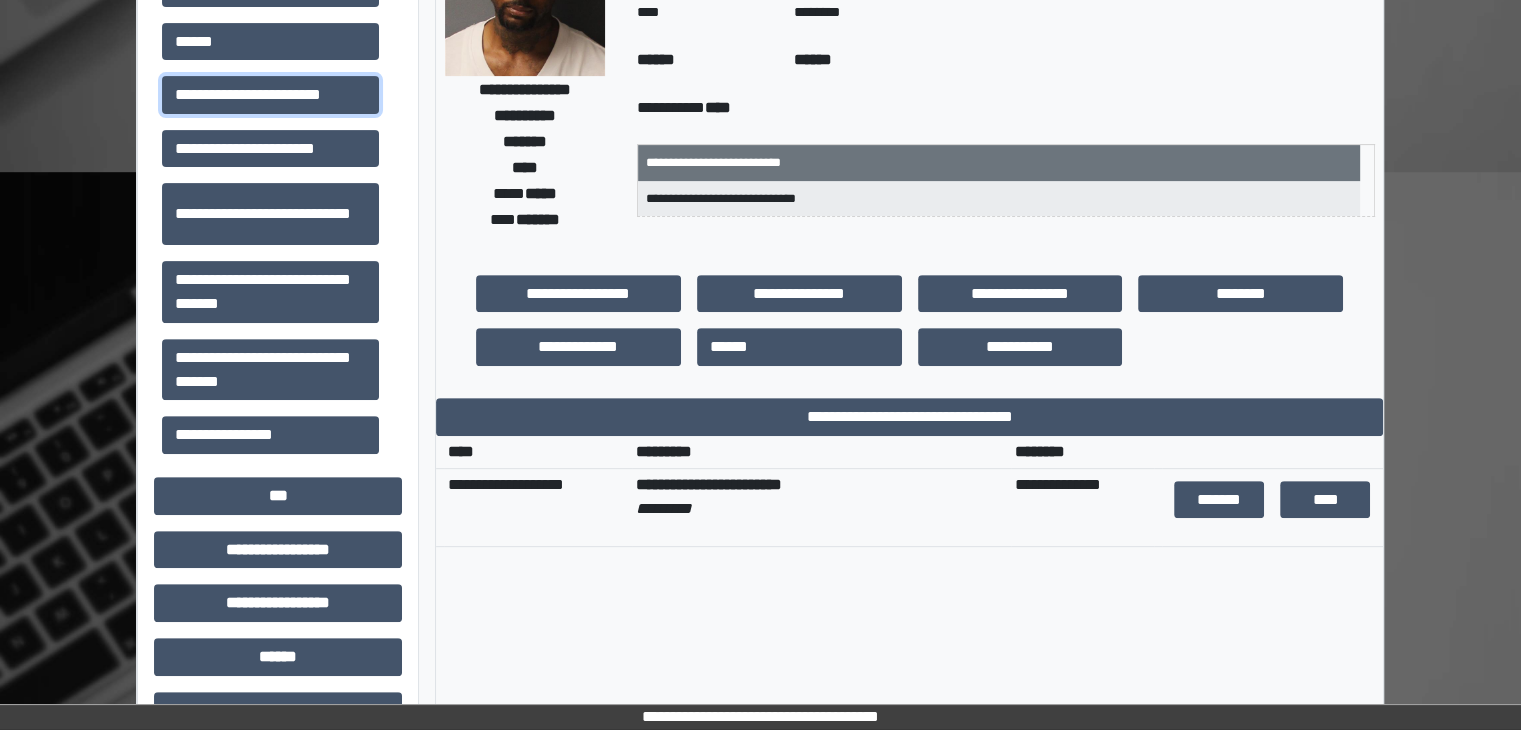scroll, scrollTop: 700, scrollLeft: 0, axis: vertical 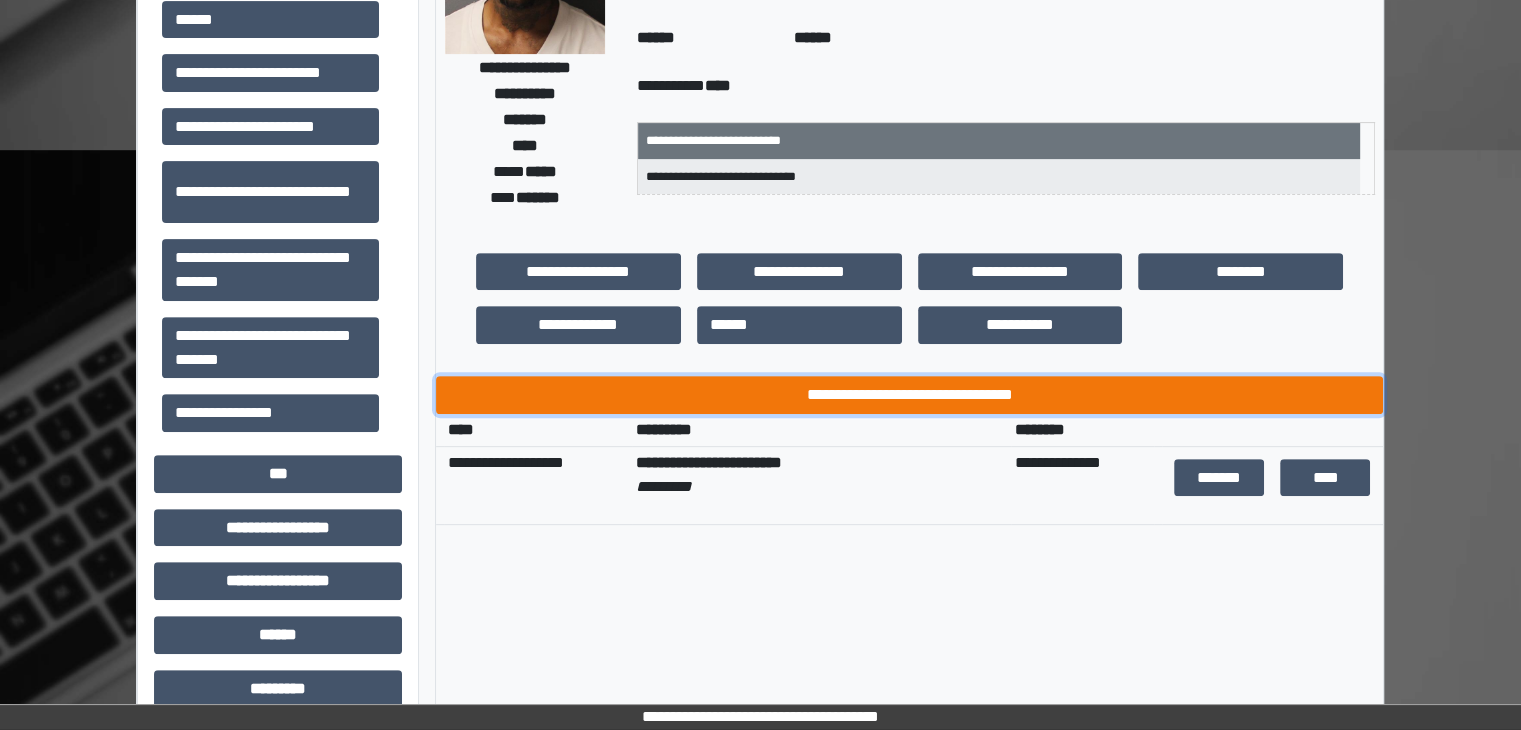 click on "**********" at bounding box center (909, 395) 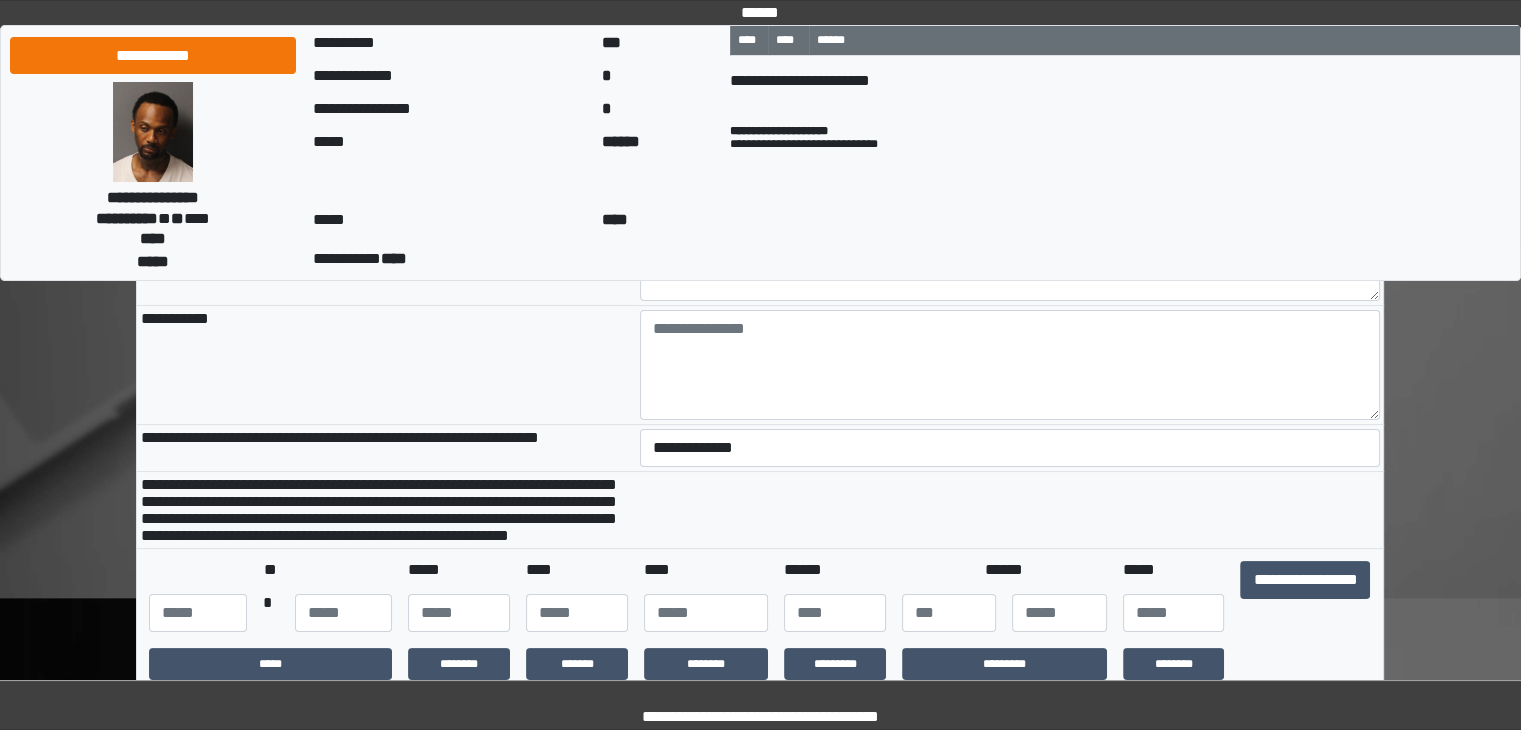 scroll, scrollTop: 300, scrollLeft: 0, axis: vertical 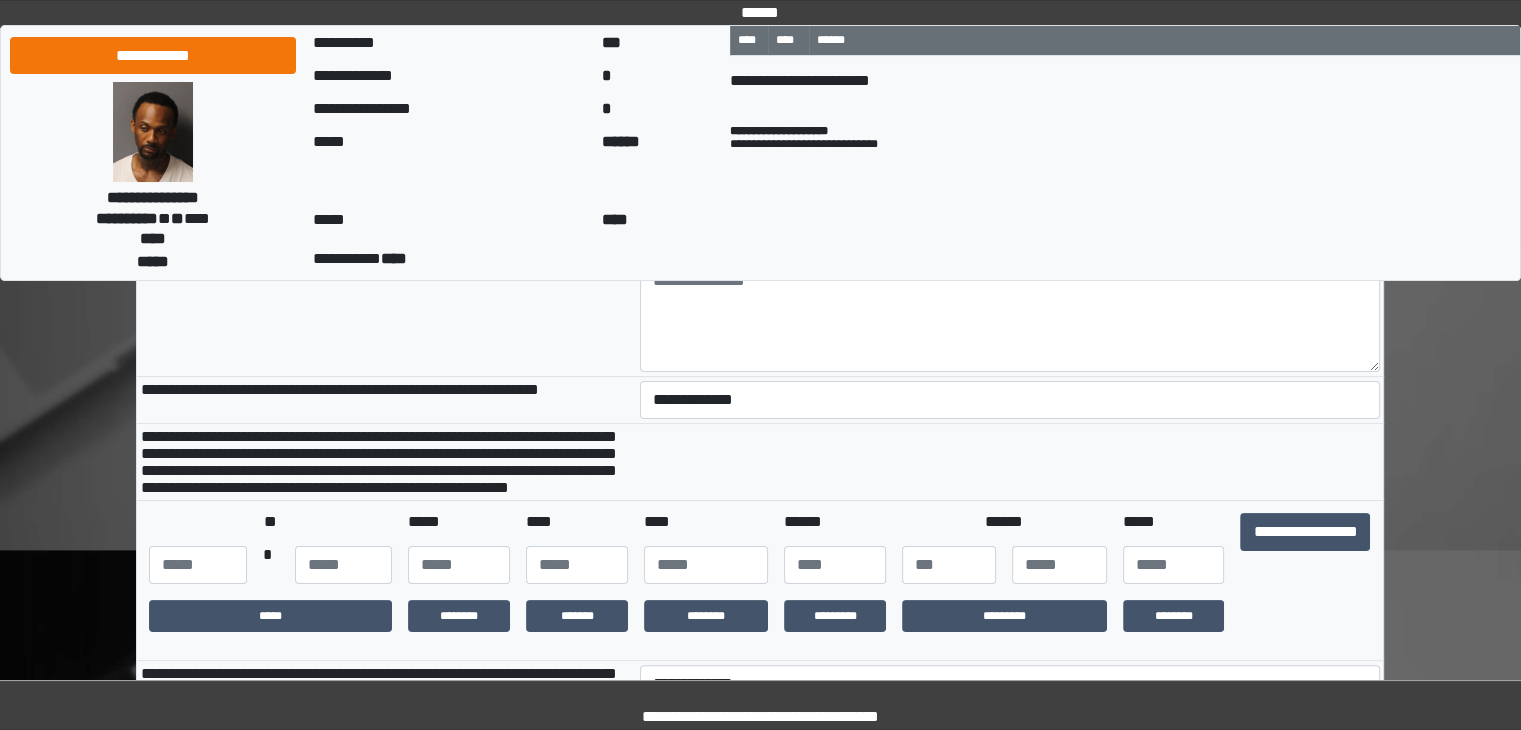 click on "**********" at bounding box center [1010, 399] 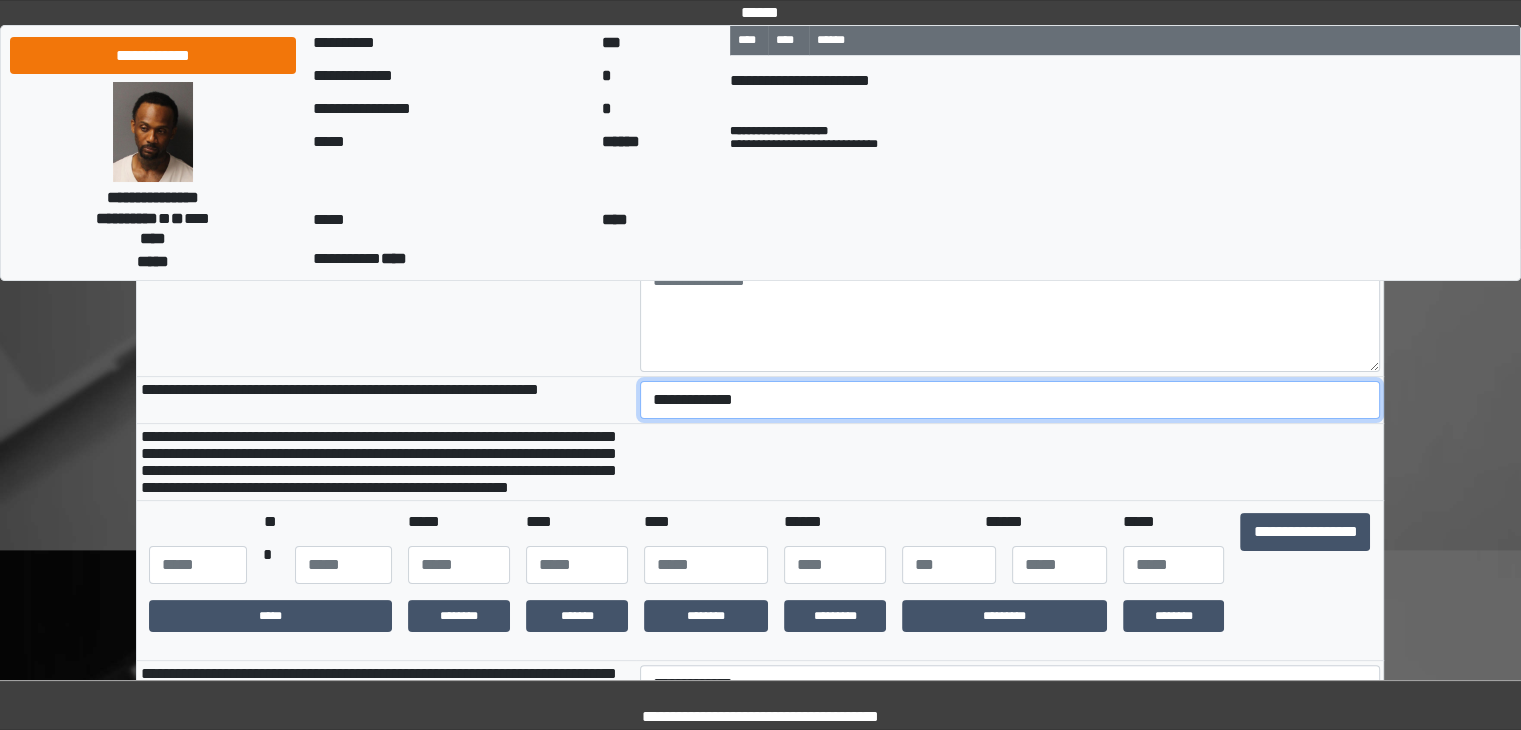 click on "**********" at bounding box center (1010, 400) 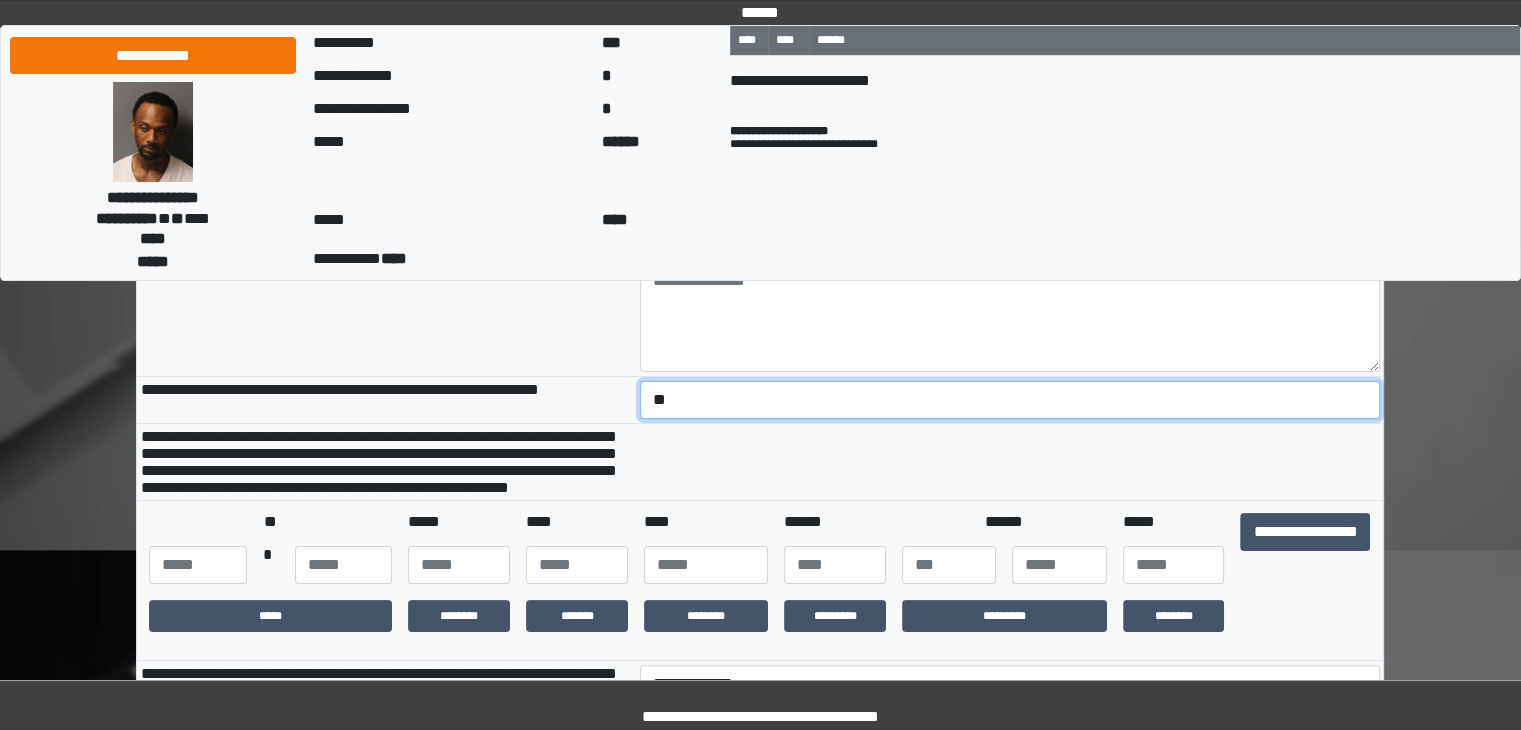 click on "**********" at bounding box center [1010, 400] 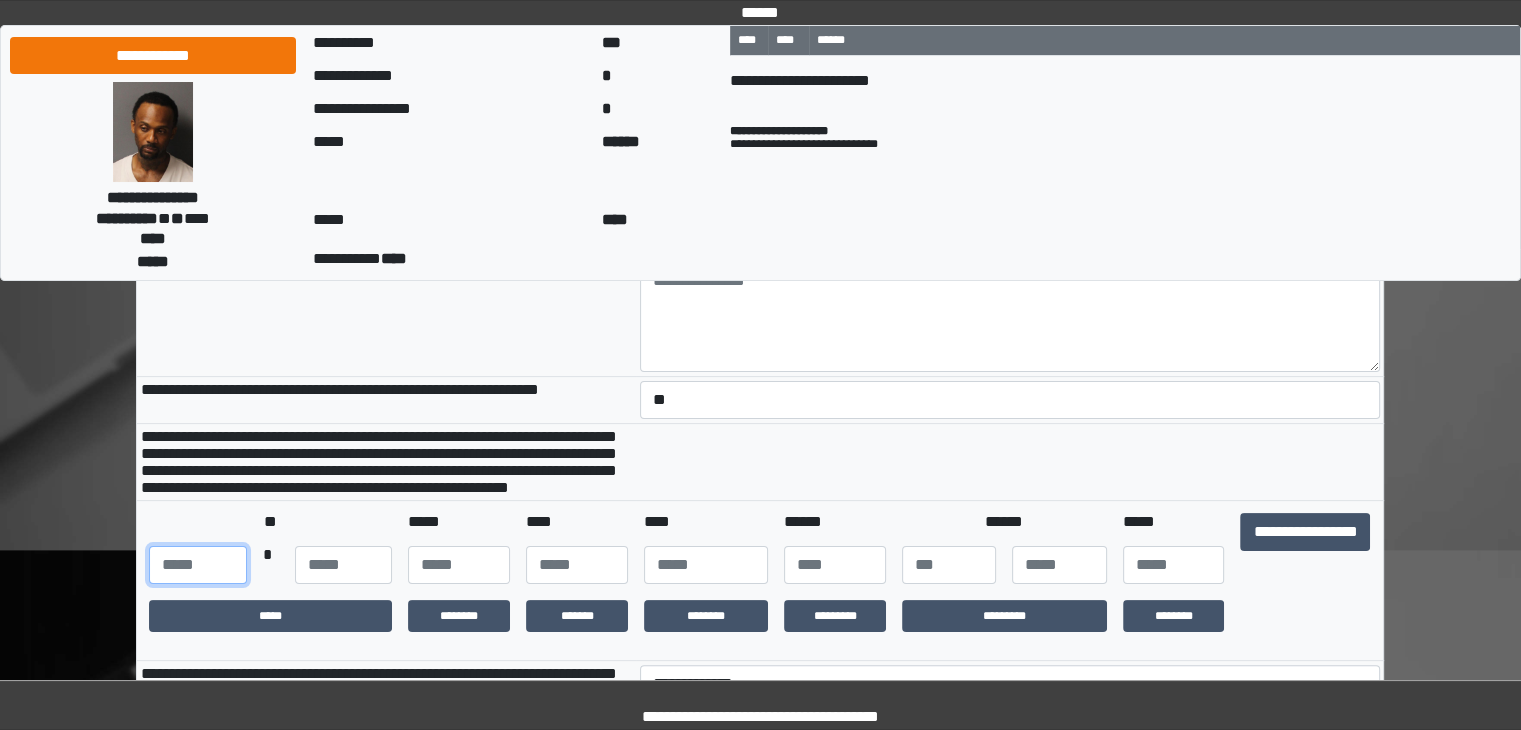 click at bounding box center [197, 565] 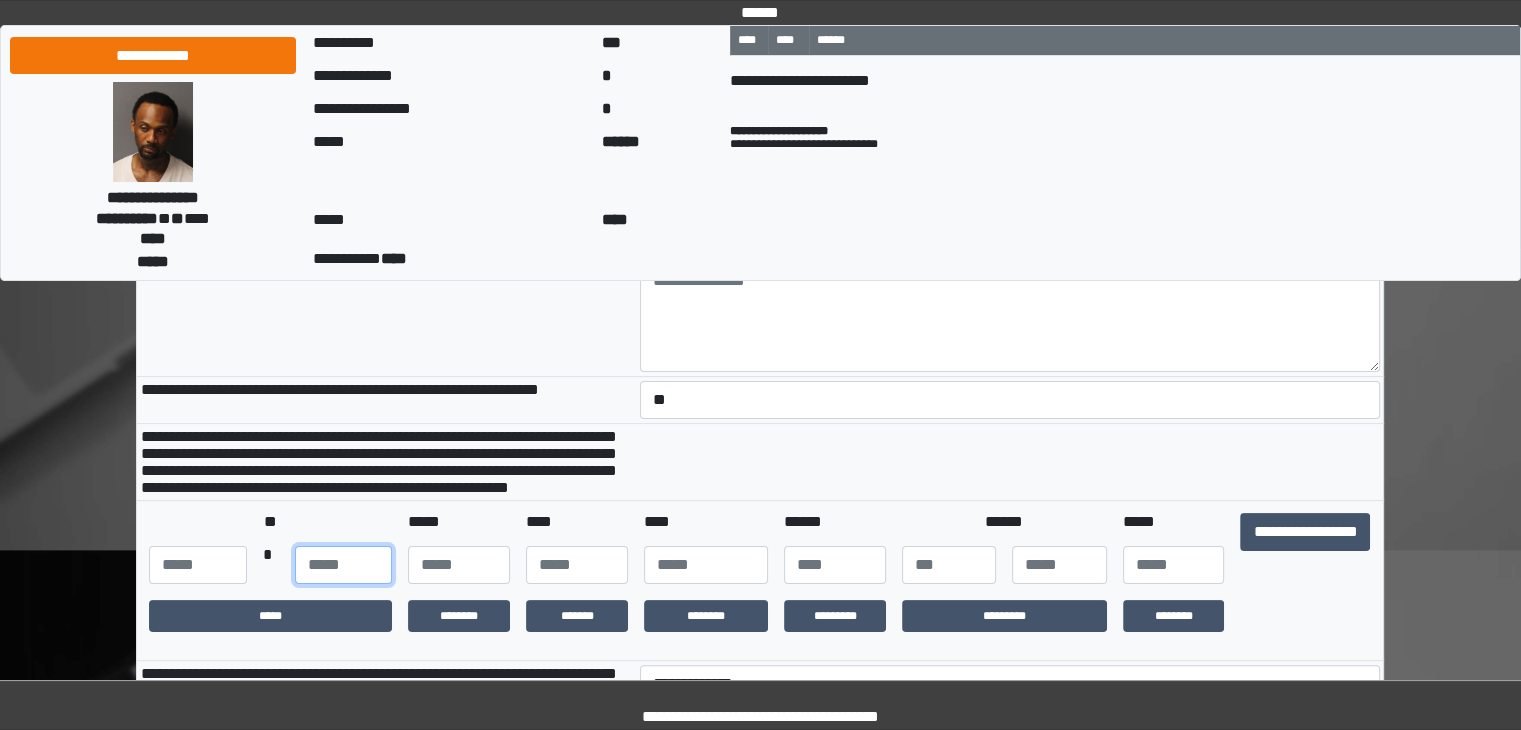 type on "**" 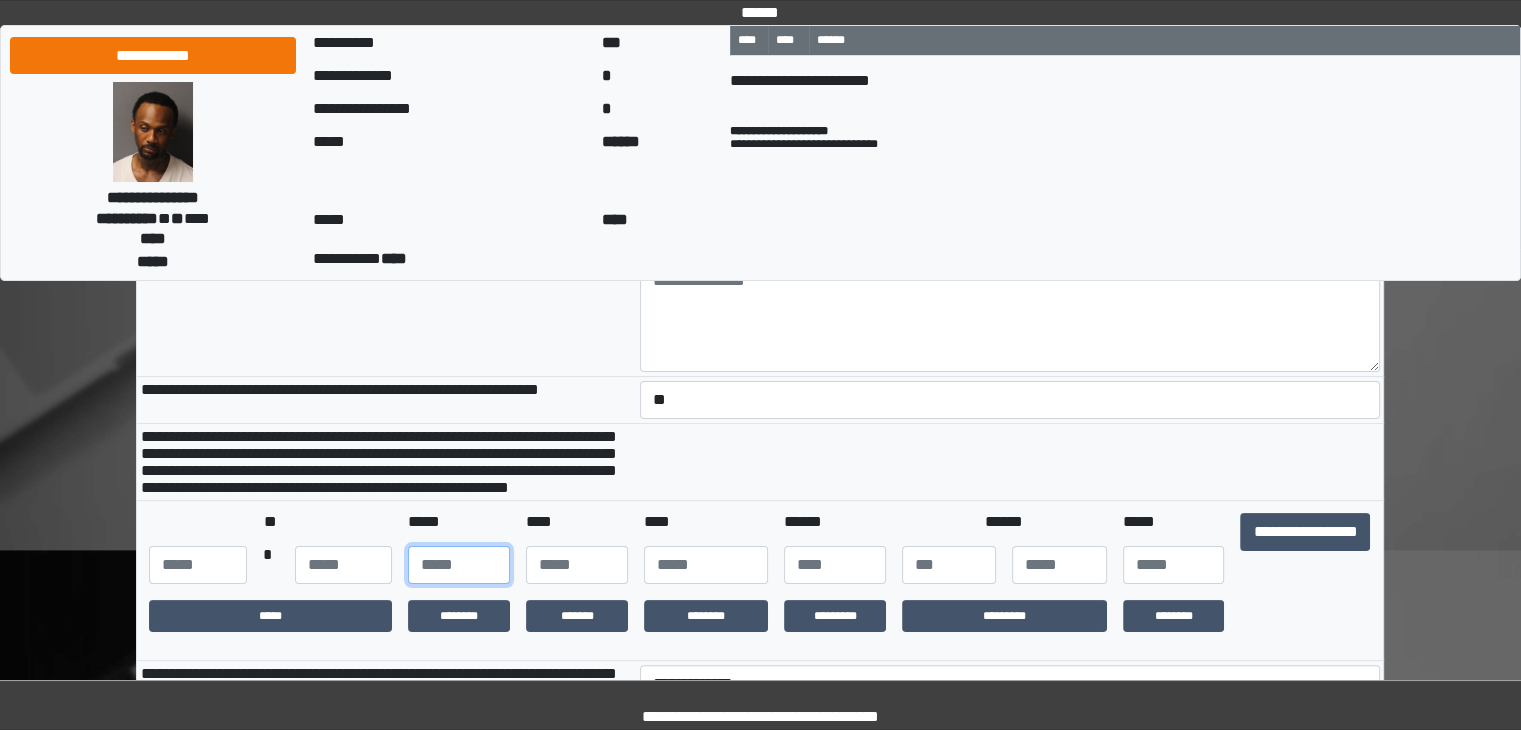 type on "**" 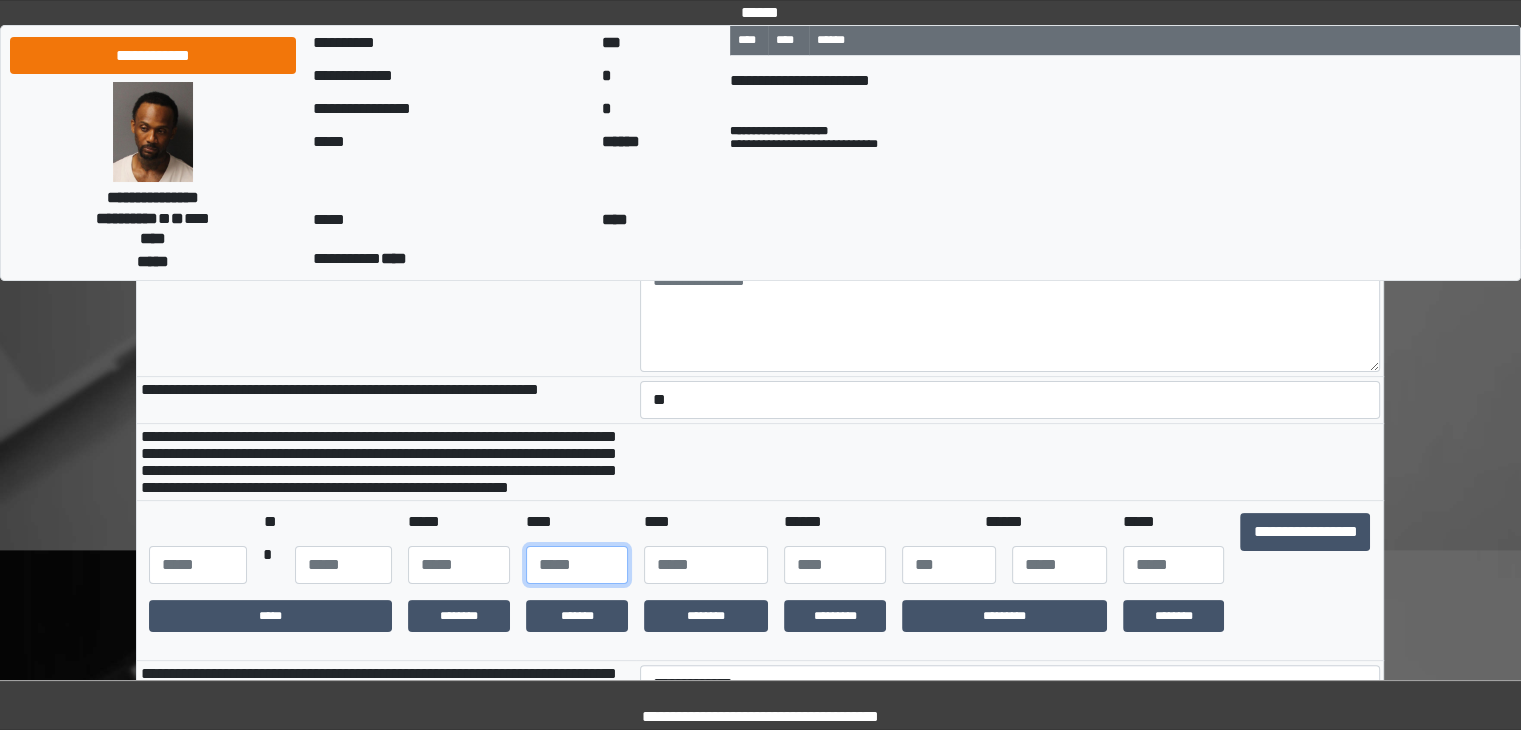 type on "**" 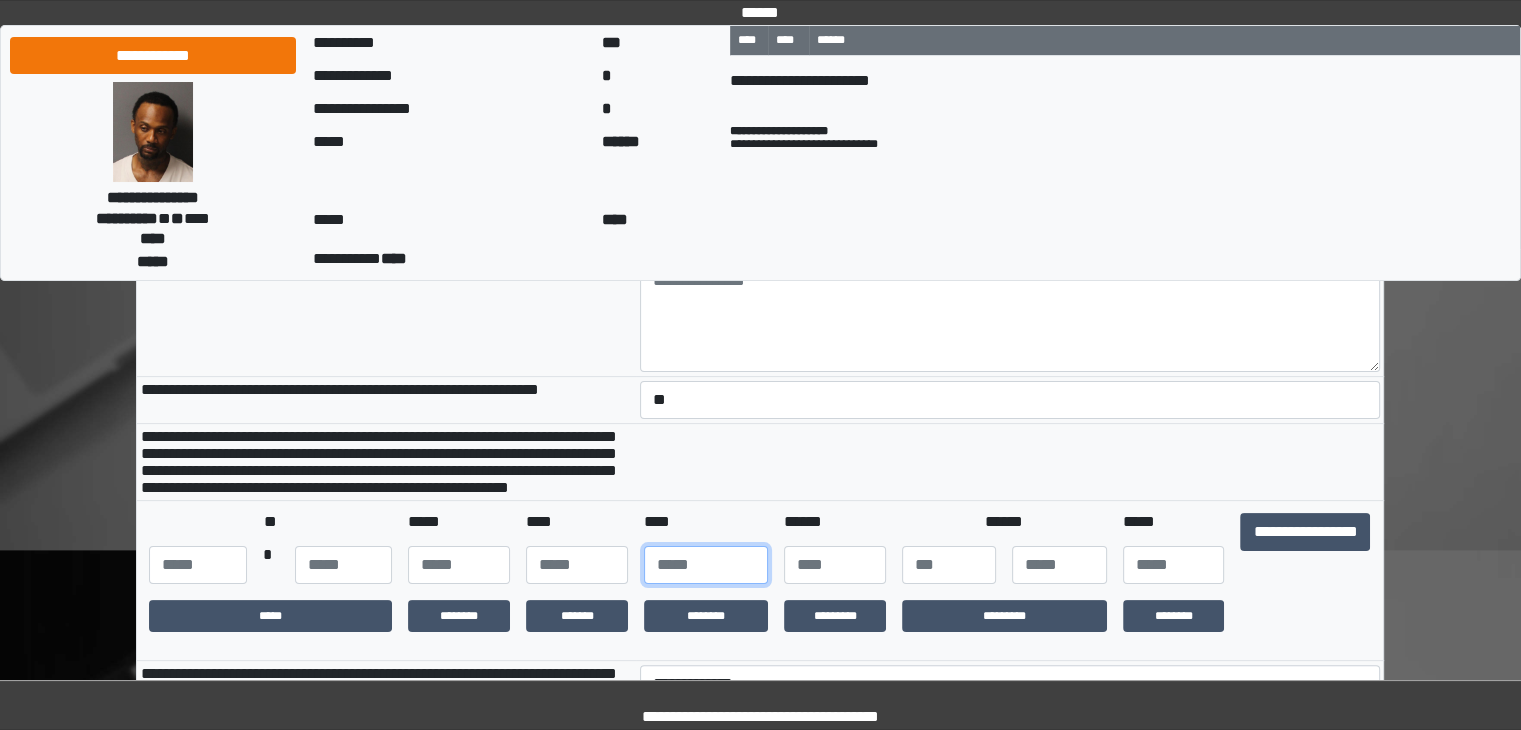 type on "*" 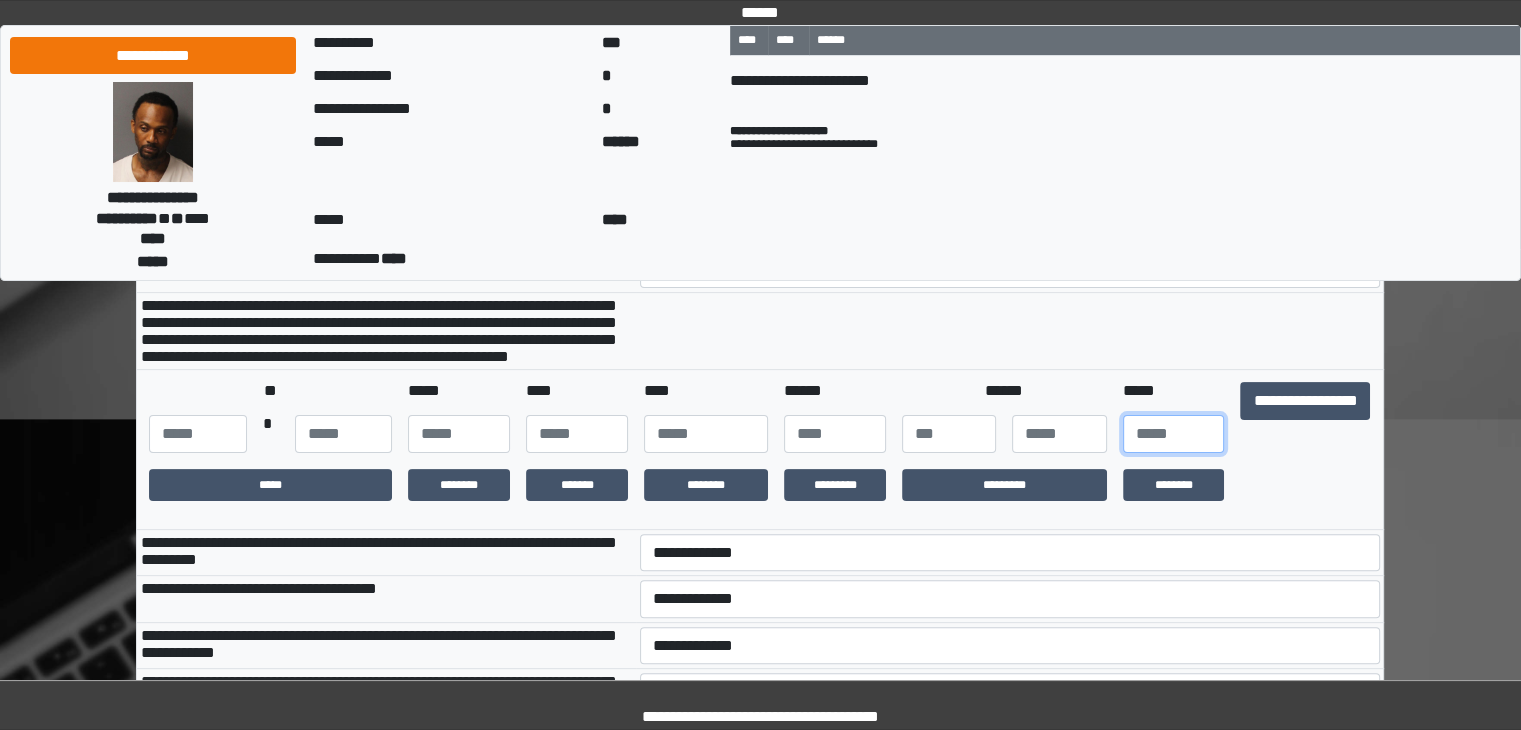 scroll, scrollTop: 500, scrollLeft: 0, axis: vertical 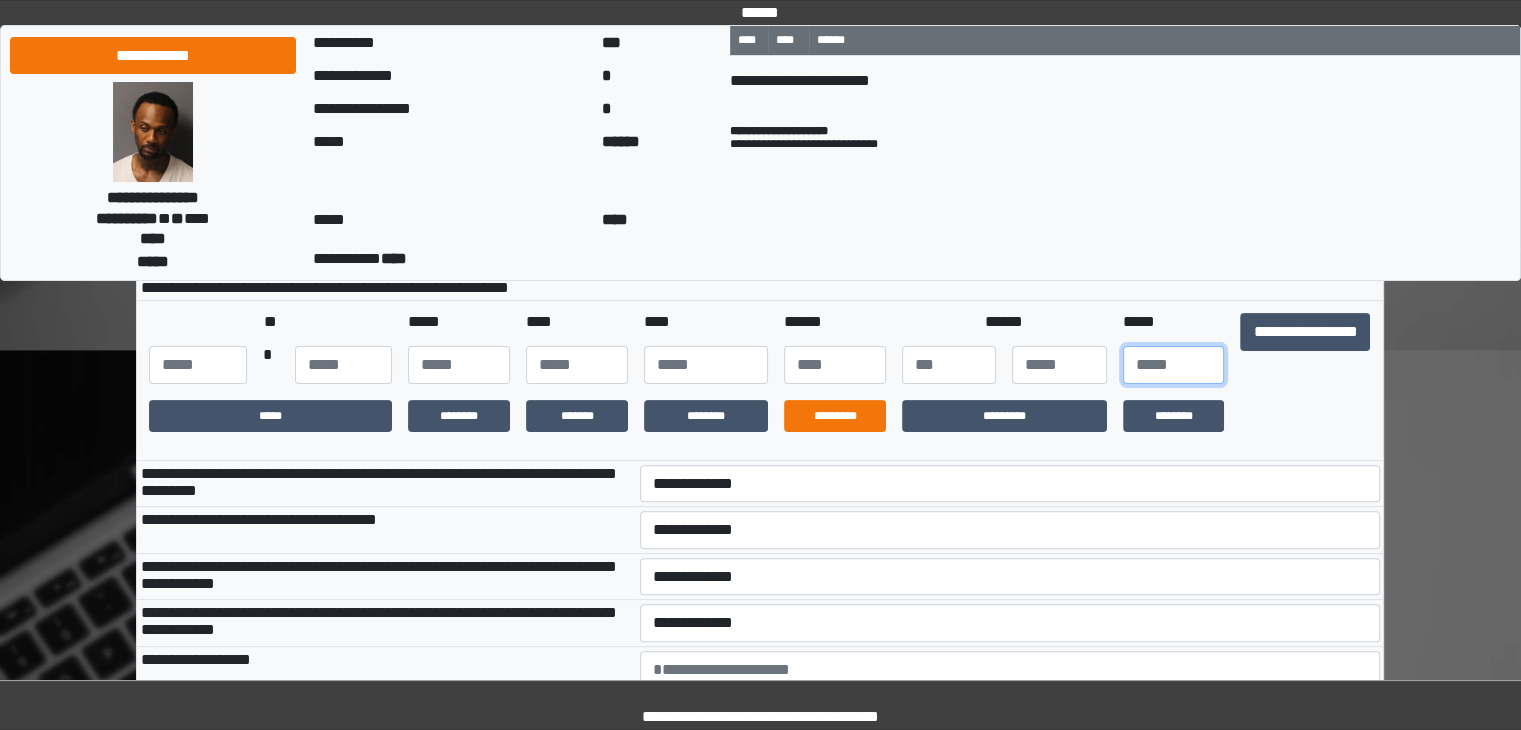 type on "**" 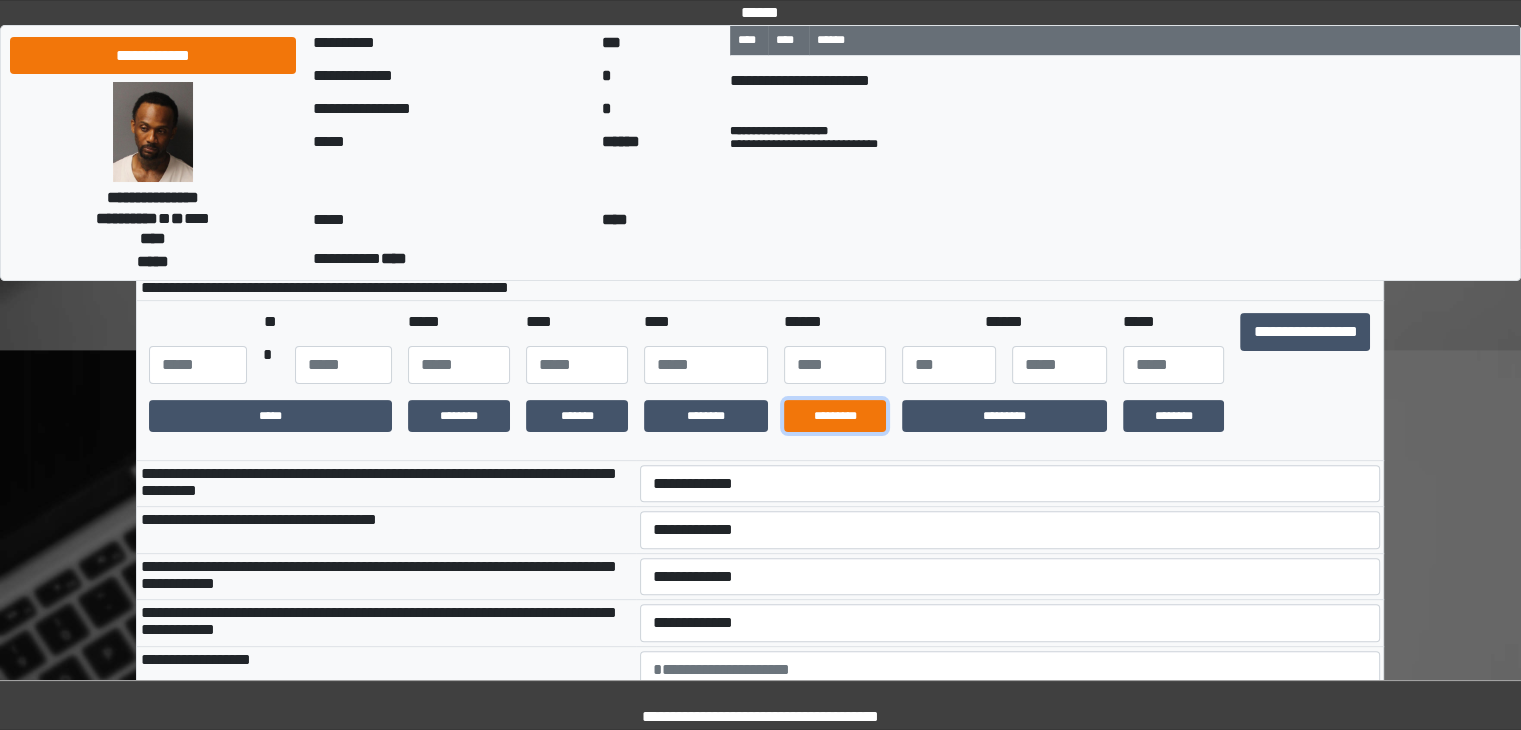 click on "*********" at bounding box center (835, 416) 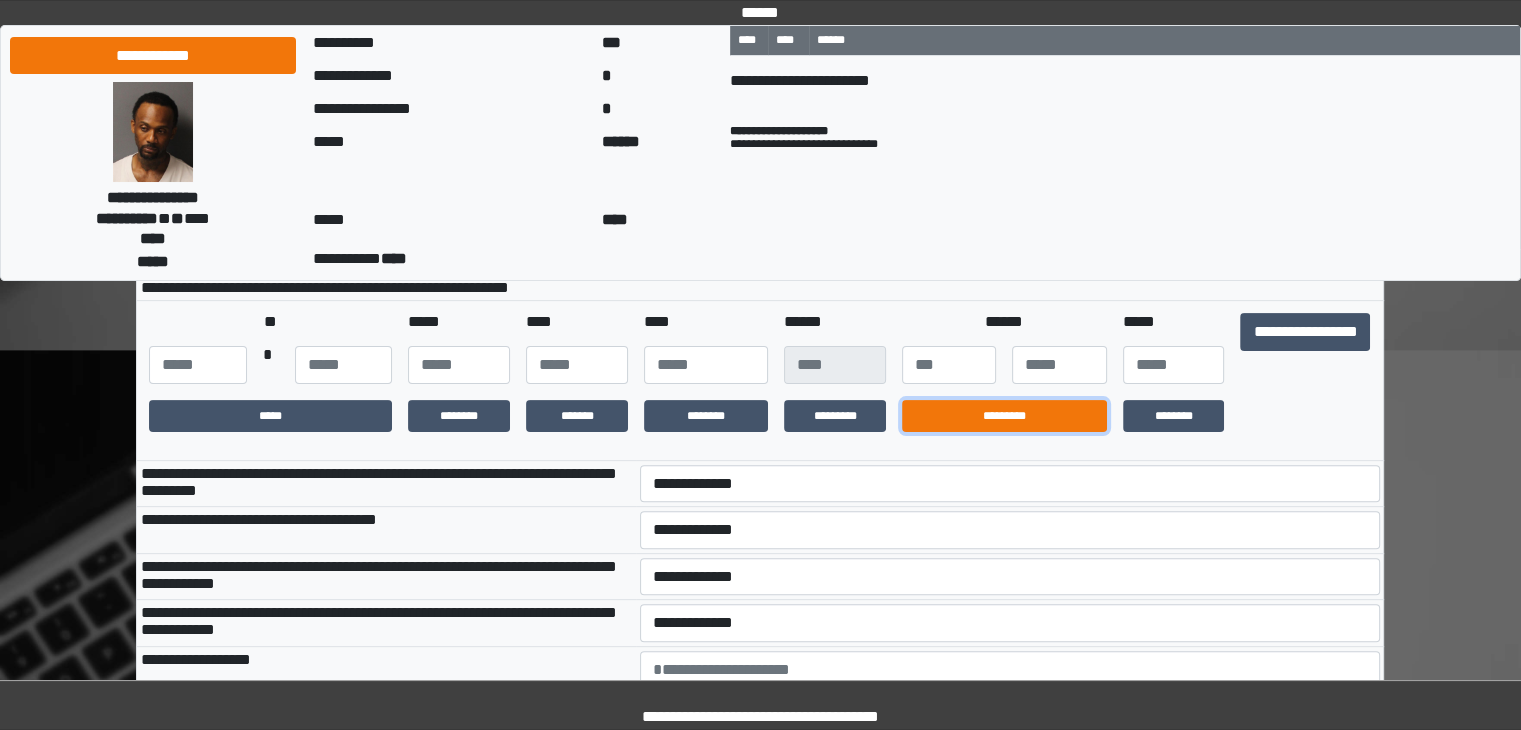 click on "*********" at bounding box center (1004, 416) 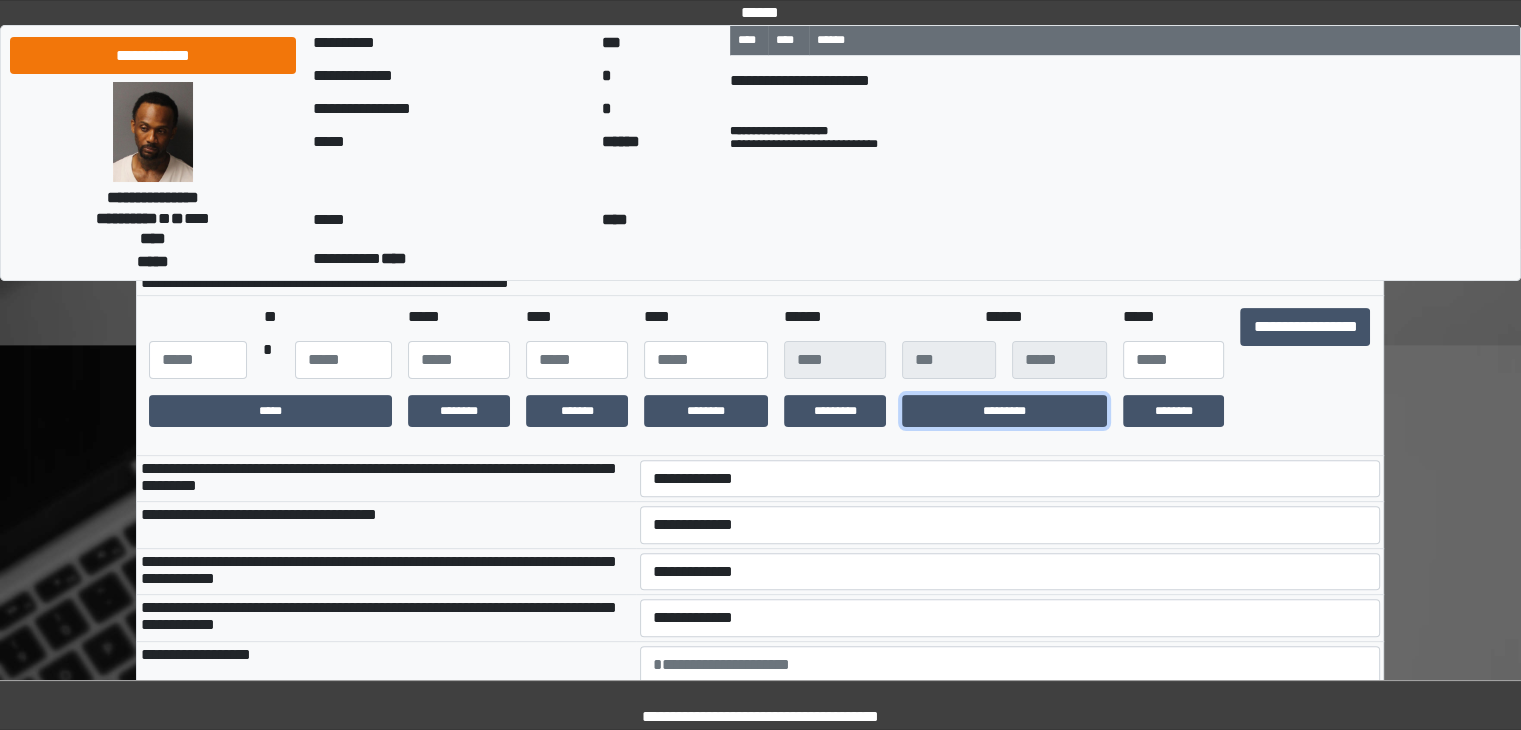 scroll, scrollTop: 600, scrollLeft: 0, axis: vertical 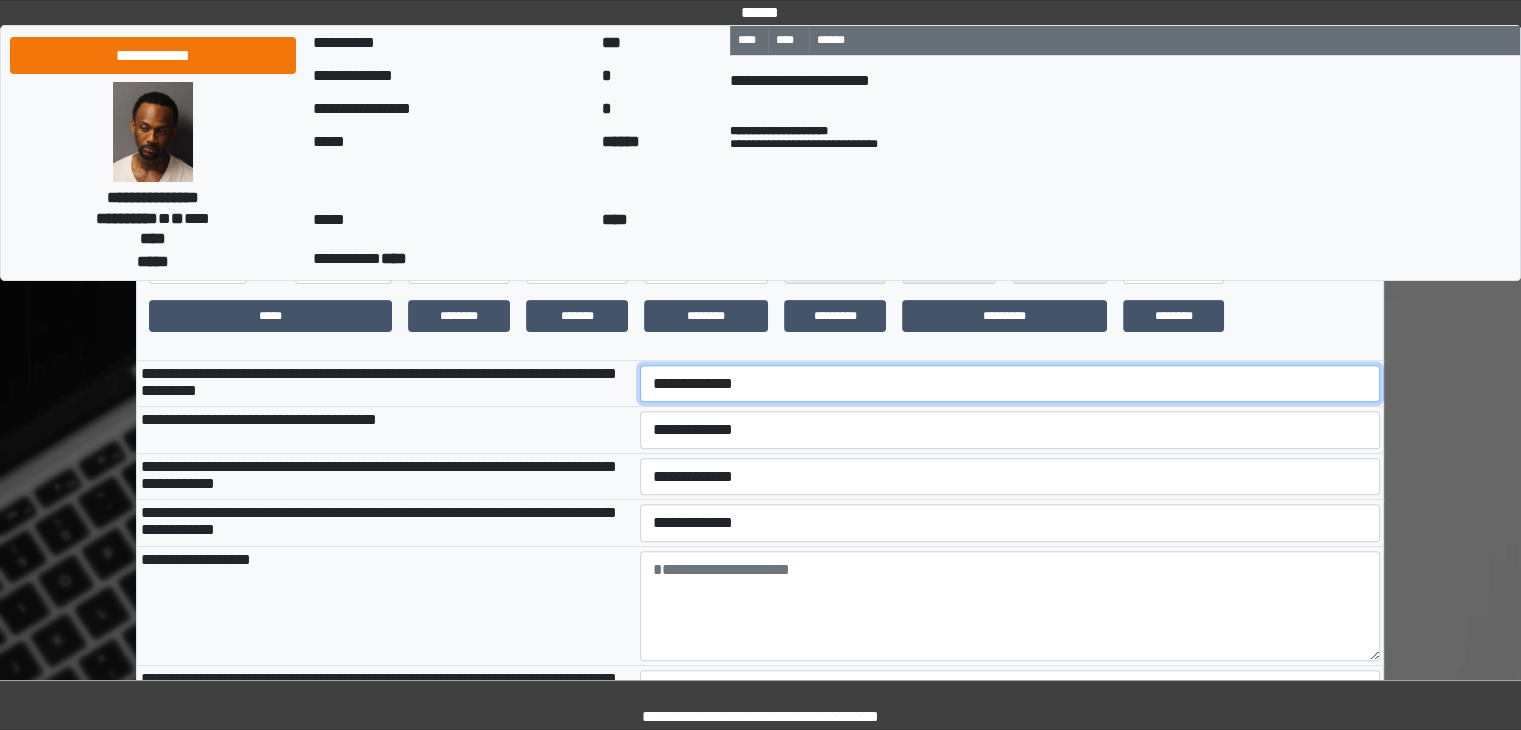 click on "**********" at bounding box center [1010, 384] 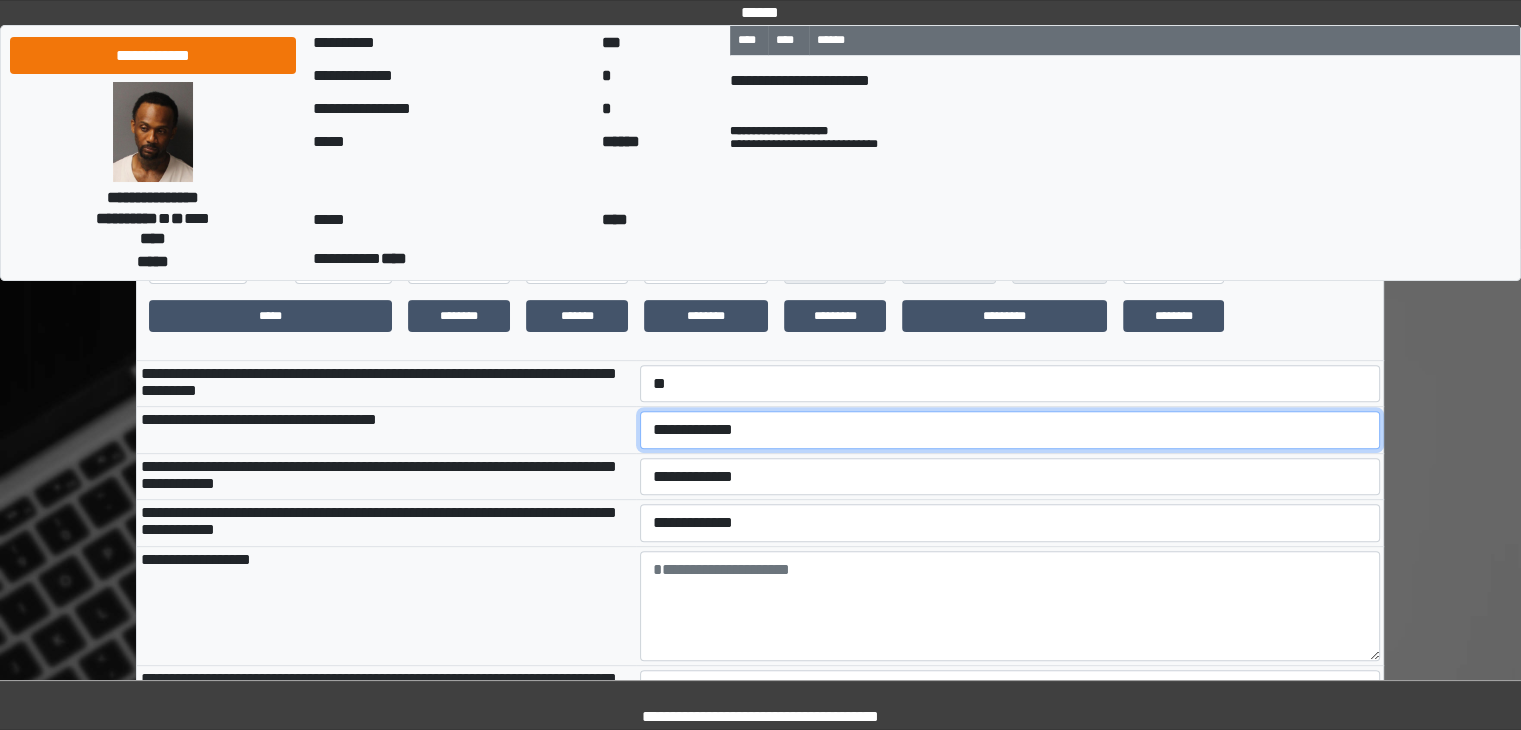 click on "**********" at bounding box center [1010, 430] 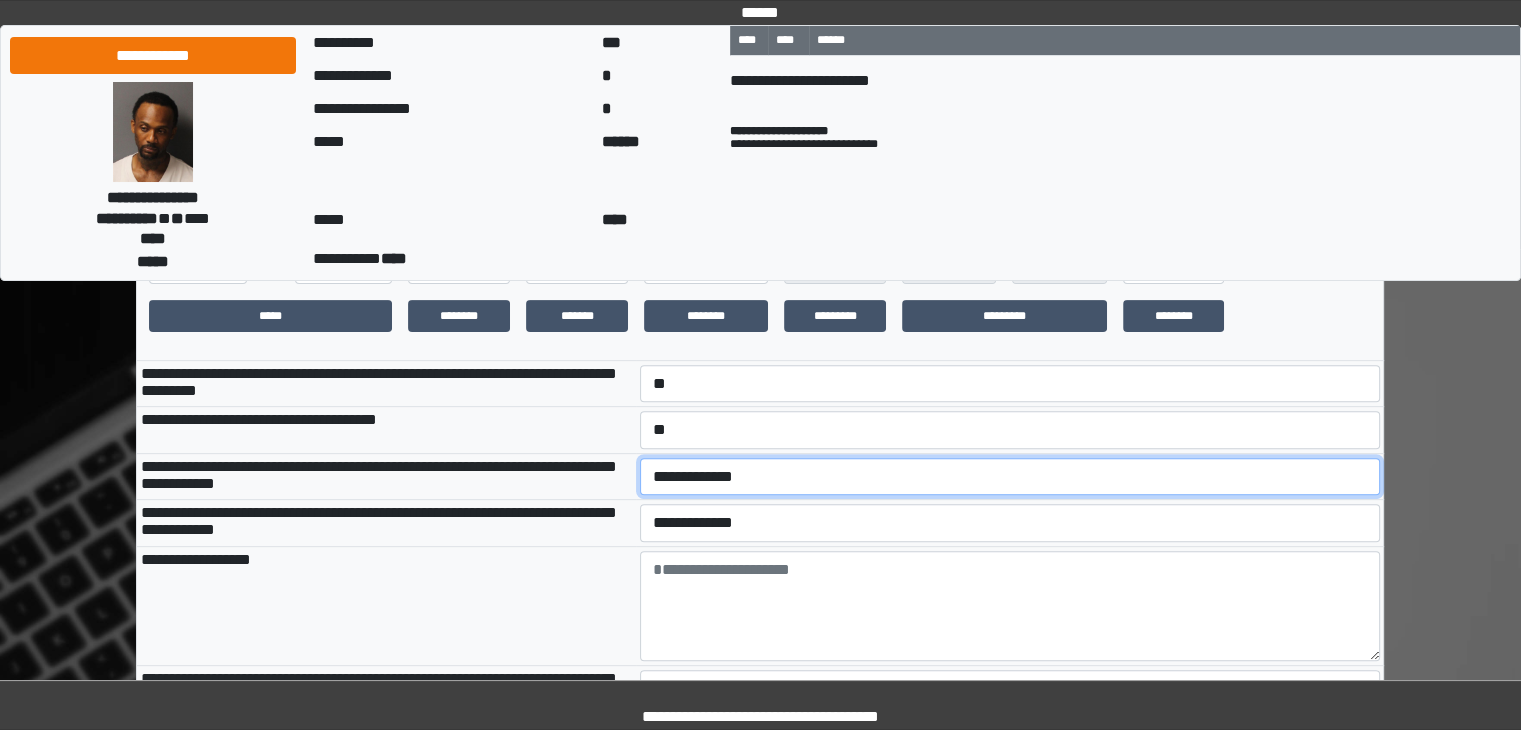 click on "**********" at bounding box center (1010, 477) 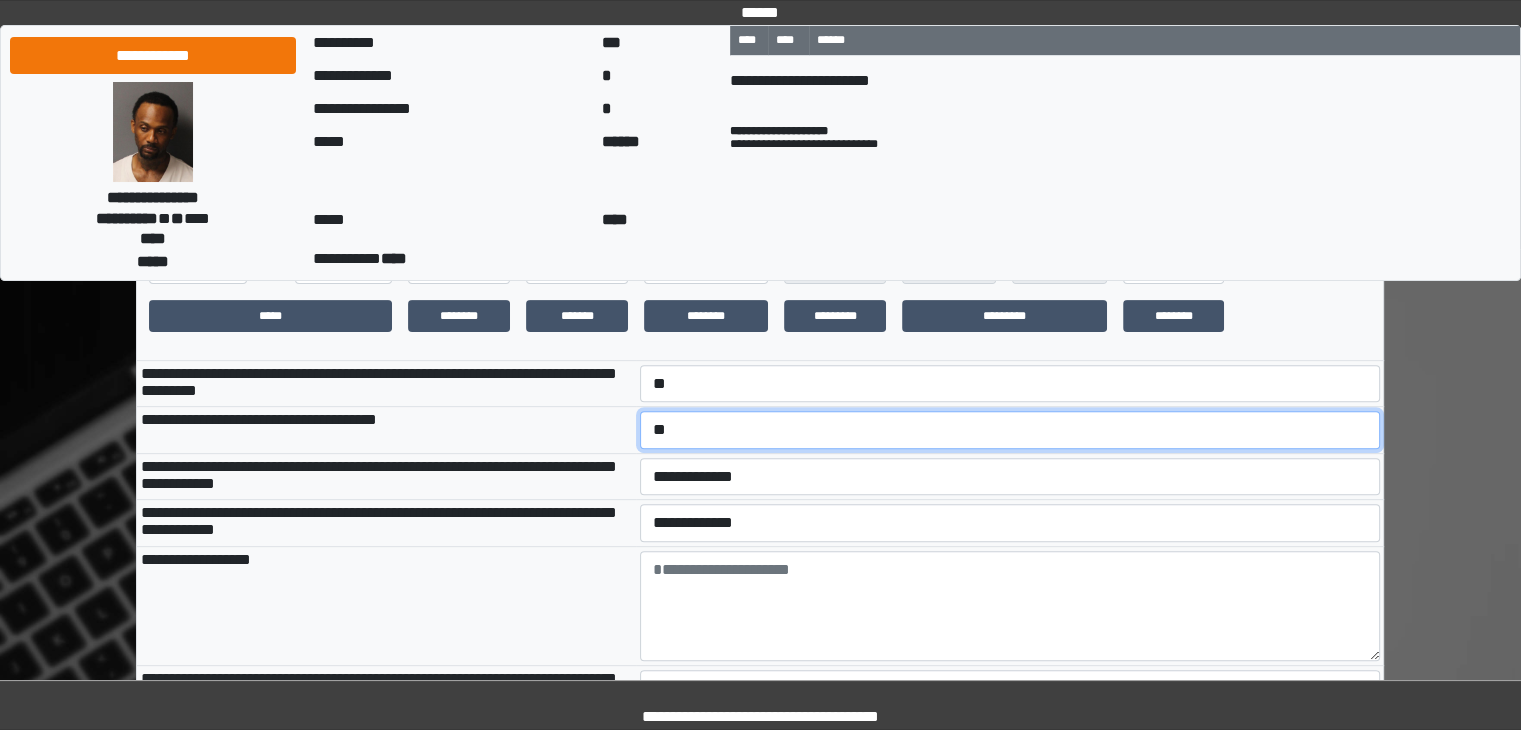 click on "**********" at bounding box center (1010, 430) 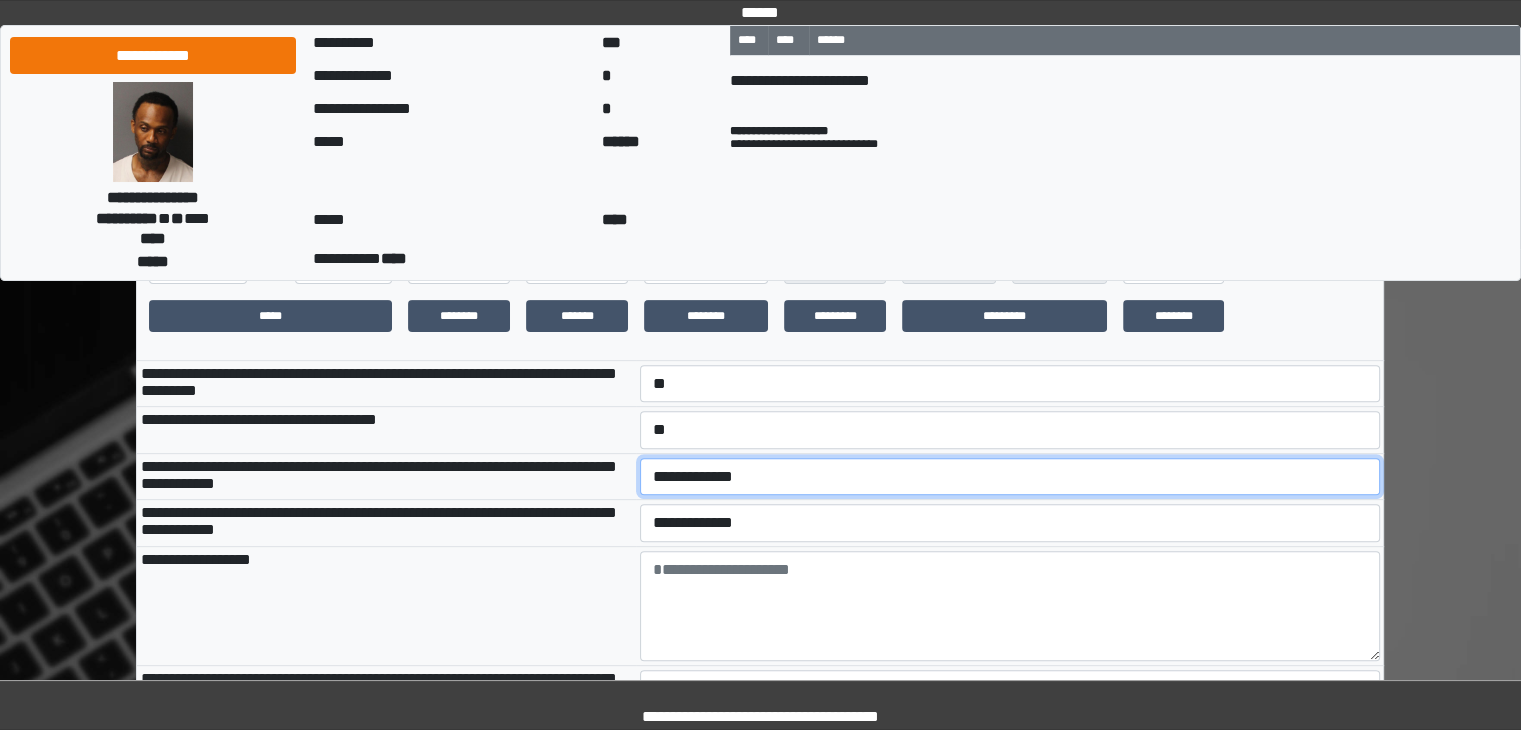 click on "**********" at bounding box center (1010, 477) 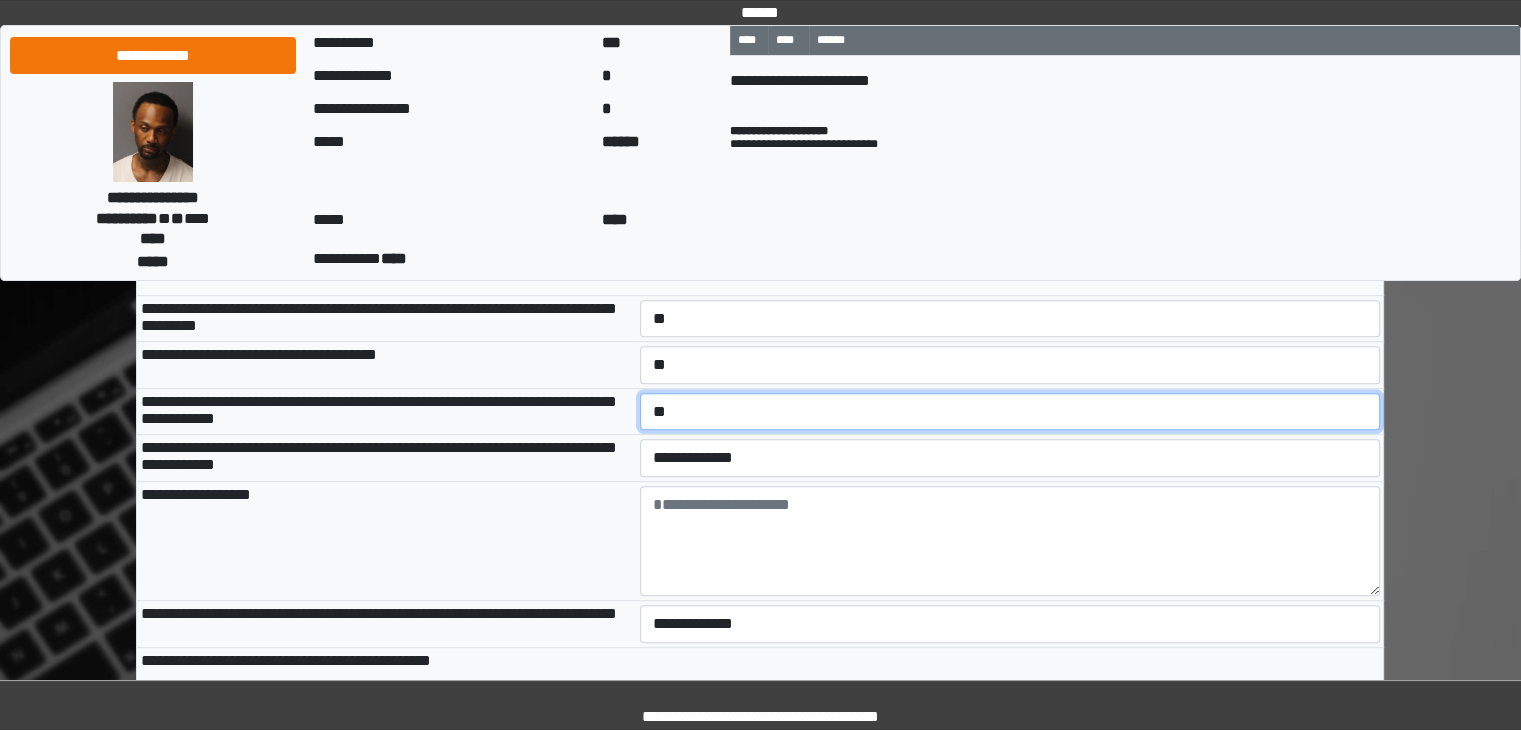 scroll, scrollTop: 700, scrollLeft: 0, axis: vertical 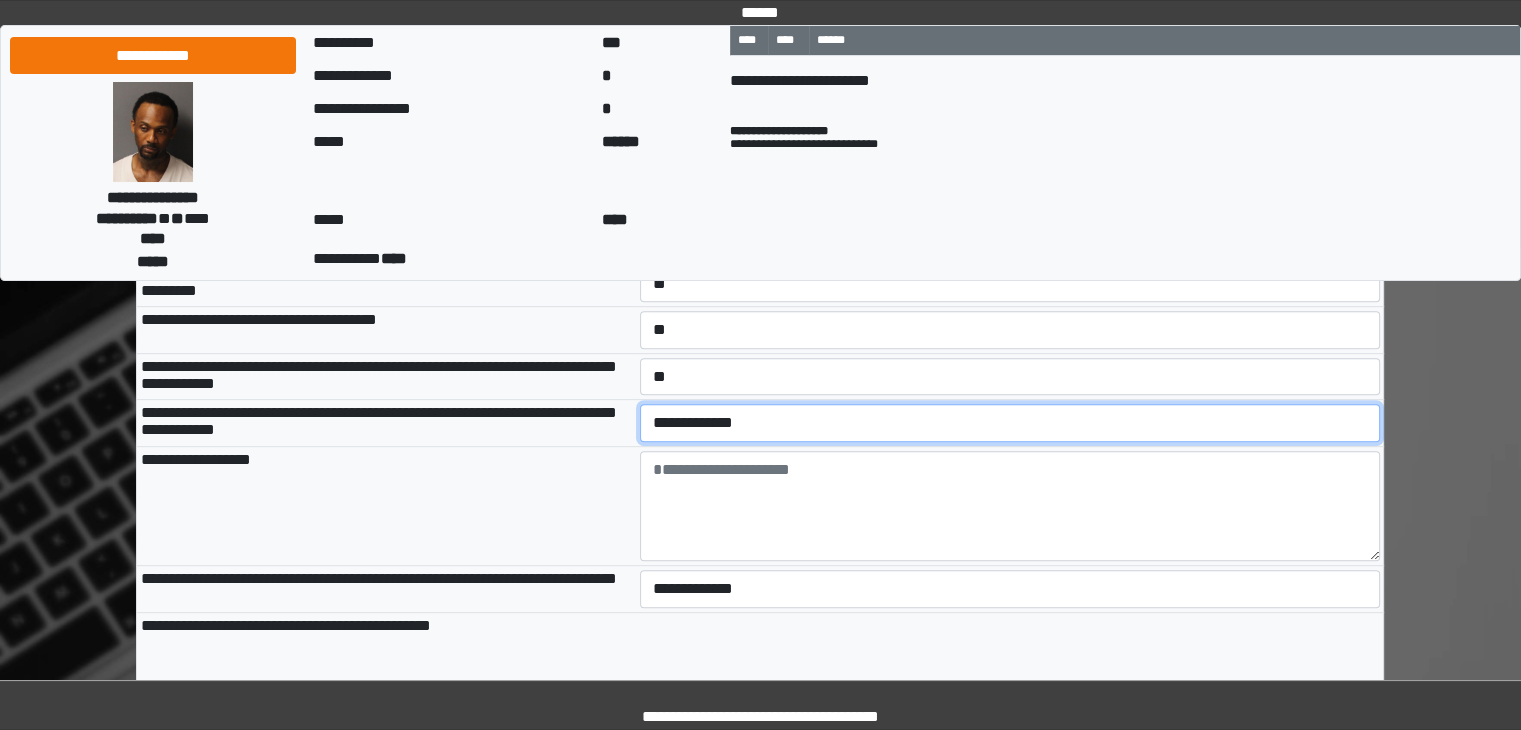 click on "**********" at bounding box center [1010, 423] 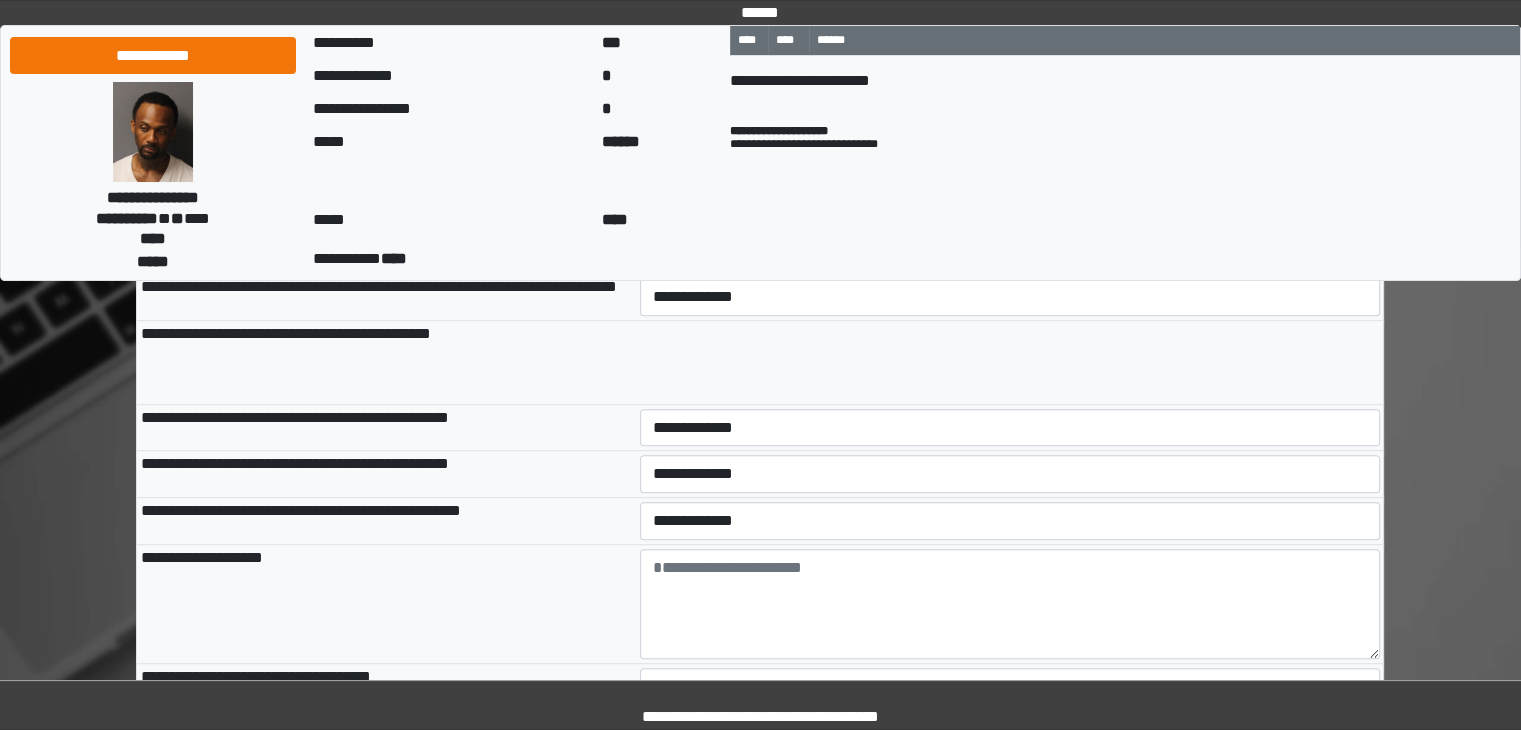 scroll, scrollTop: 1000, scrollLeft: 0, axis: vertical 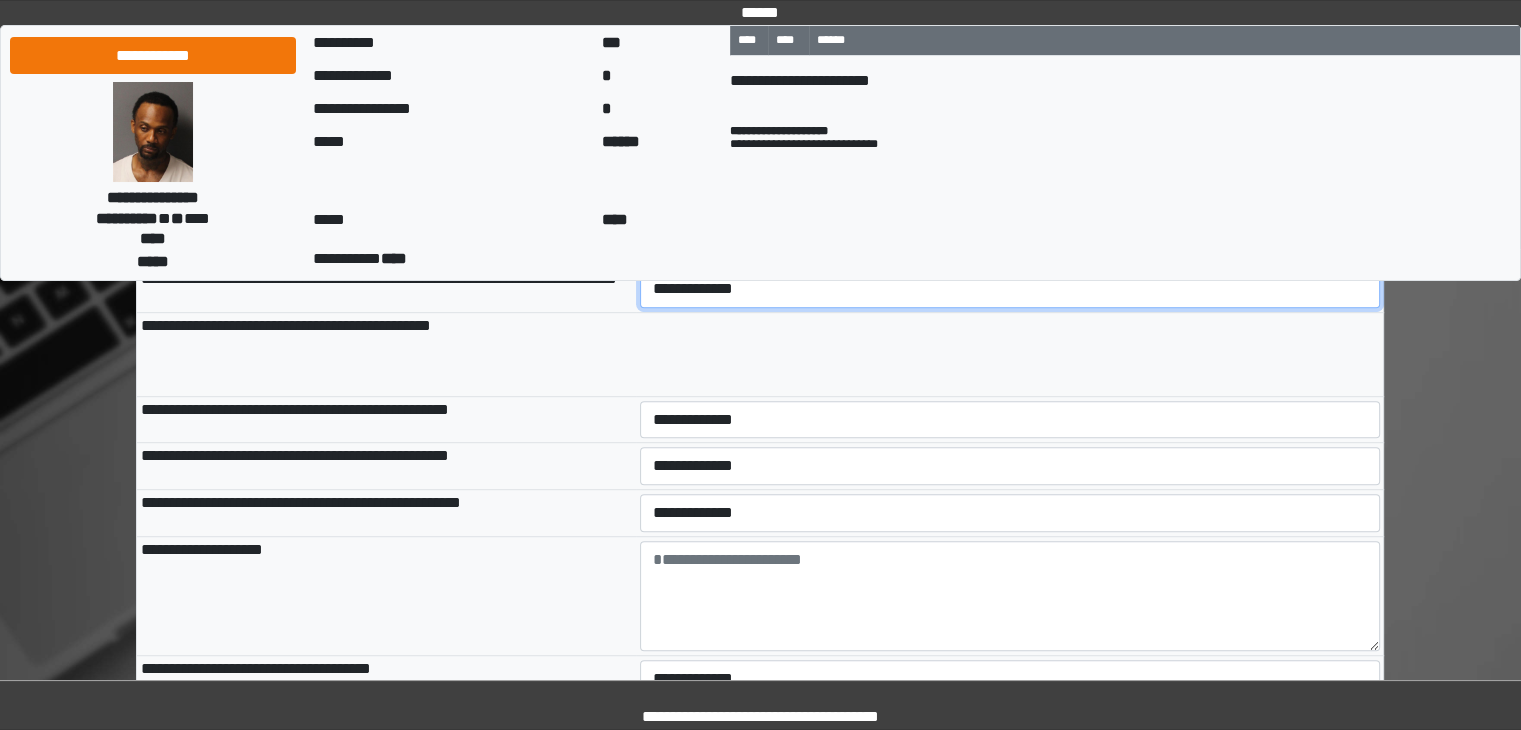 click on "**********" at bounding box center [1010, 289] 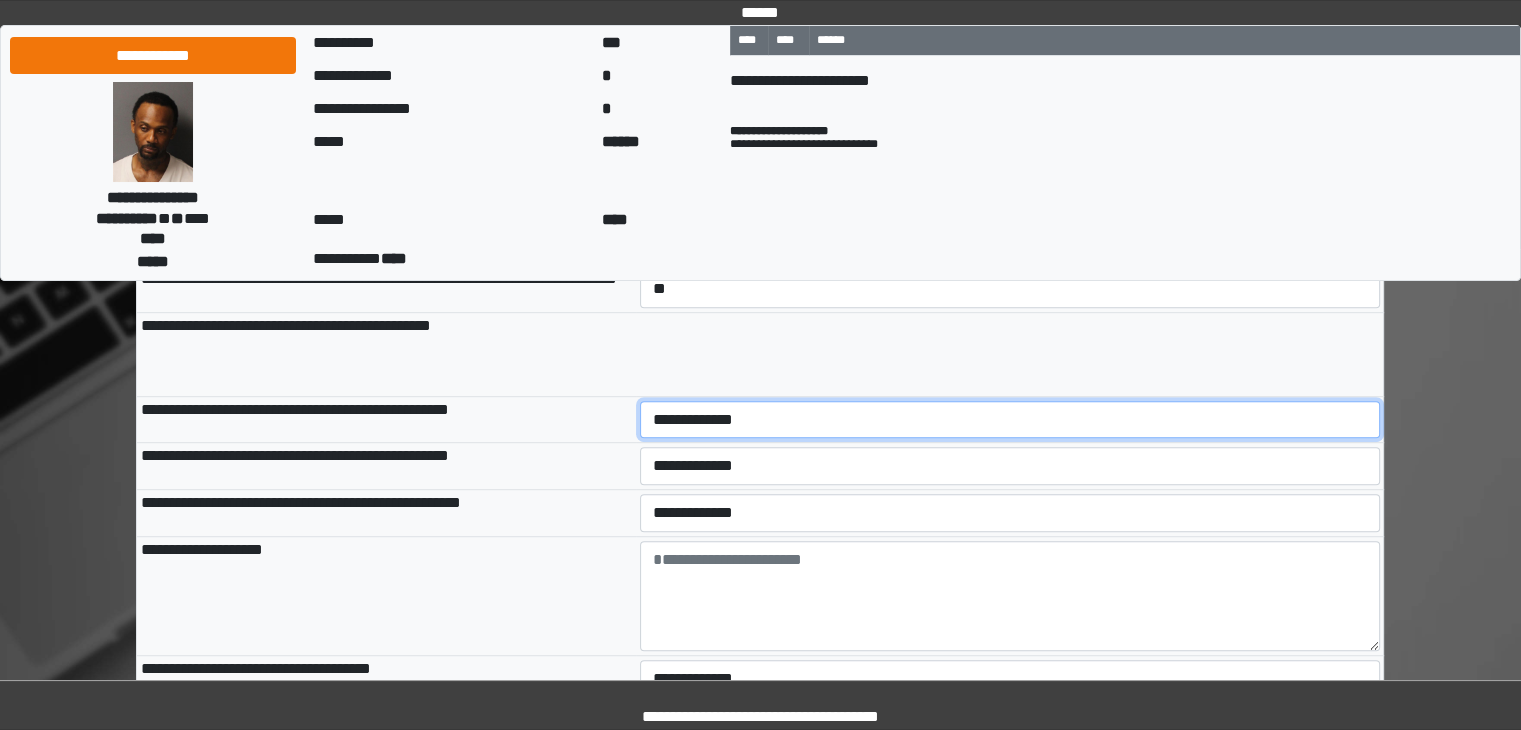 drag, startPoint x: 700, startPoint y: 477, endPoint x: 696, endPoint y: 497, distance: 20.396078 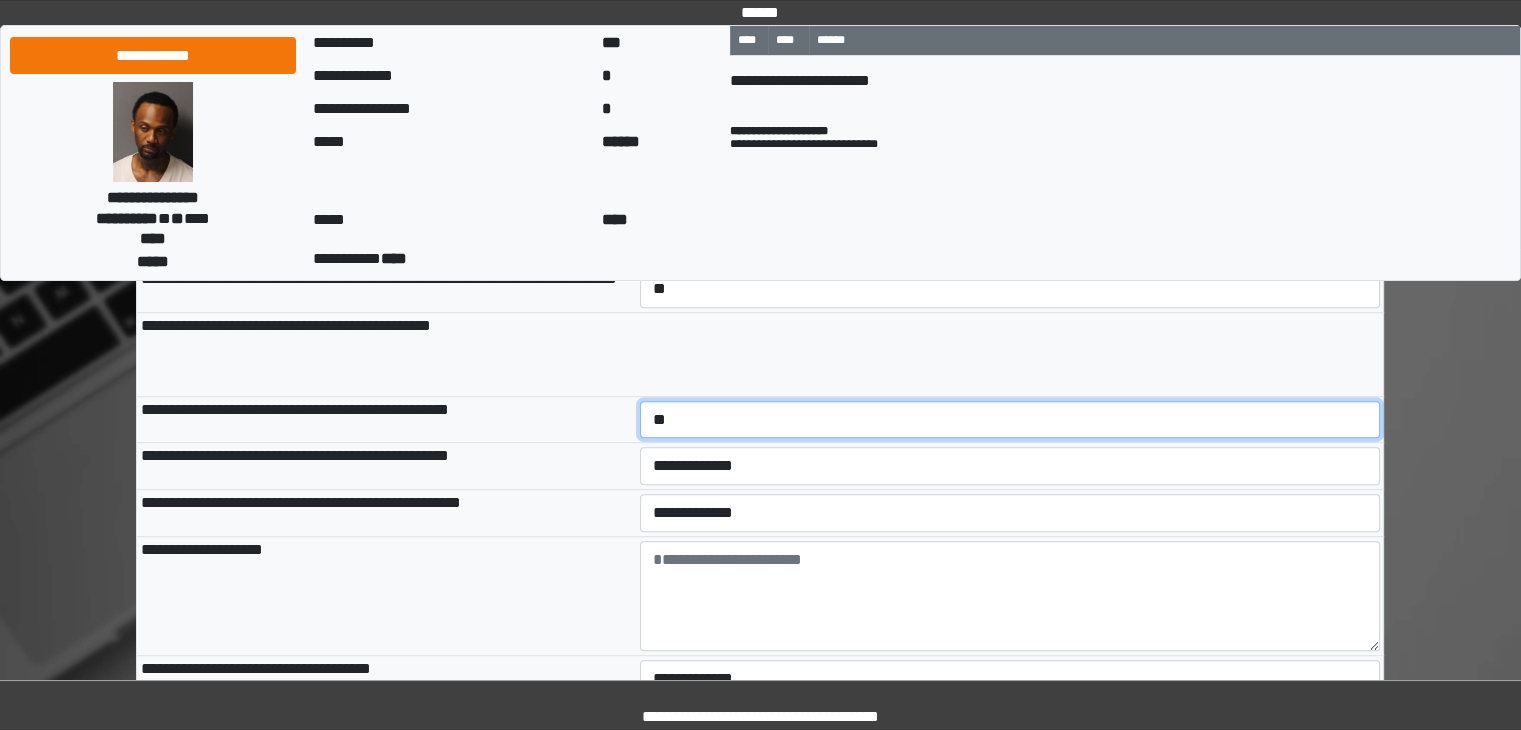 click on "**********" at bounding box center [1010, 420] 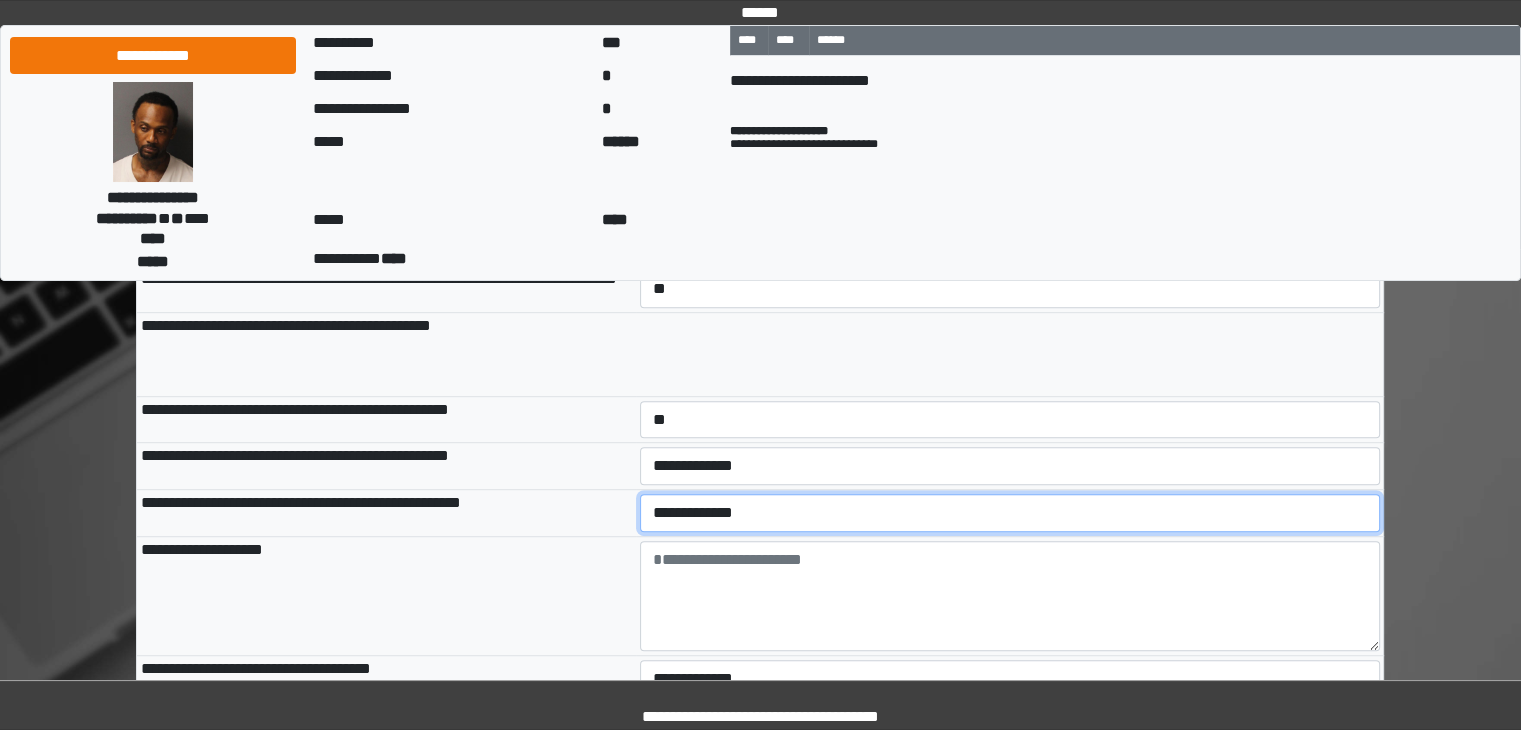 click on "**********" at bounding box center (1010, 513) 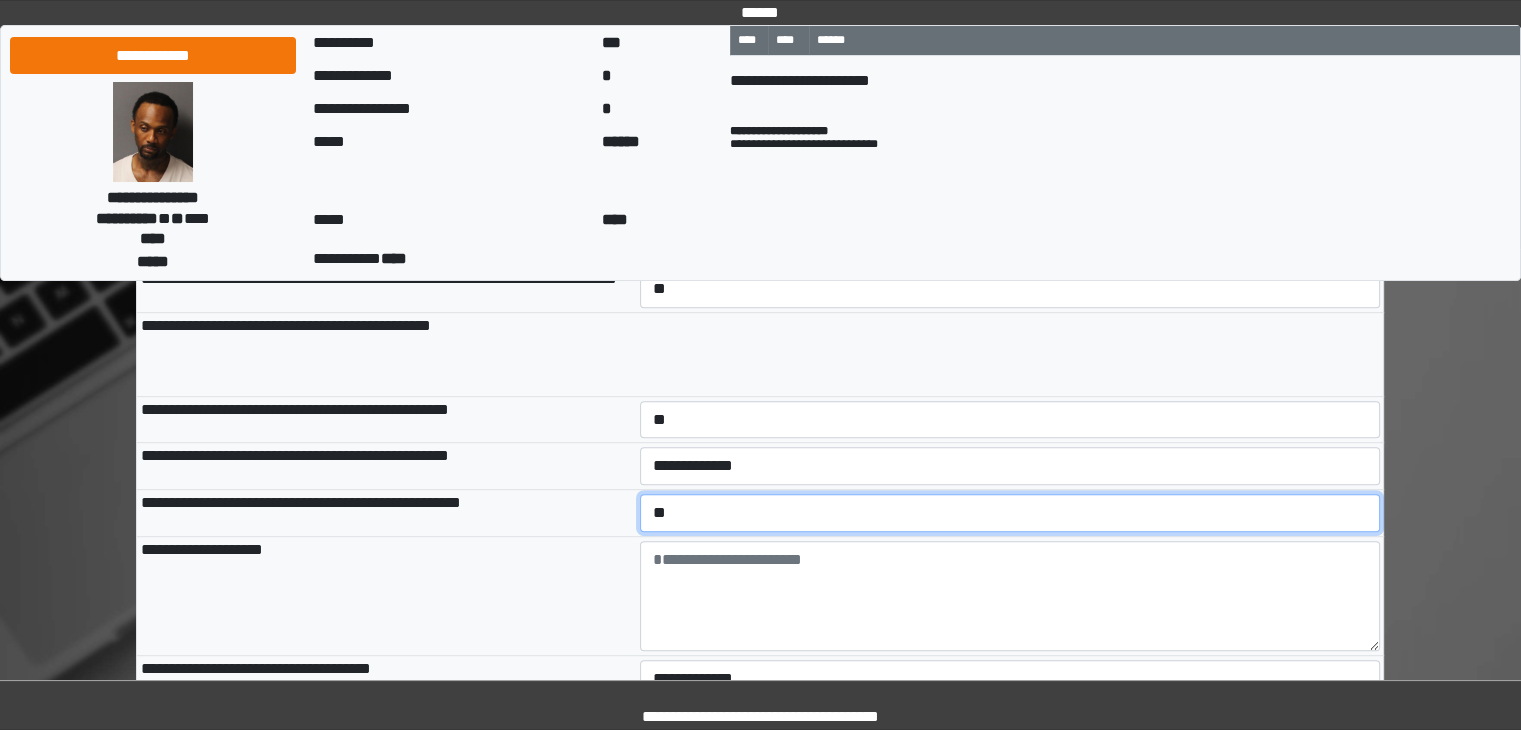 click on "**********" at bounding box center (1010, 513) 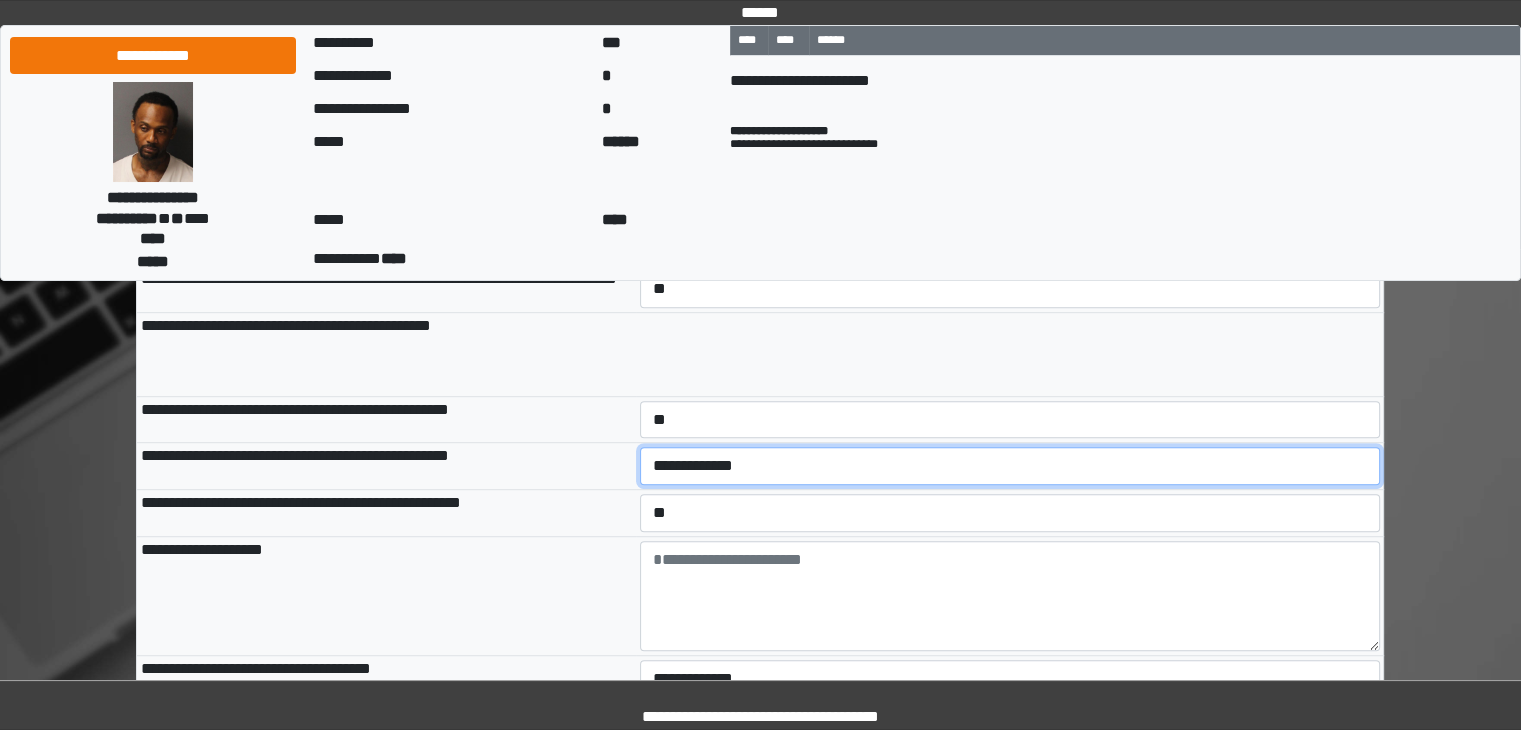 click on "**********" at bounding box center (1010, 466) 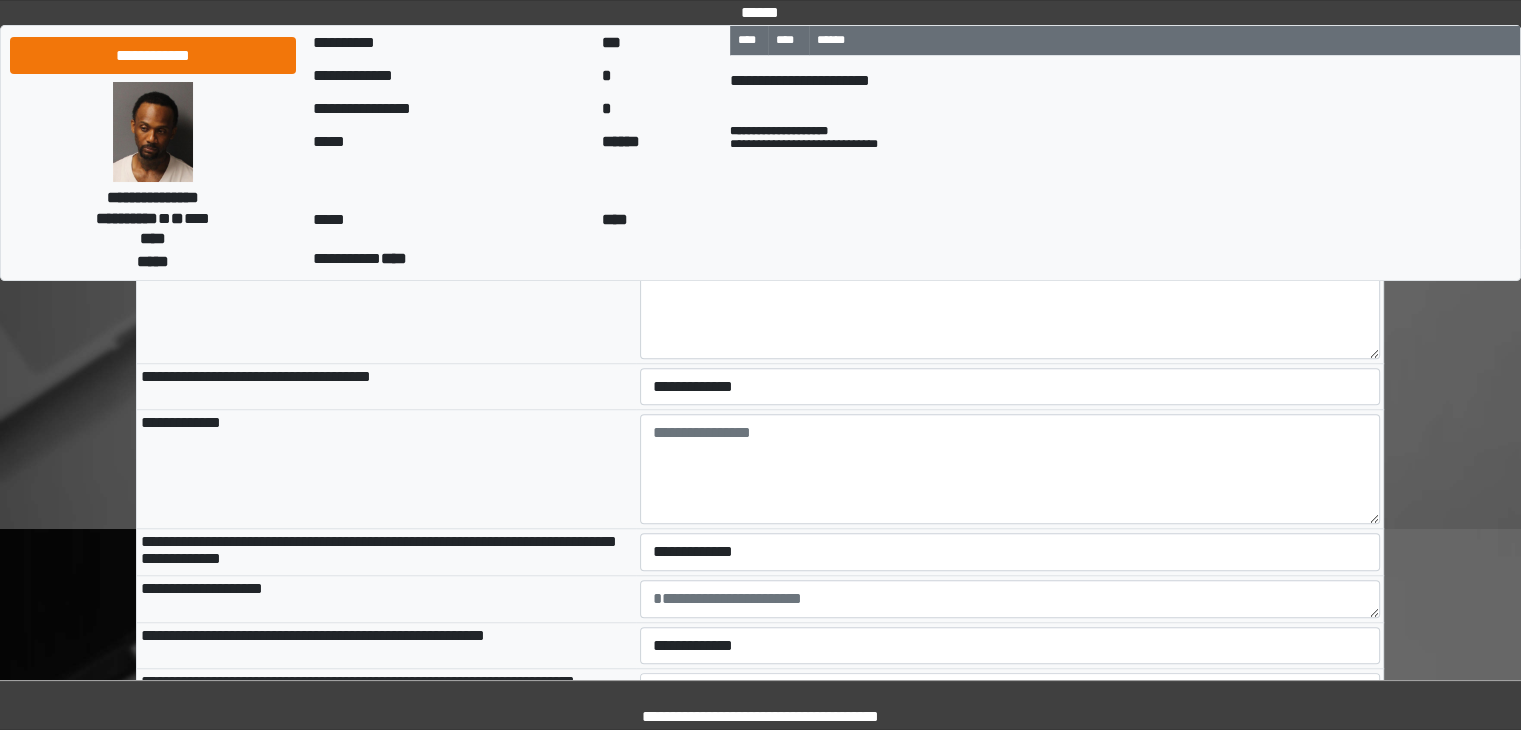 scroll, scrollTop: 1300, scrollLeft: 0, axis: vertical 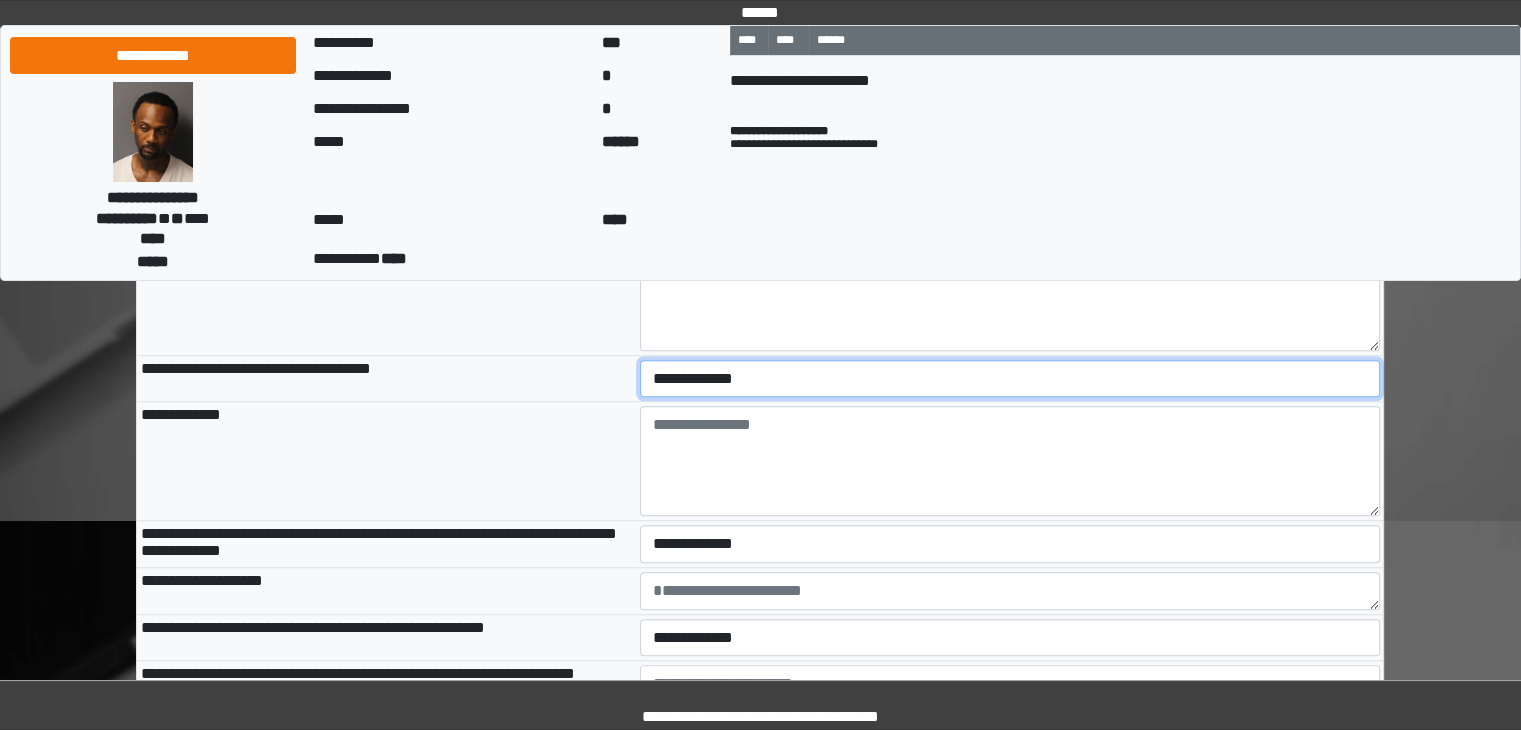 click on "**********" at bounding box center [1010, 379] 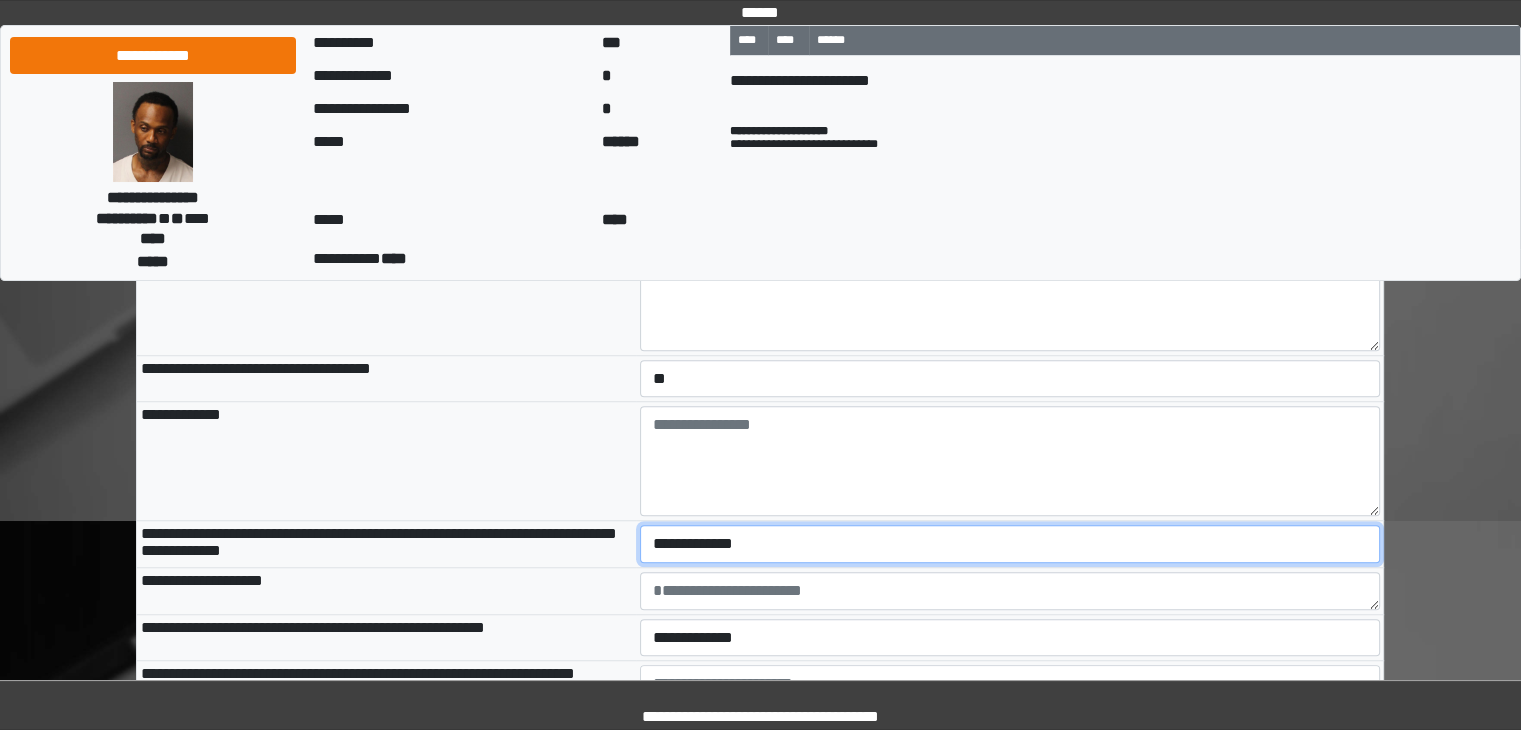 click on "**********" at bounding box center [1010, 544] 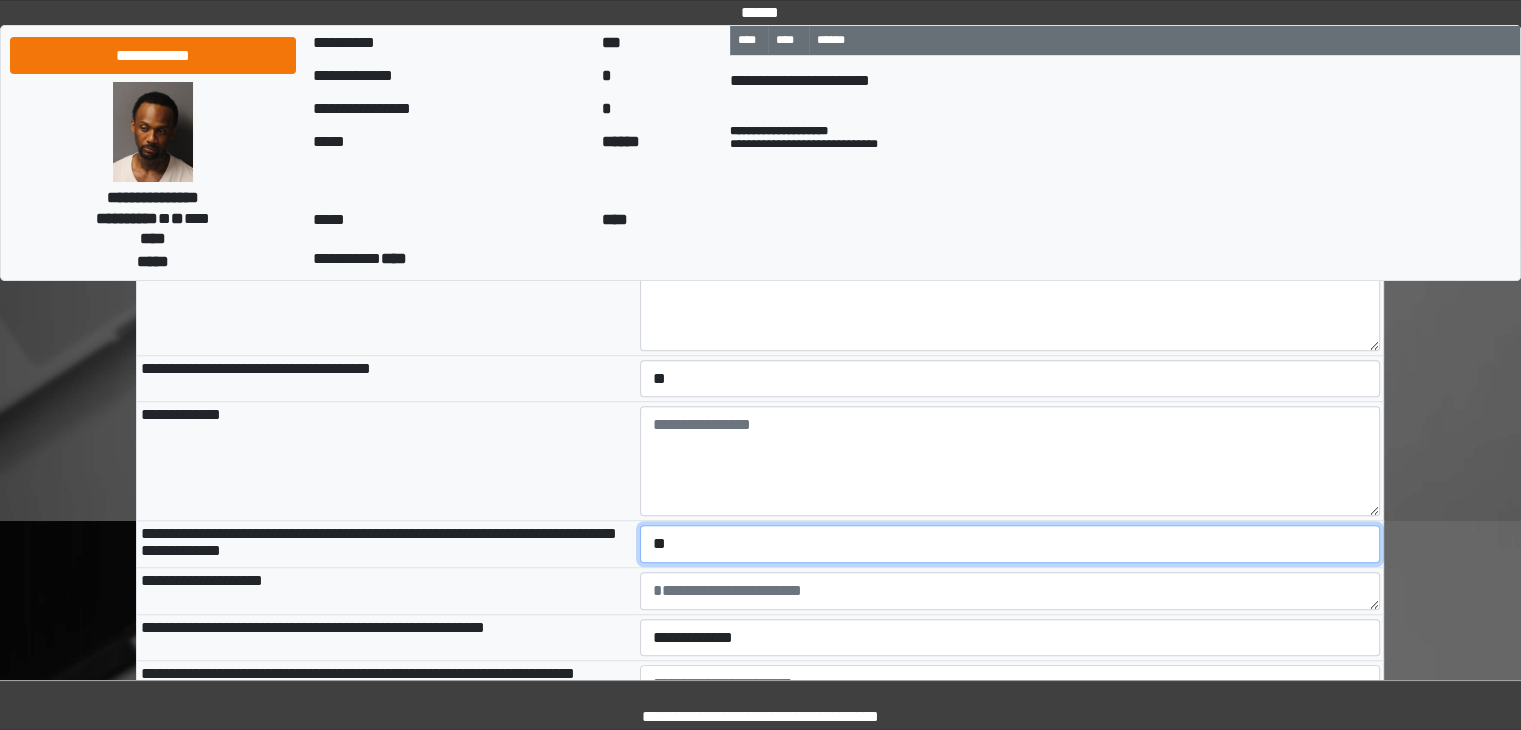 click on "**********" at bounding box center [1010, 544] 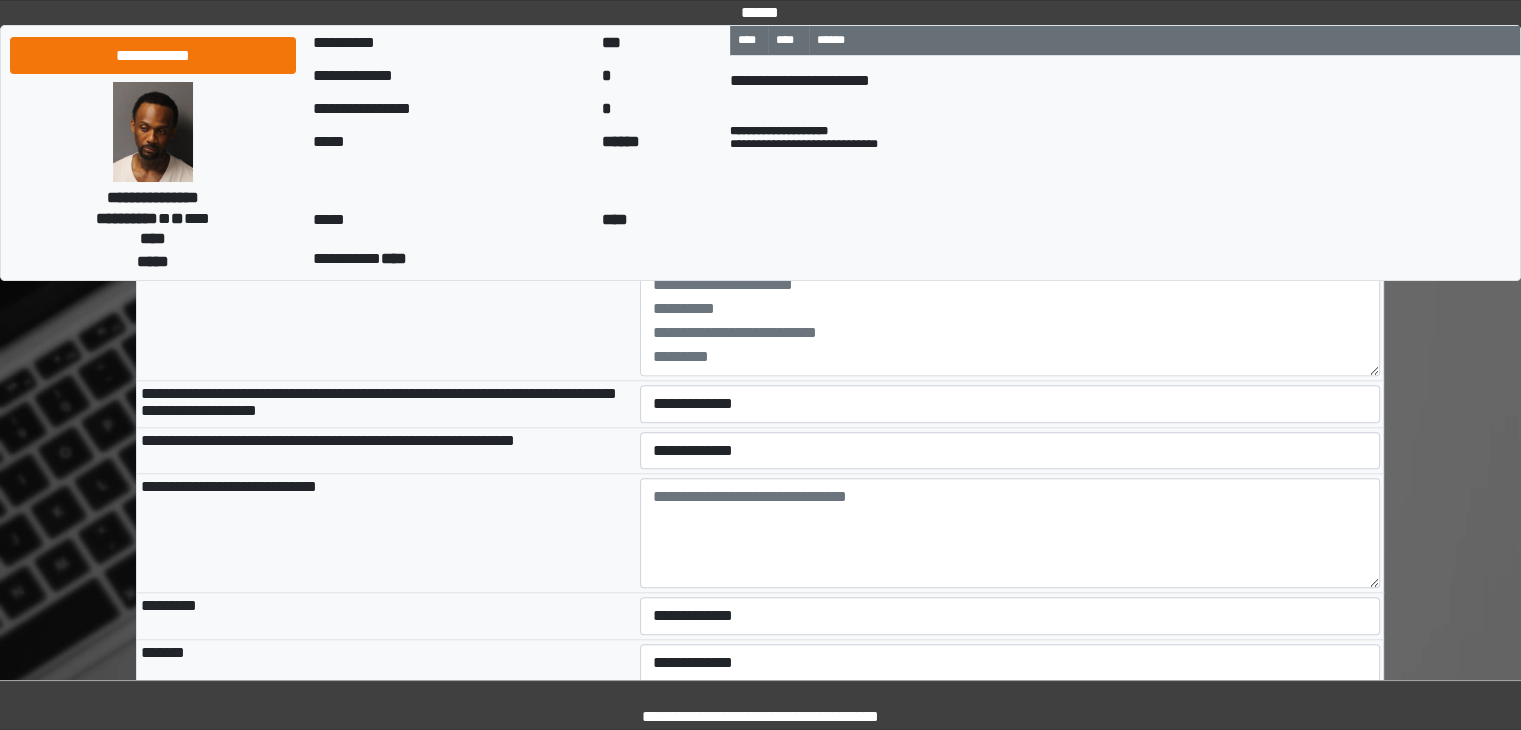scroll, scrollTop: 1700, scrollLeft: 0, axis: vertical 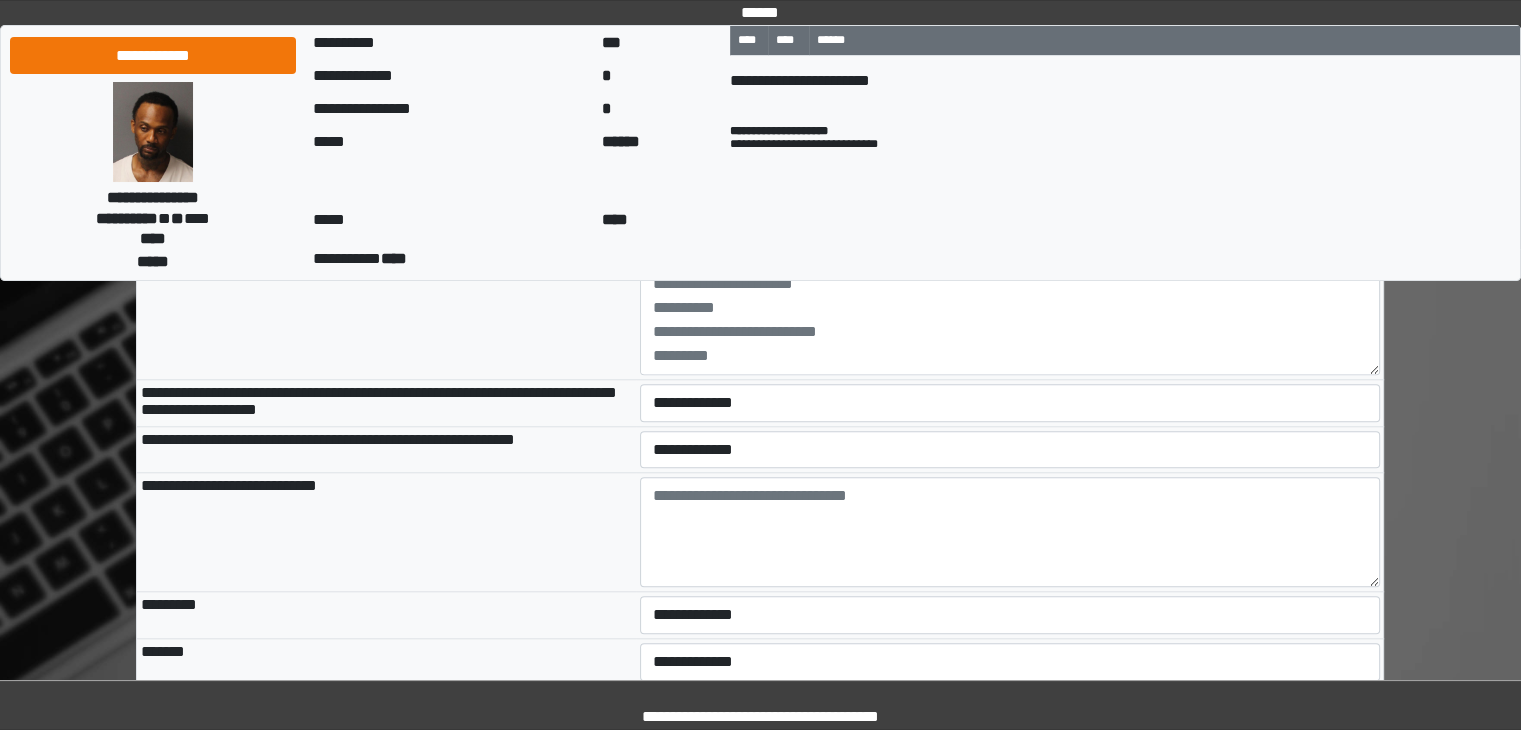 click on "**********" at bounding box center [1010, 238] 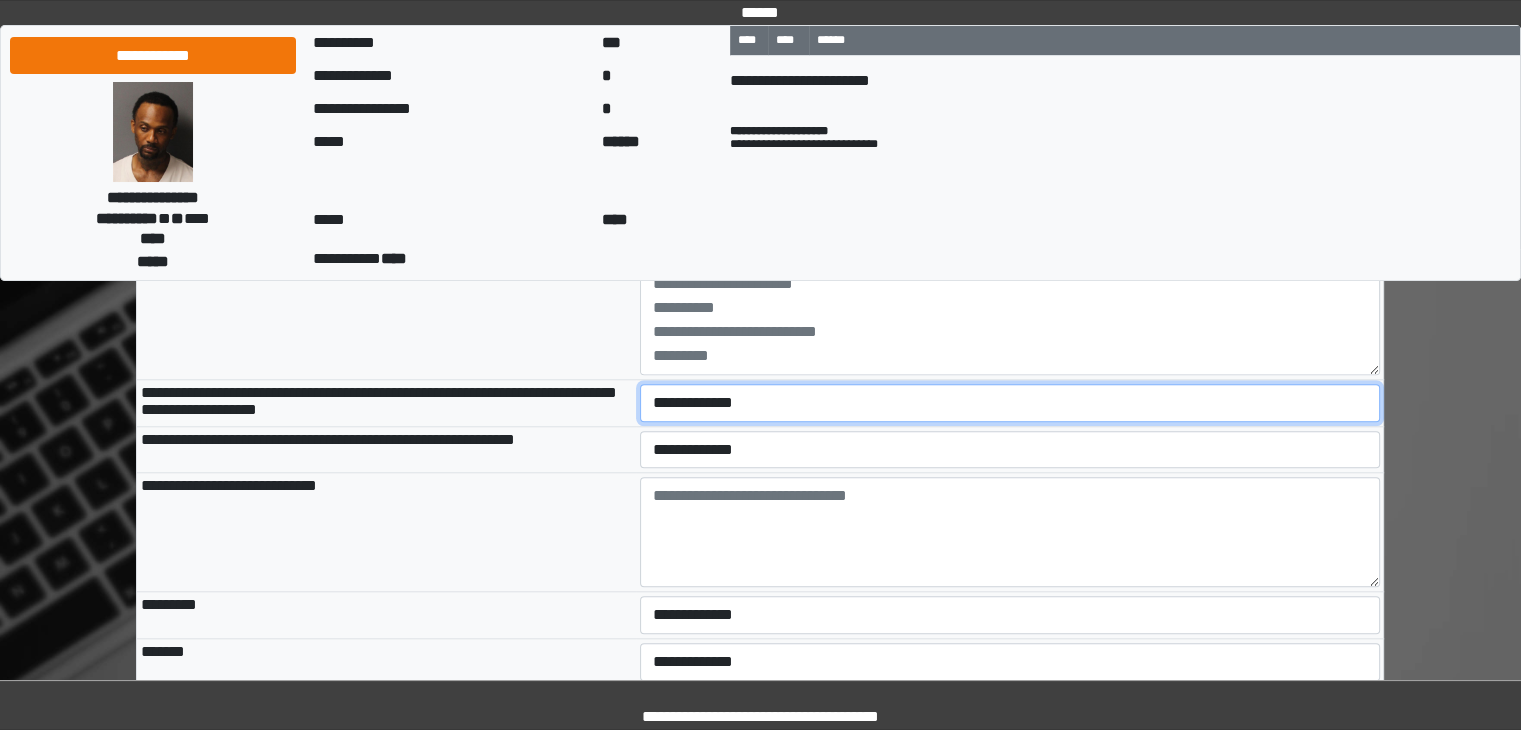 click on "**********" at bounding box center [1010, 403] 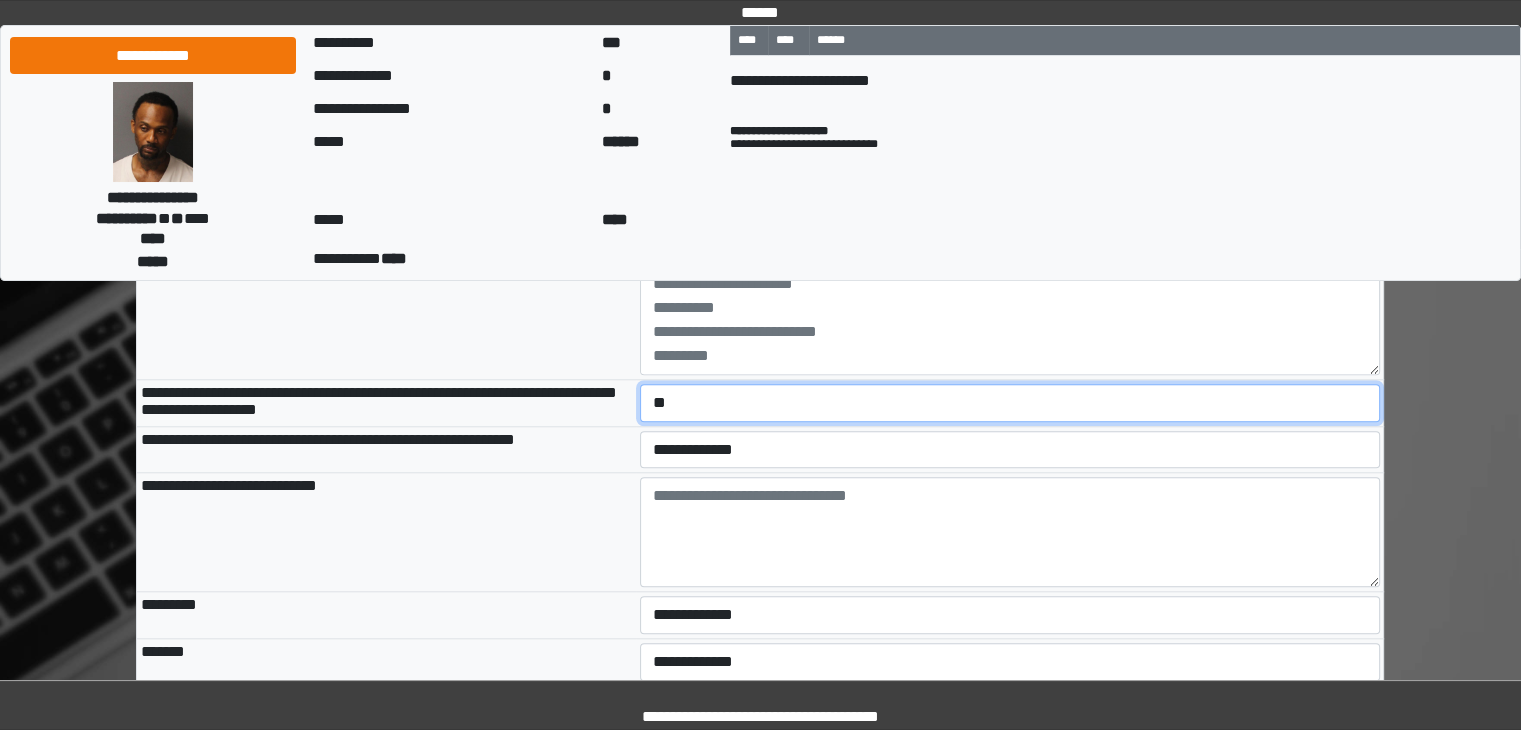 click on "**********" at bounding box center (1010, 403) 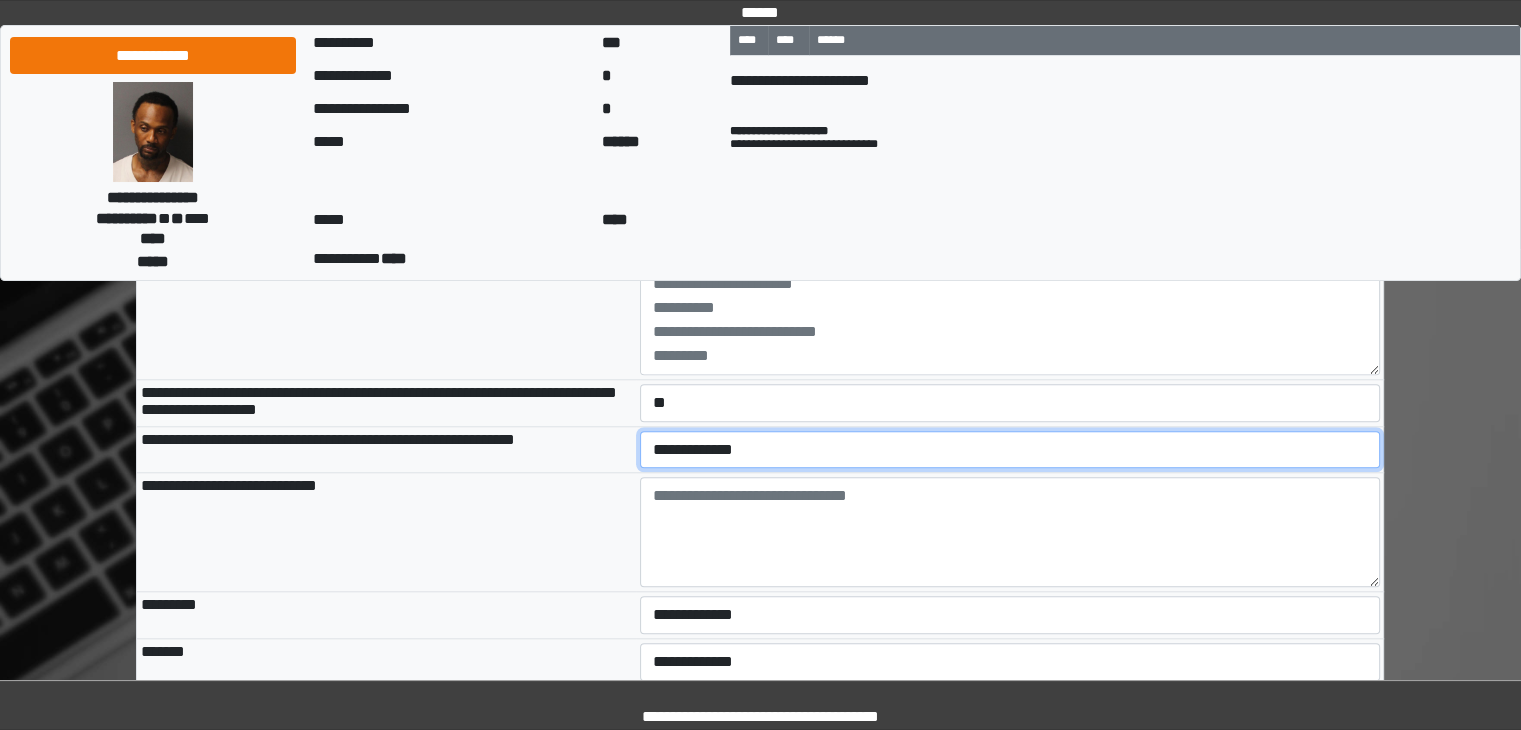 click on "**********" at bounding box center [1010, 450] 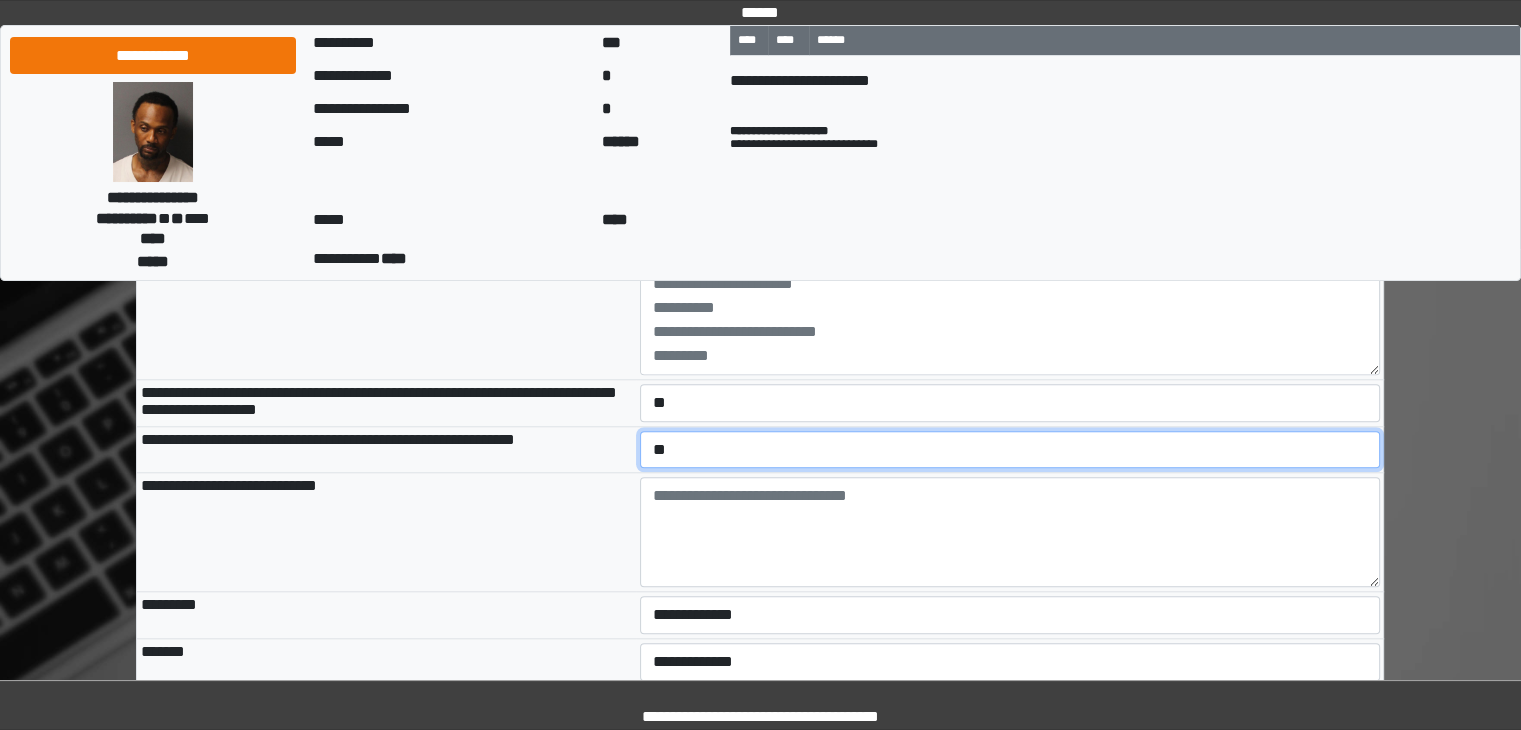 click on "**********" at bounding box center (1010, 450) 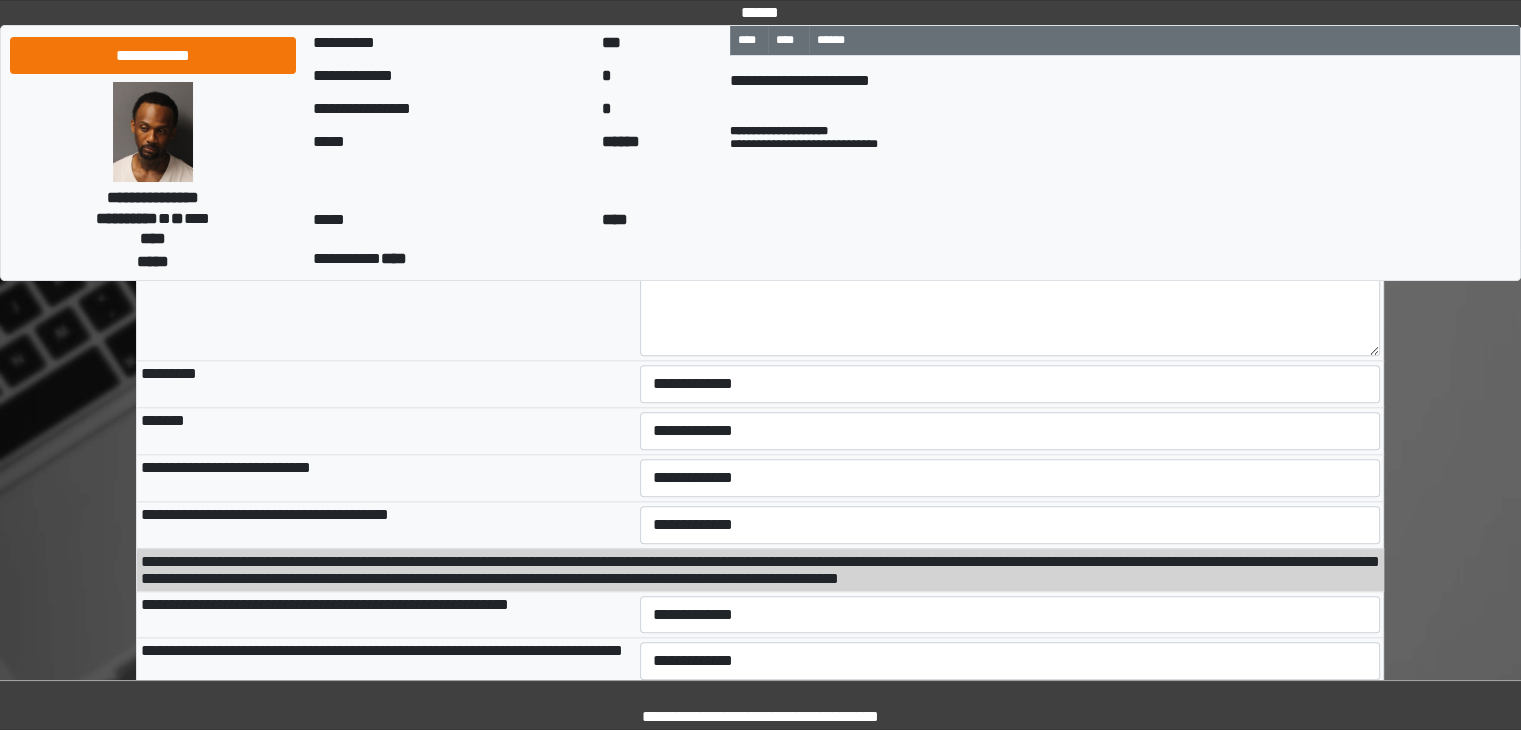 scroll, scrollTop: 2000, scrollLeft: 0, axis: vertical 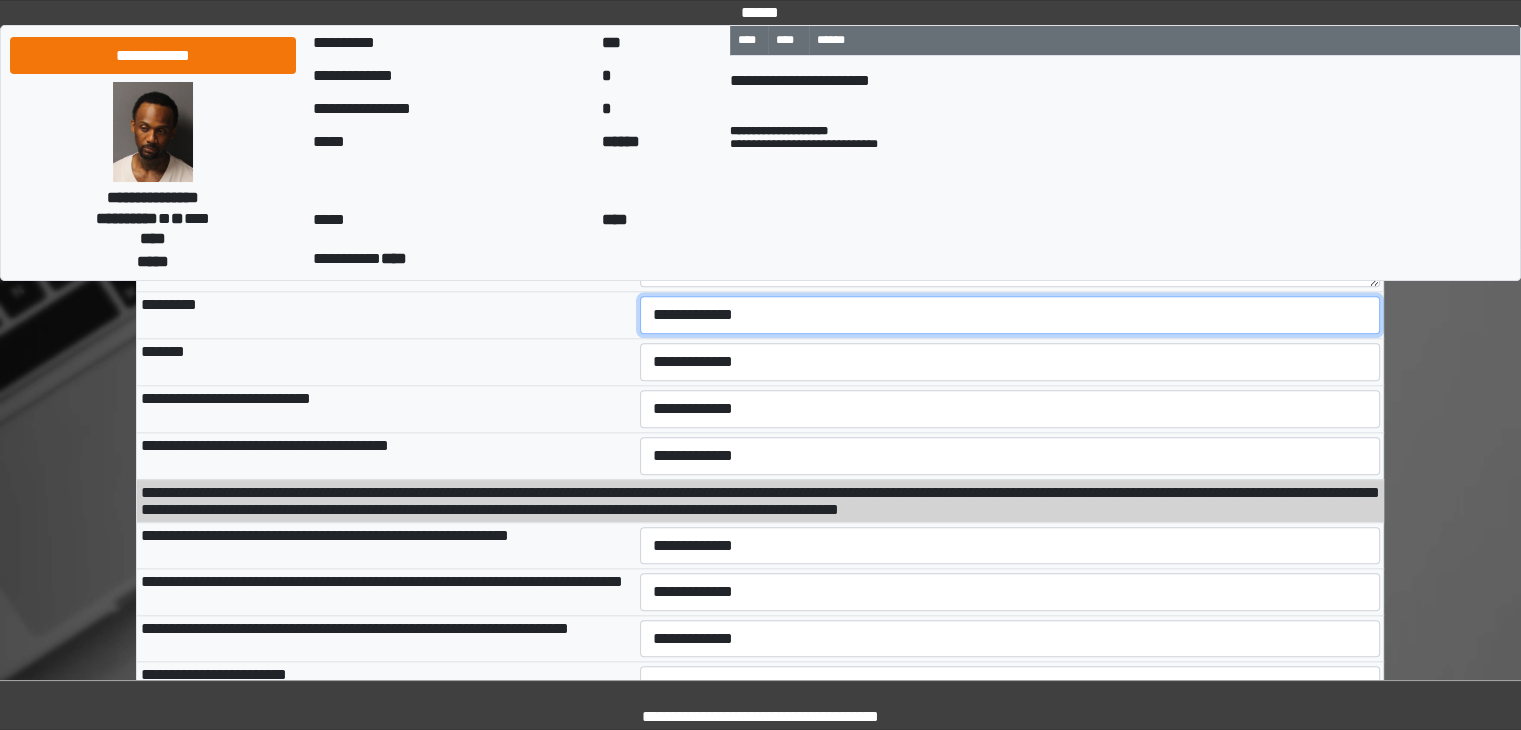 click on "**********" at bounding box center [1010, 315] 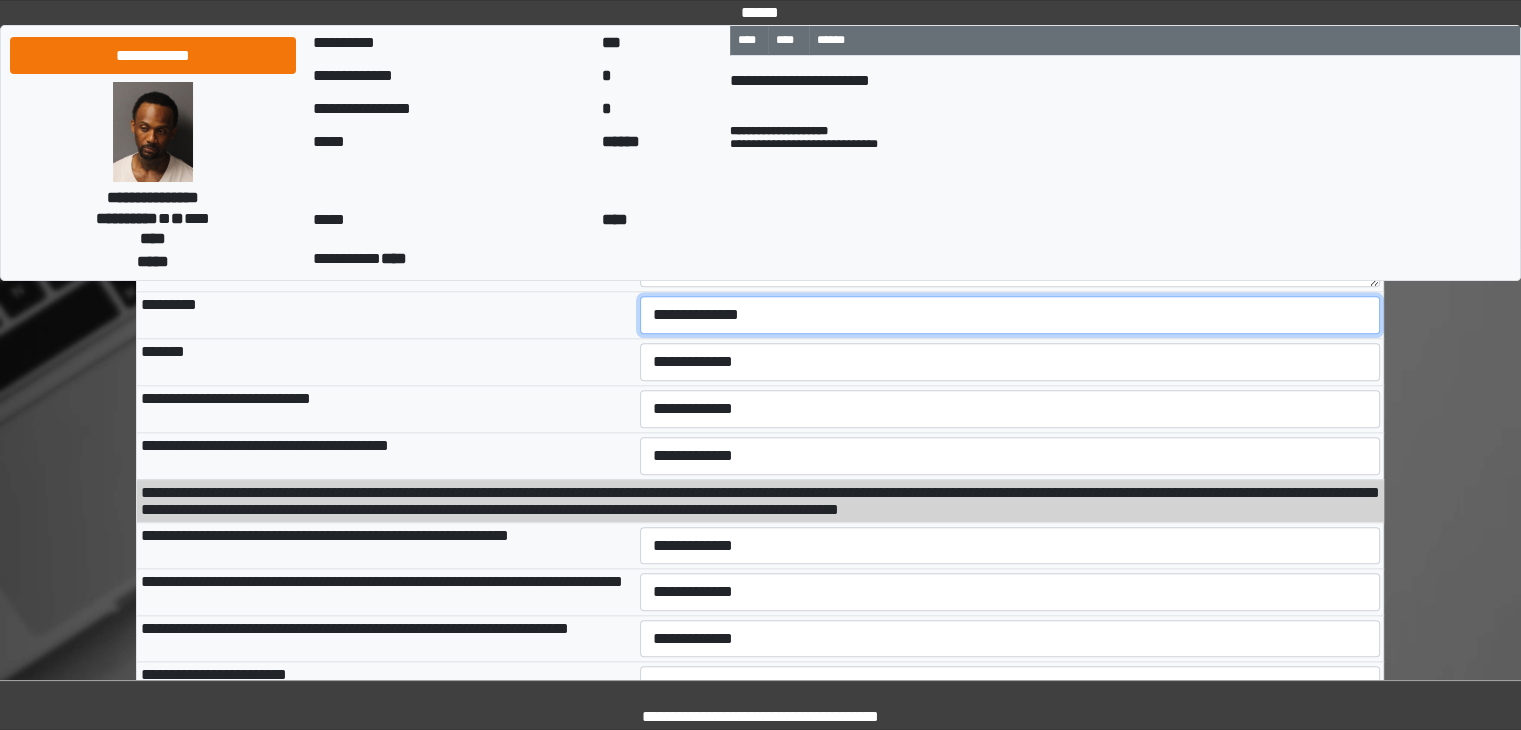 click on "**********" at bounding box center [1010, 315] 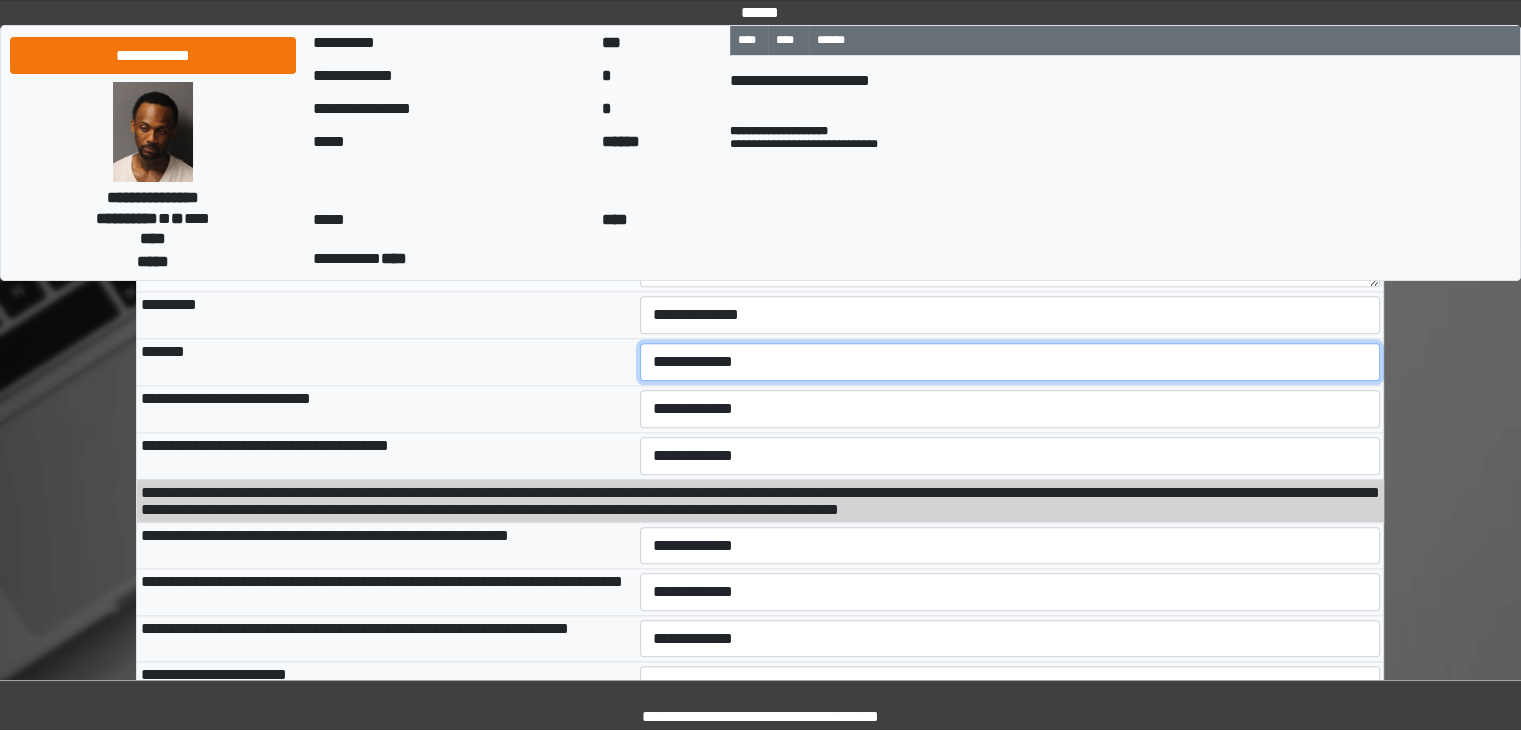 click on "**********" at bounding box center (1010, 362) 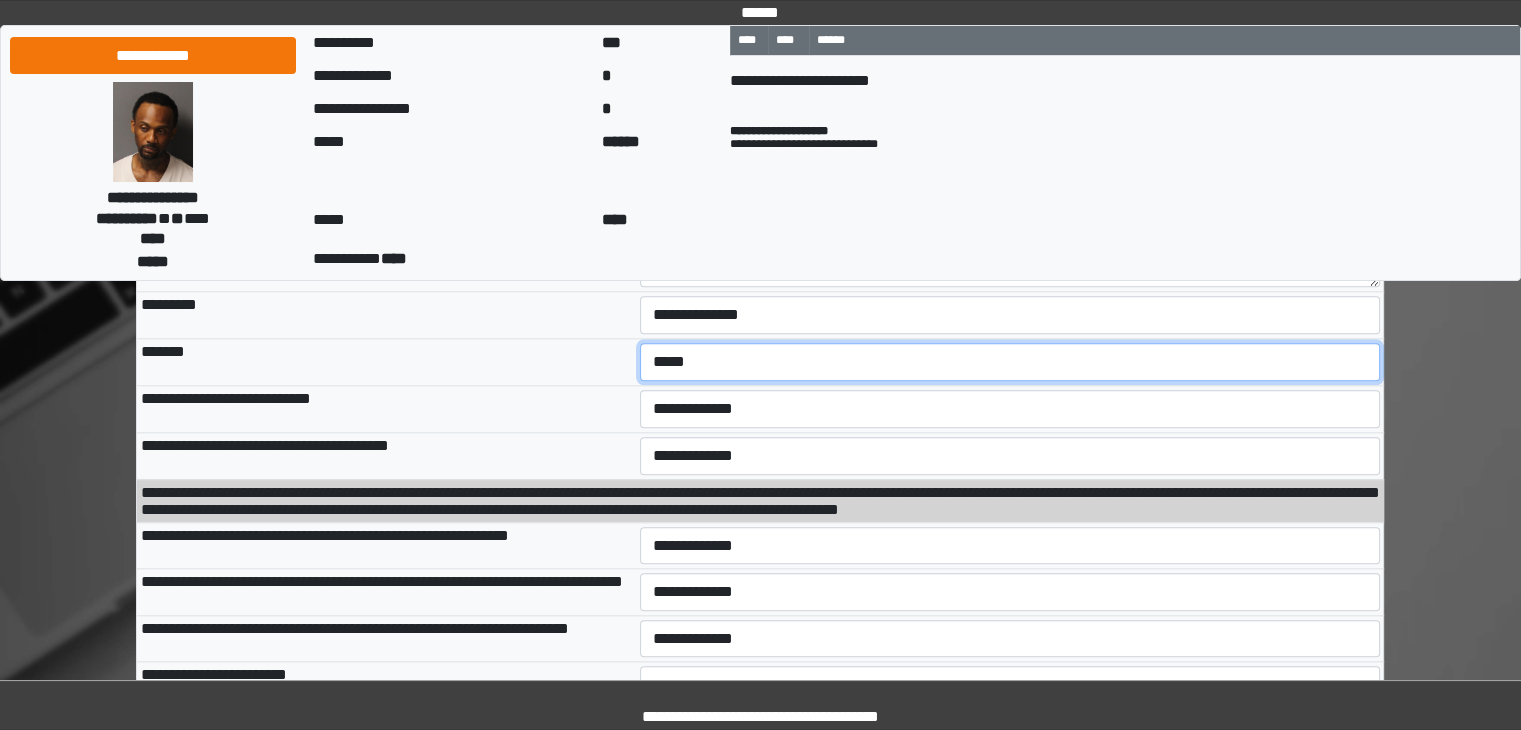 click on "**********" at bounding box center [1010, 362] 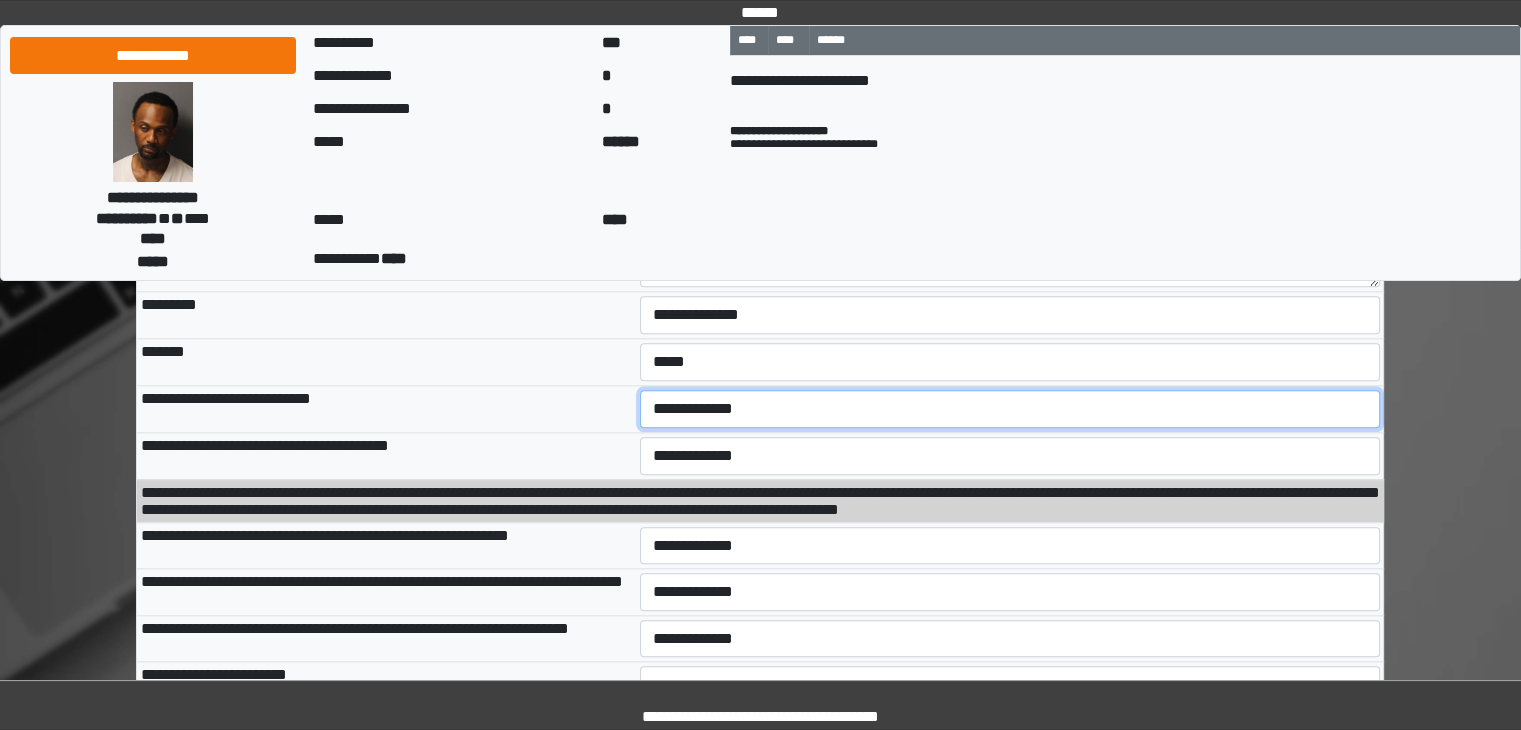 click on "**********" at bounding box center [1010, 409] 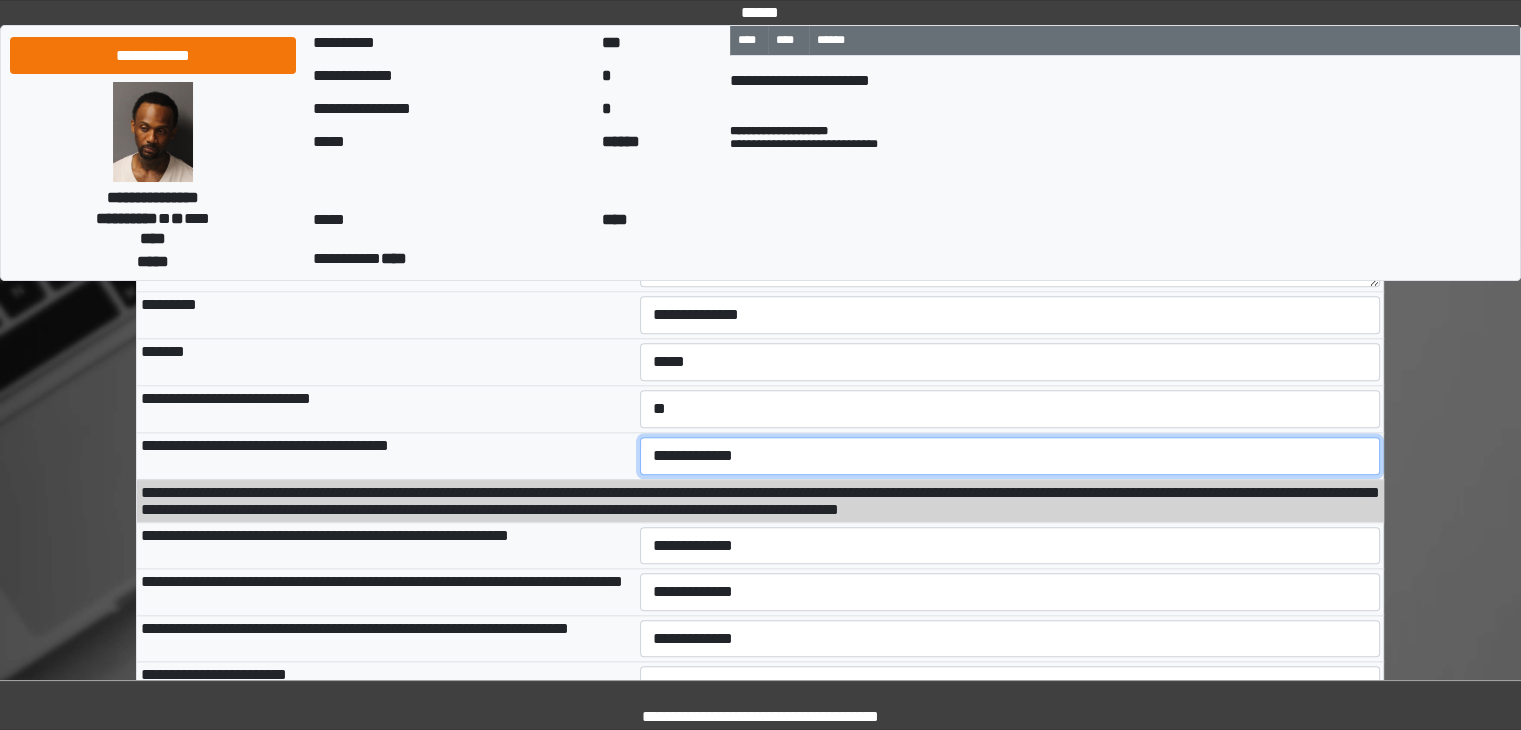 click on "**********" at bounding box center (1010, 456) 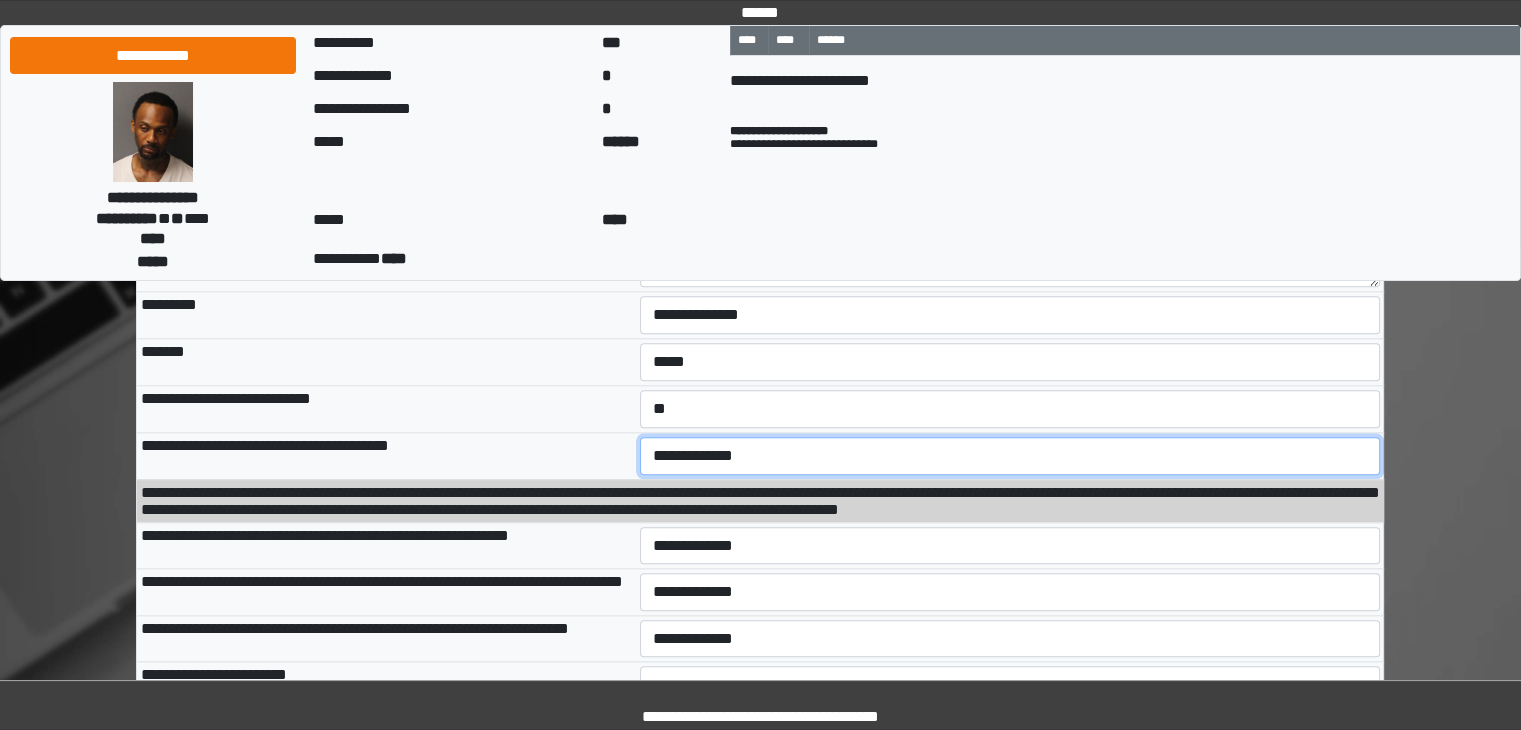 select on "*" 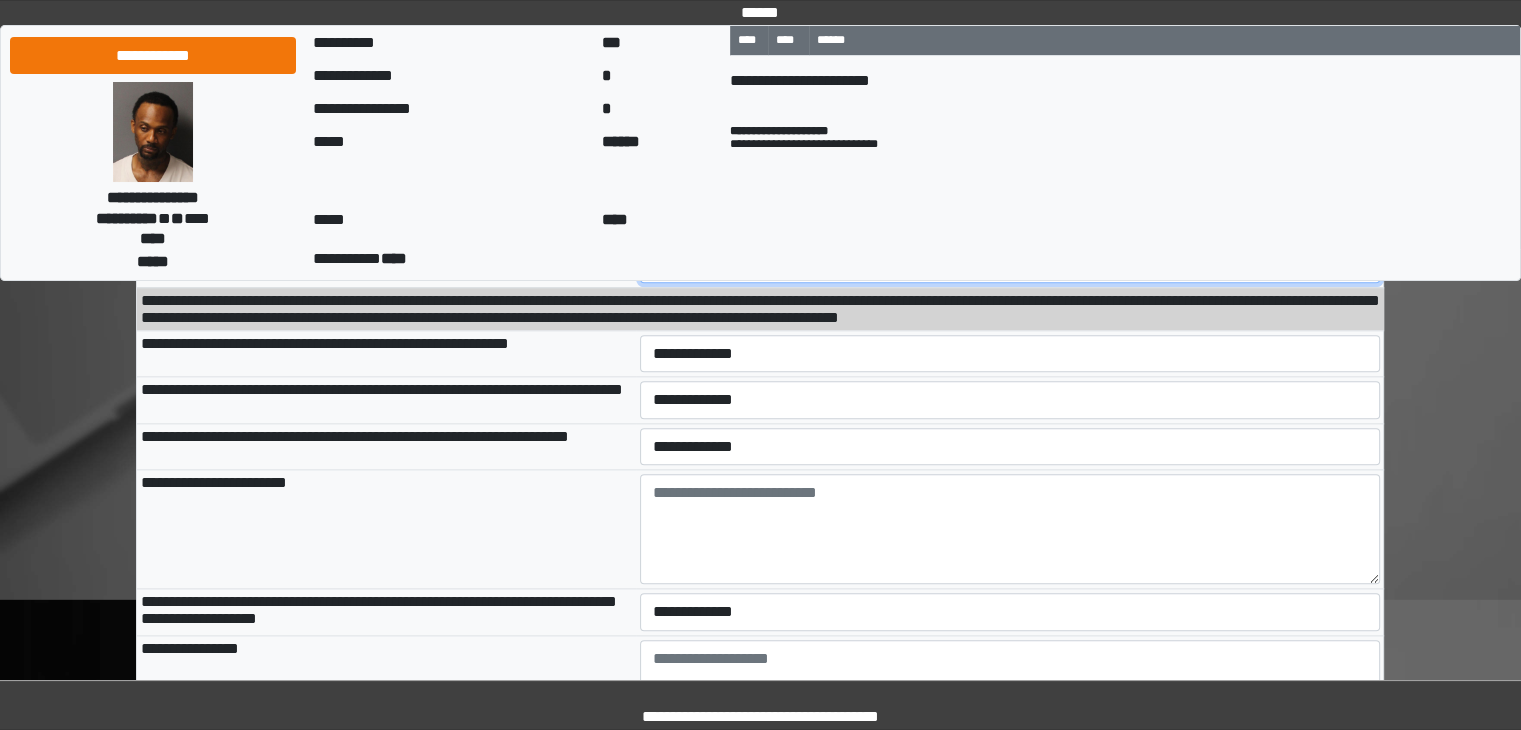 scroll, scrollTop: 2300, scrollLeft: 0, axis: vertical 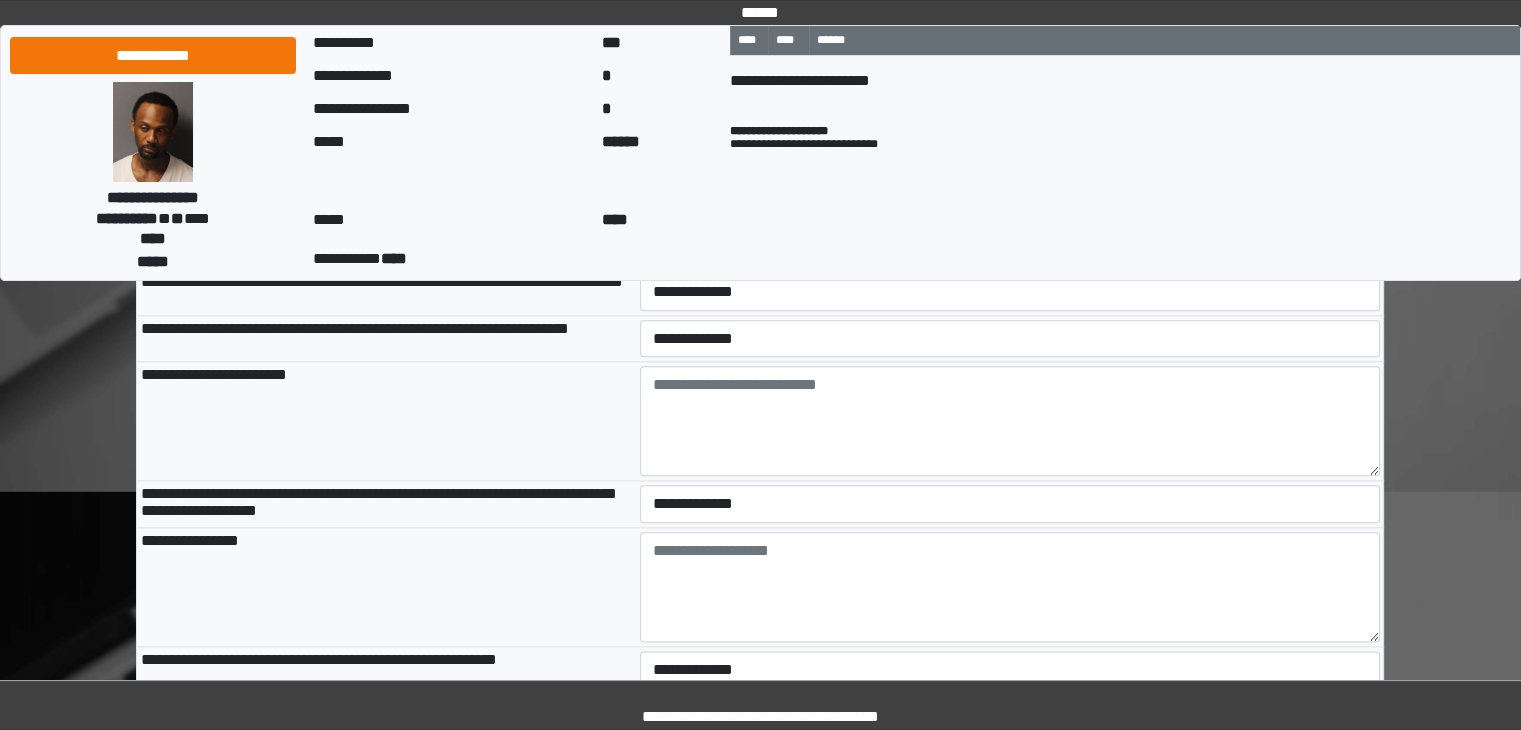 click on "**********" at bounding box center [1010, 246] 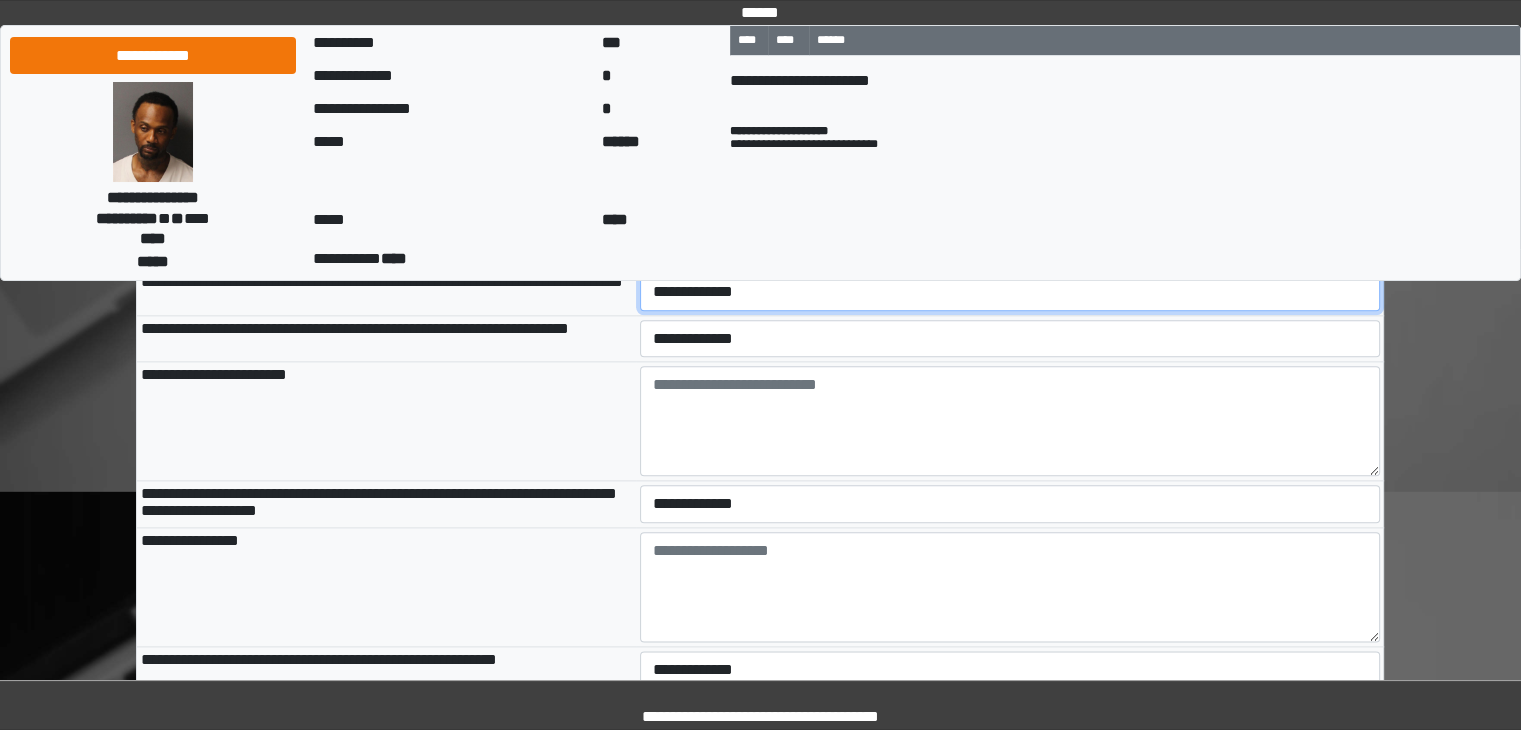 click on "**********" at bounding box center [1010, 292] 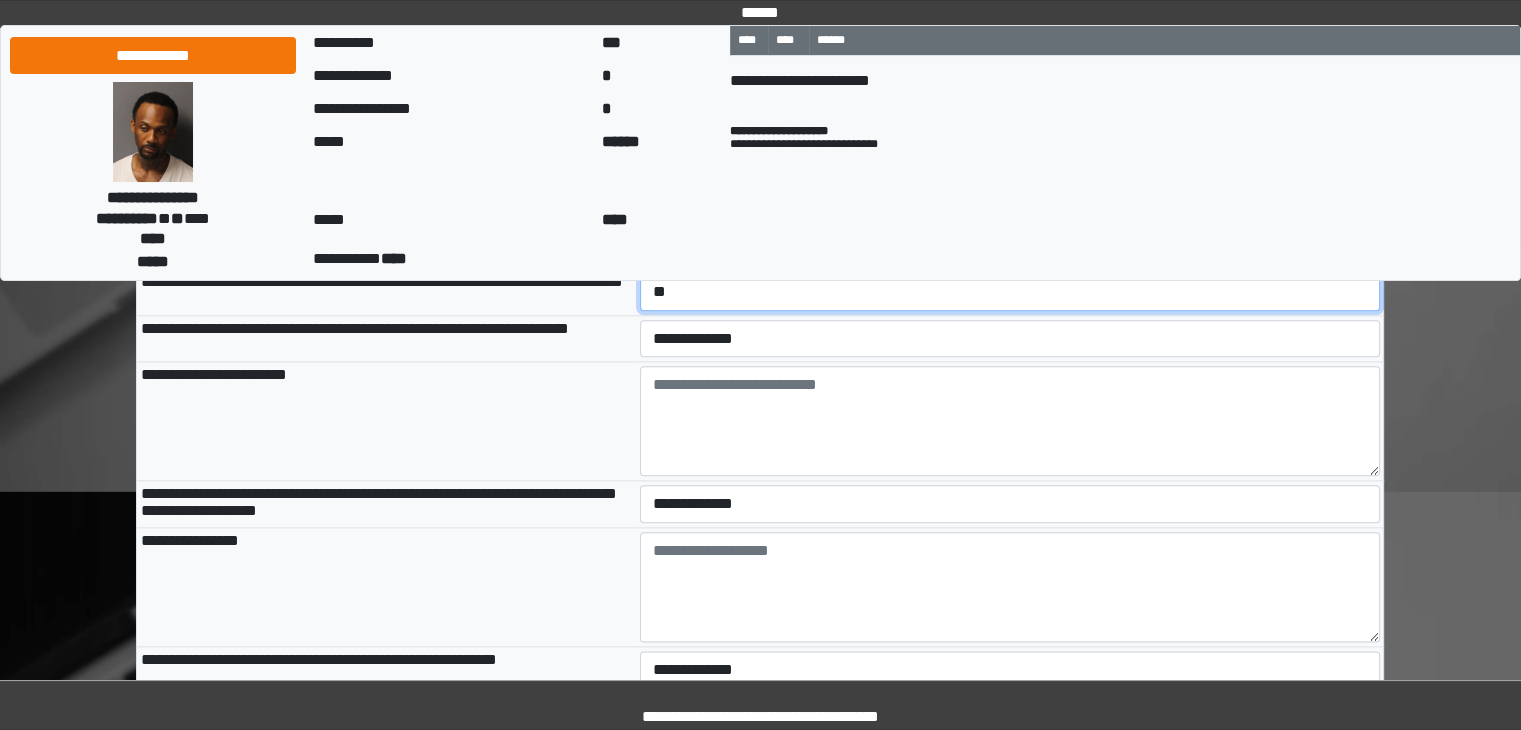 click on "**********" at bounding box center [1010, 292] 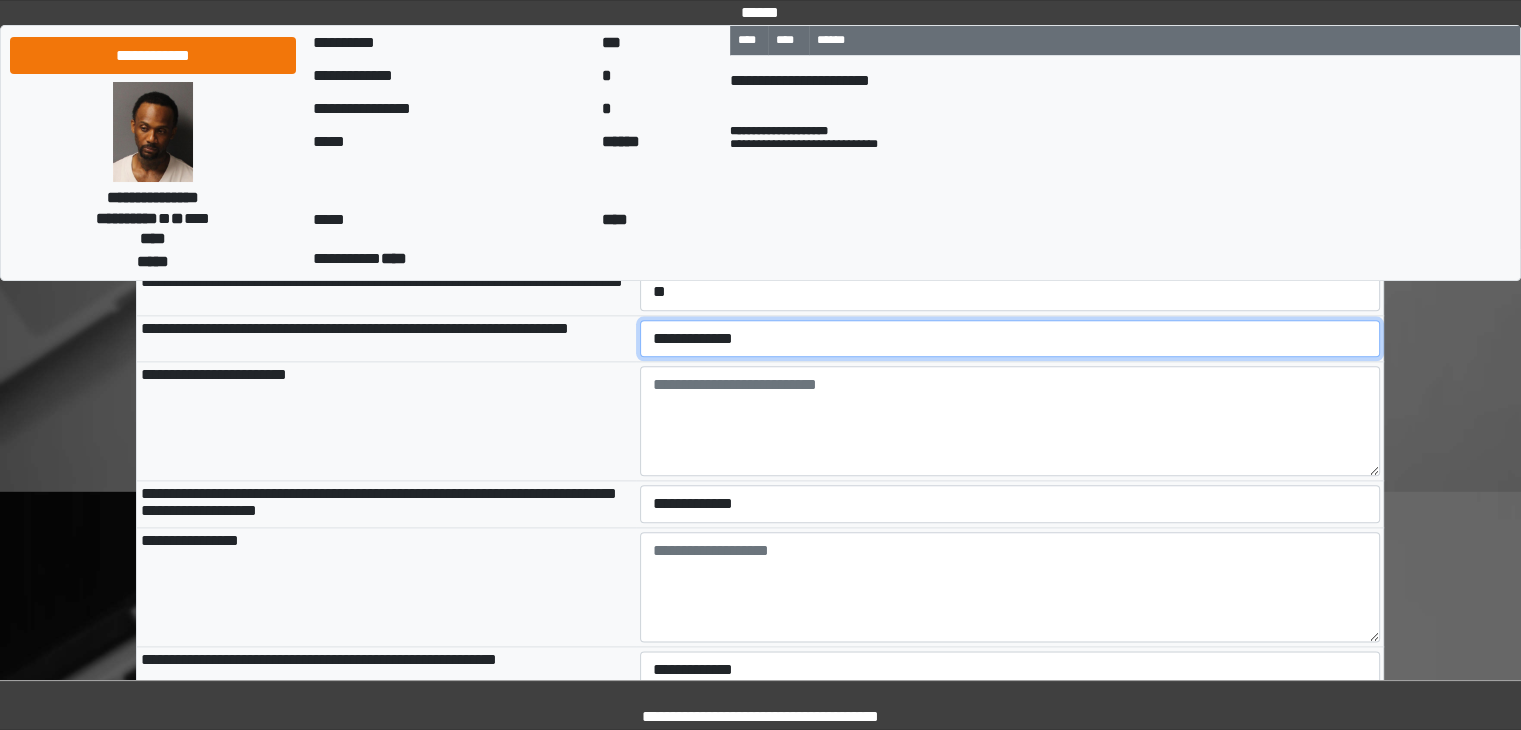 click on "**********" at bounding box center [1010, 339] 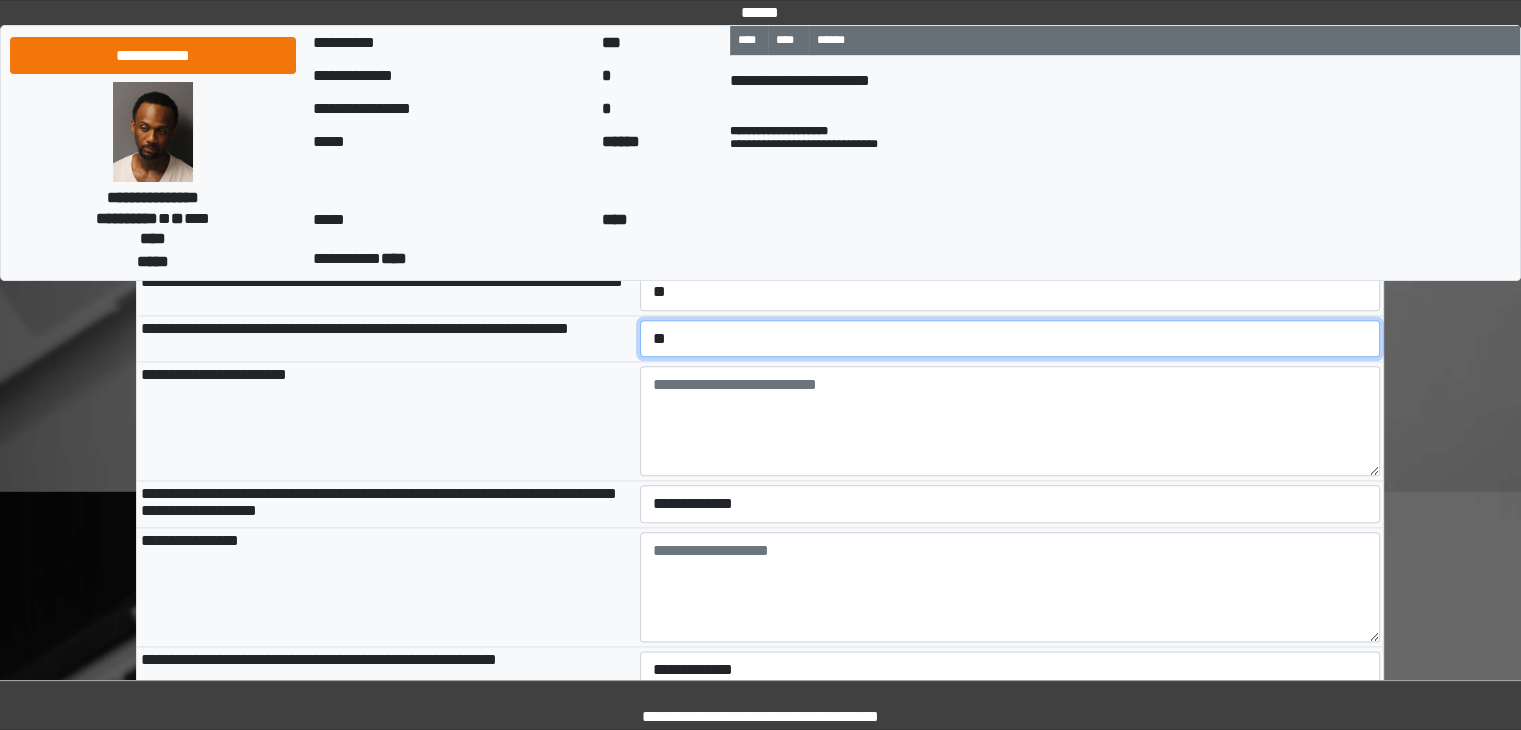 click on "**********" at bounding box center [1010, 339] 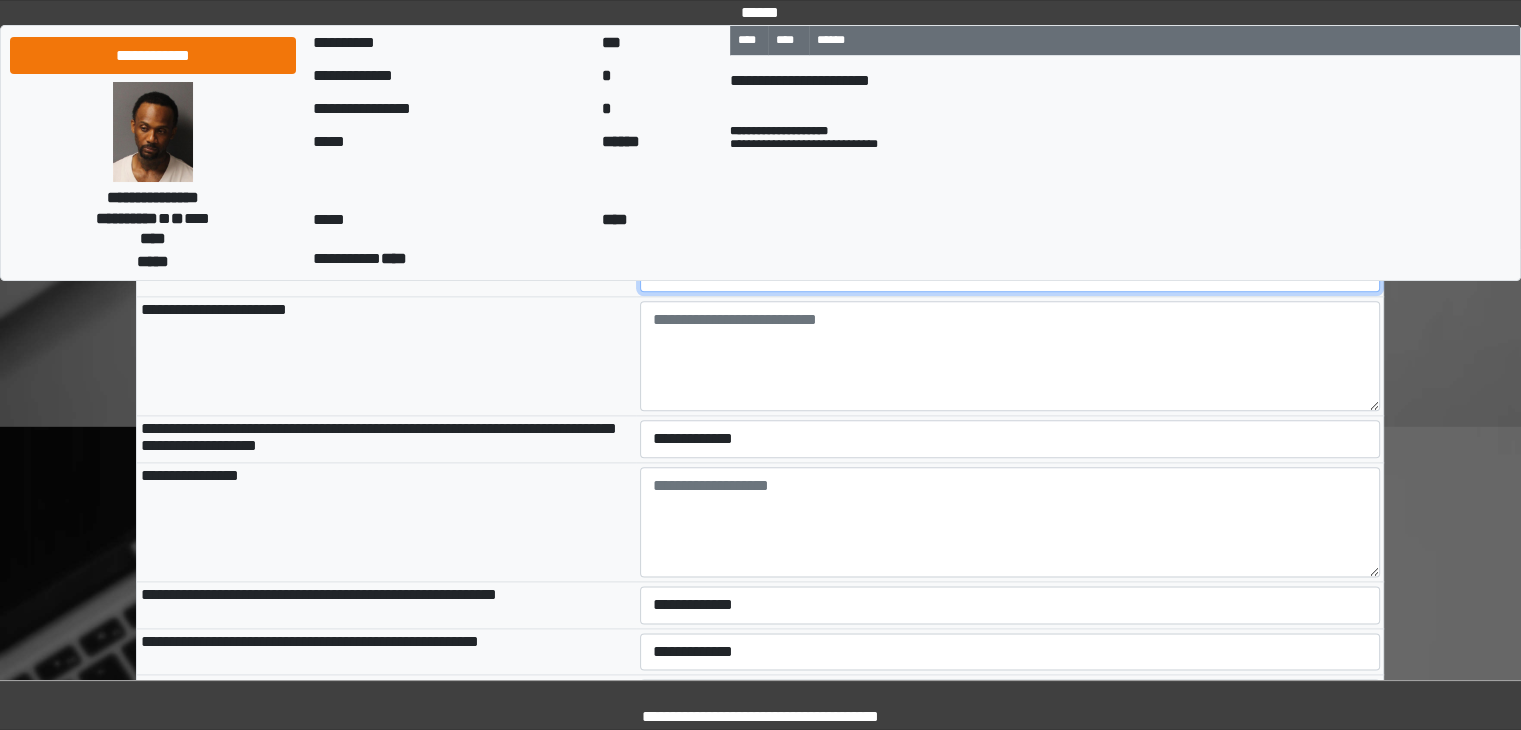 scroll, scrollTop: 2400, scrollLeft: 0, axis: vertical 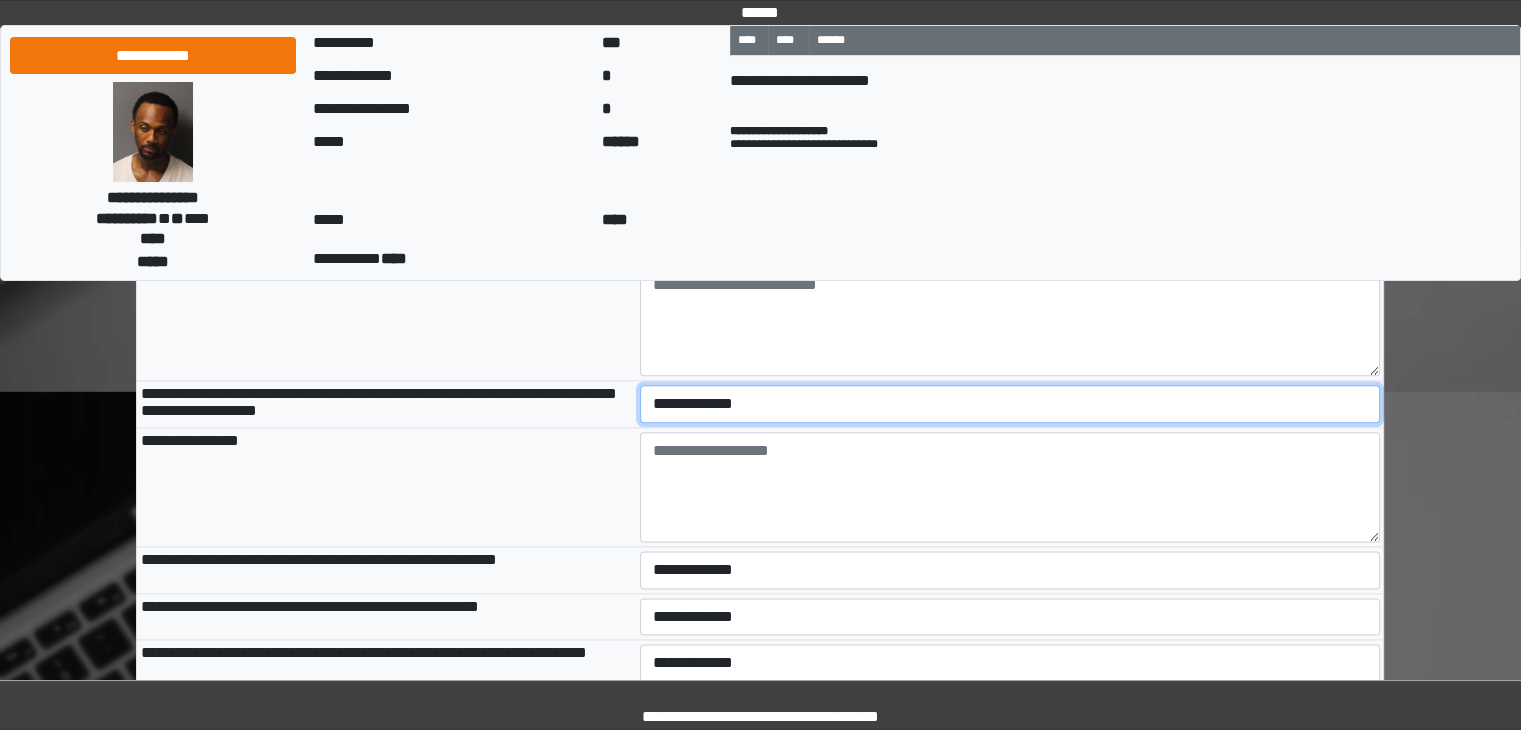 drag, startPoint x: 711, startPoint y: 493, endPoint x: 708, endPoint y: 509, distance: 16.27882 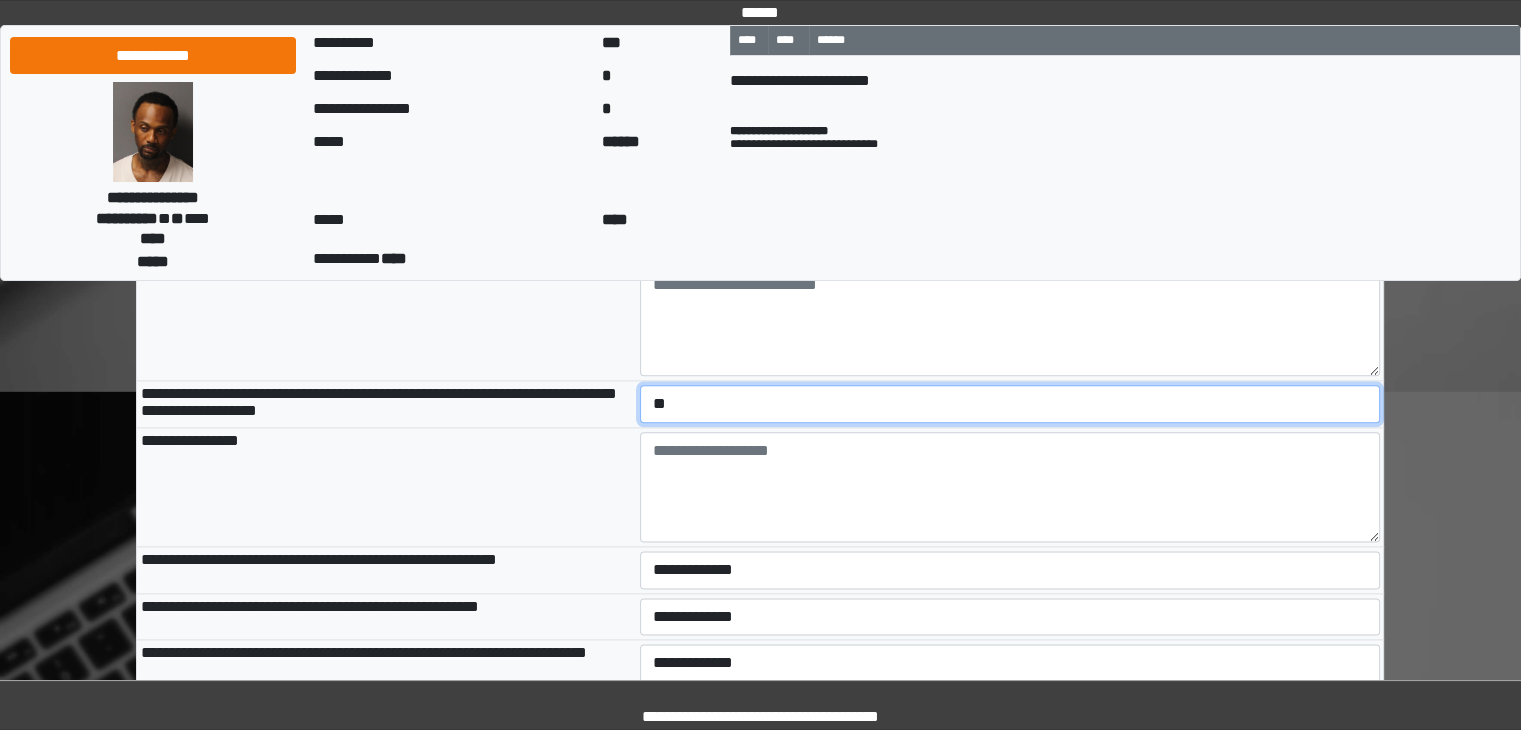 click on "**********" at bounding box center (1010, 404) 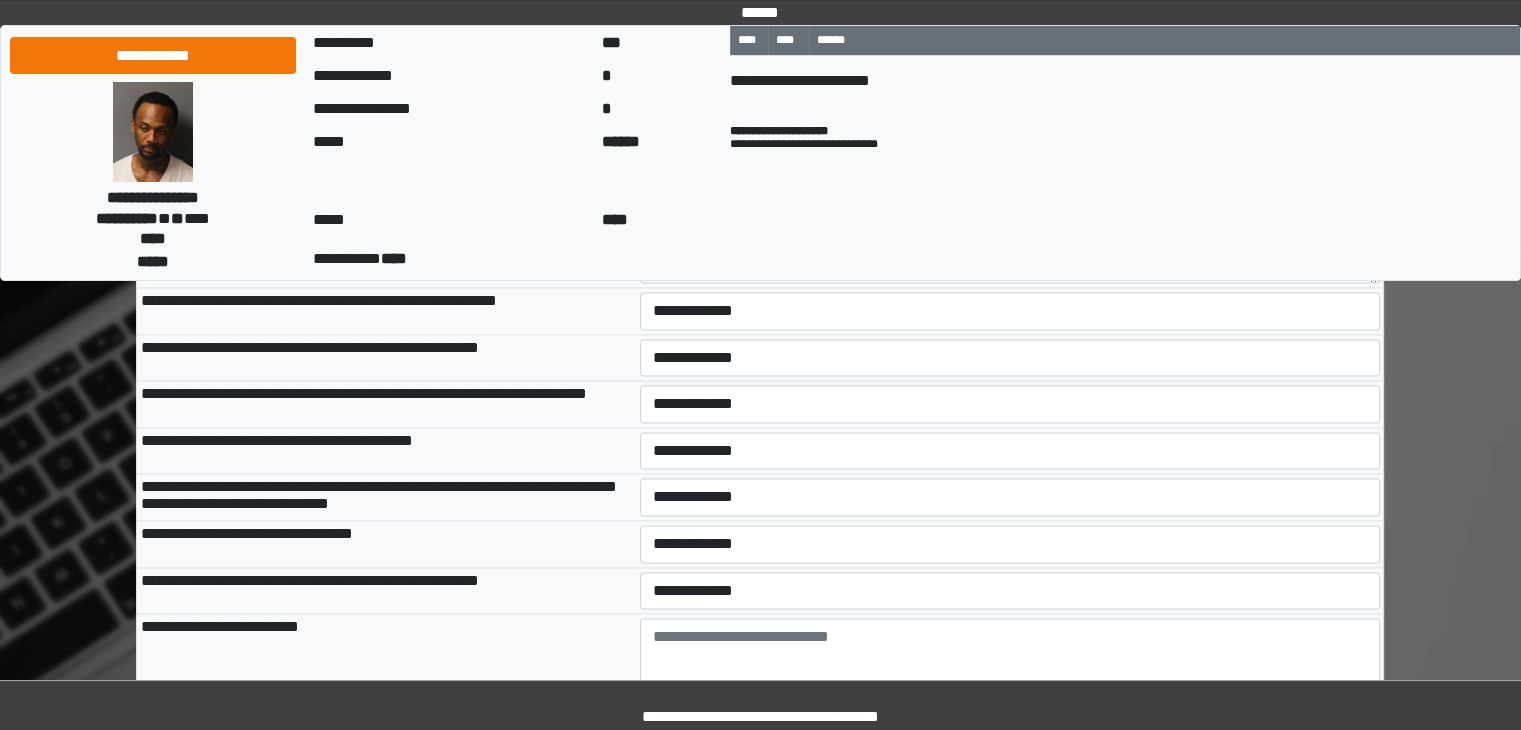 scroll, scrollTop: 2700, scrollLeft: 0, axis: vertical 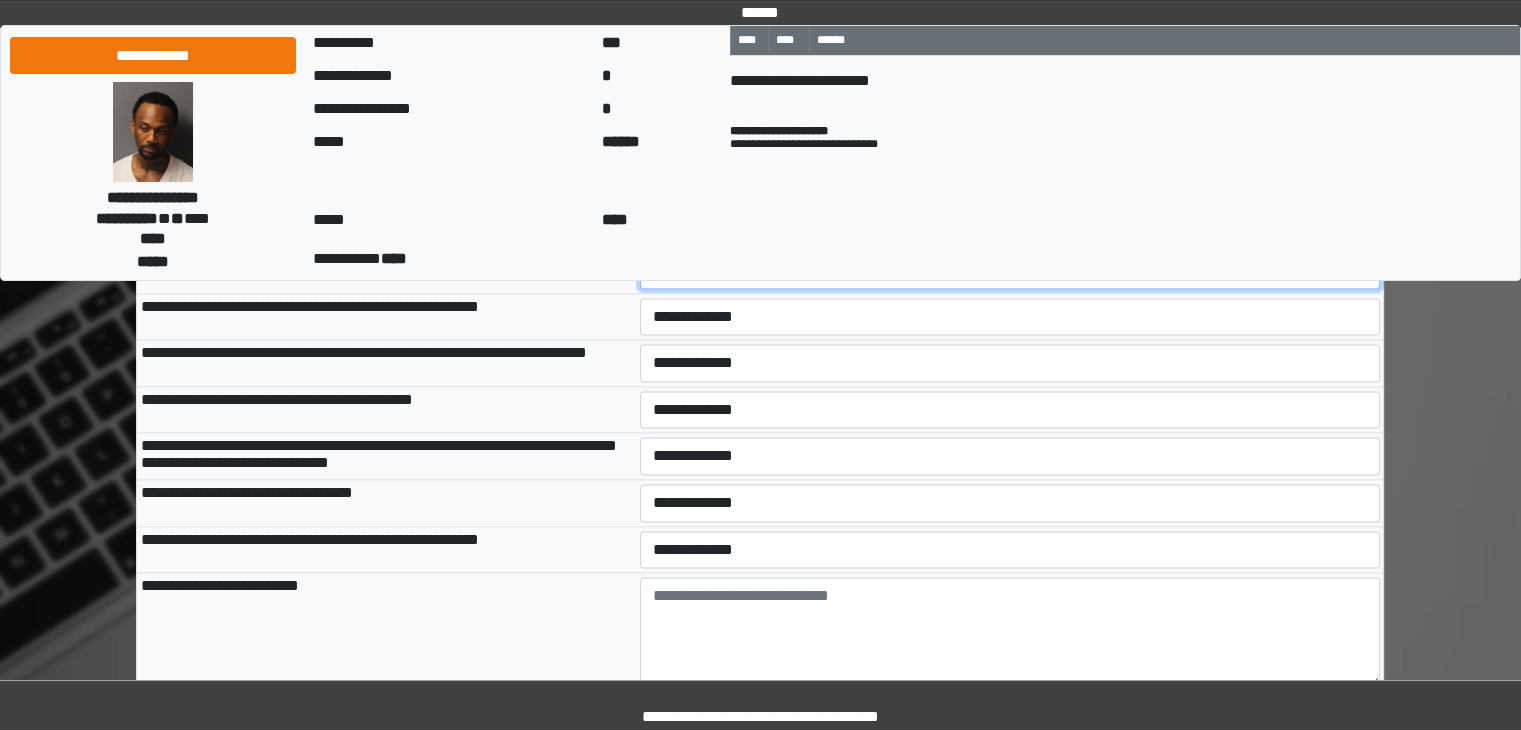 click on "**********" at bounding box center (1010, 270) 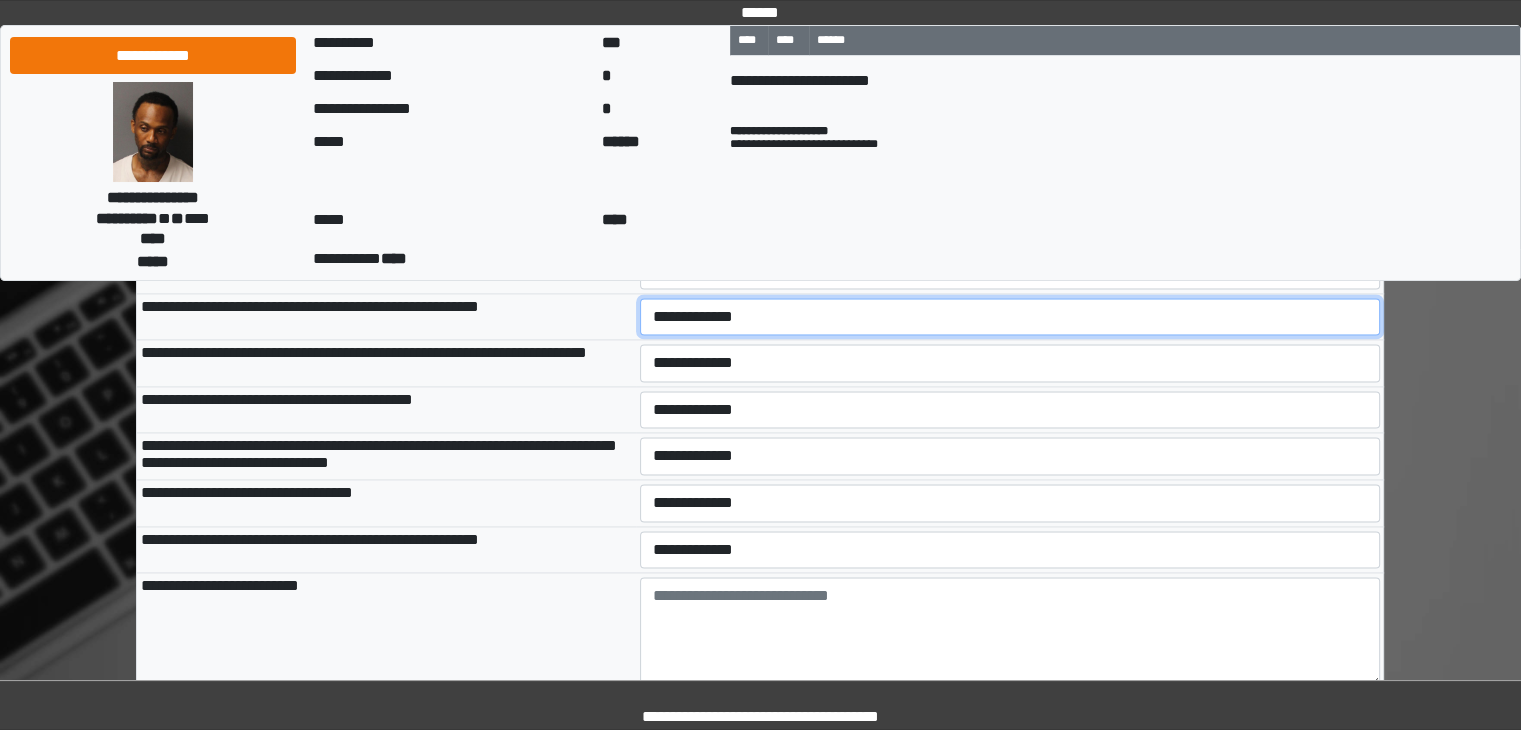click on "**********" at bounding box center (1010, 317) 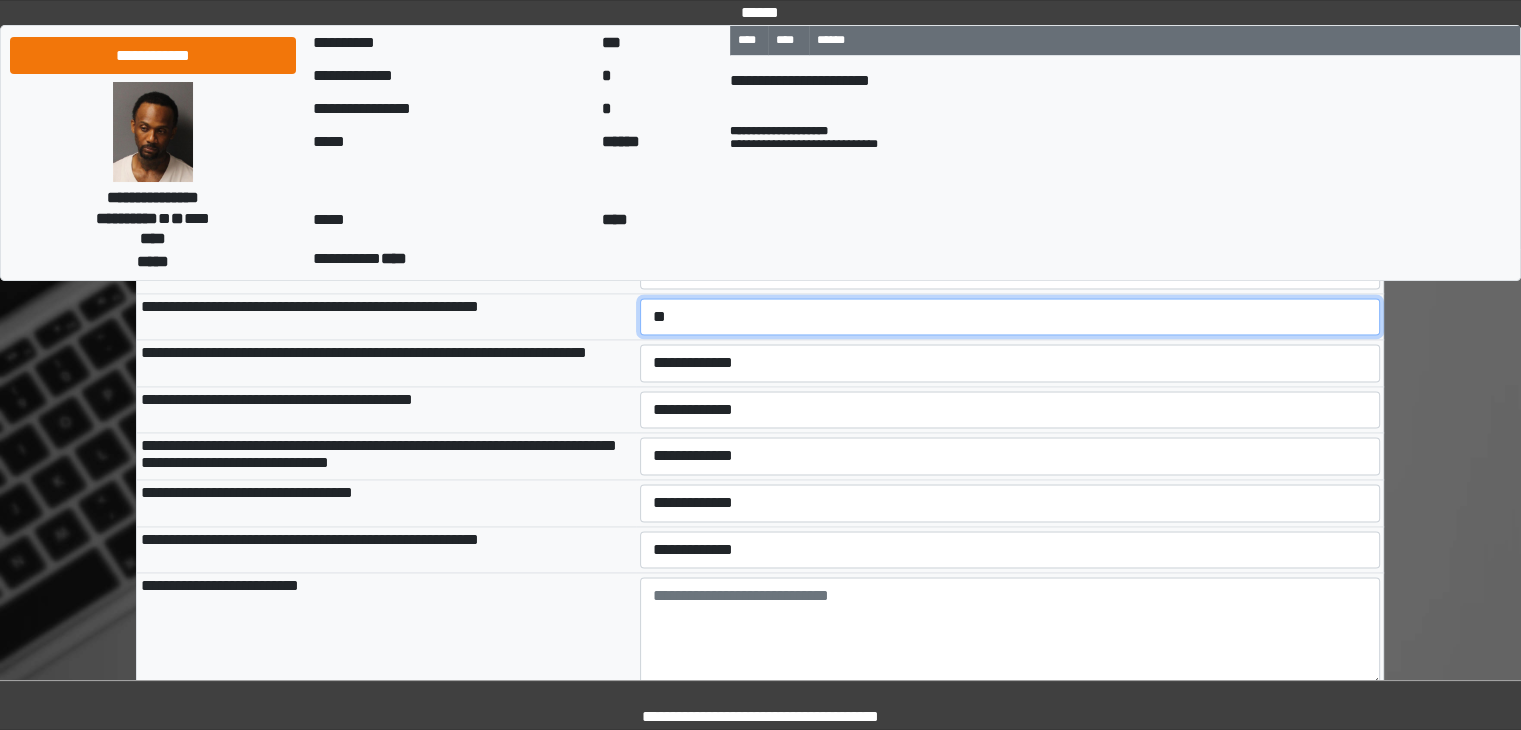 click on "**********" at bounding box center (1010, 317) 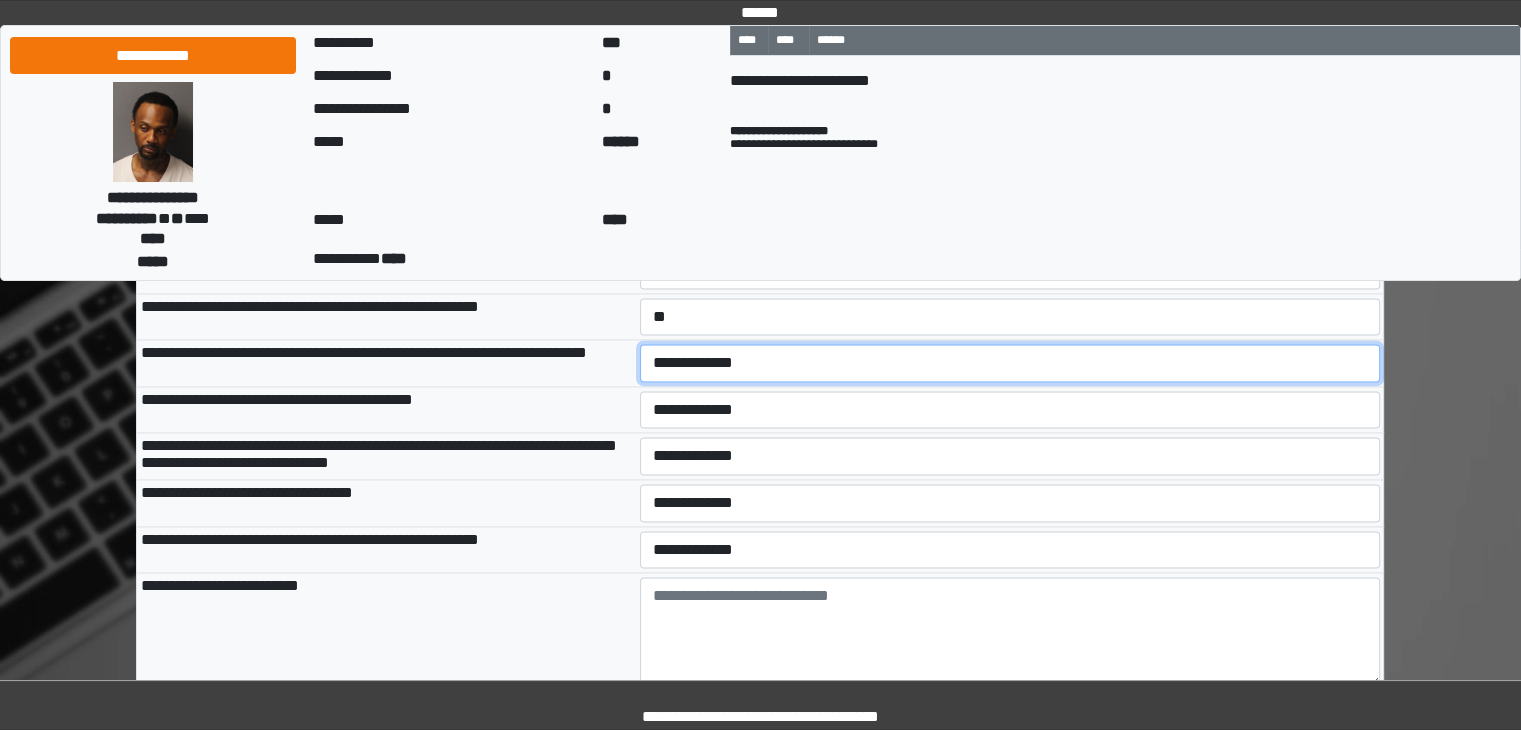 click on "**********" at bounding box center [1010, 363] 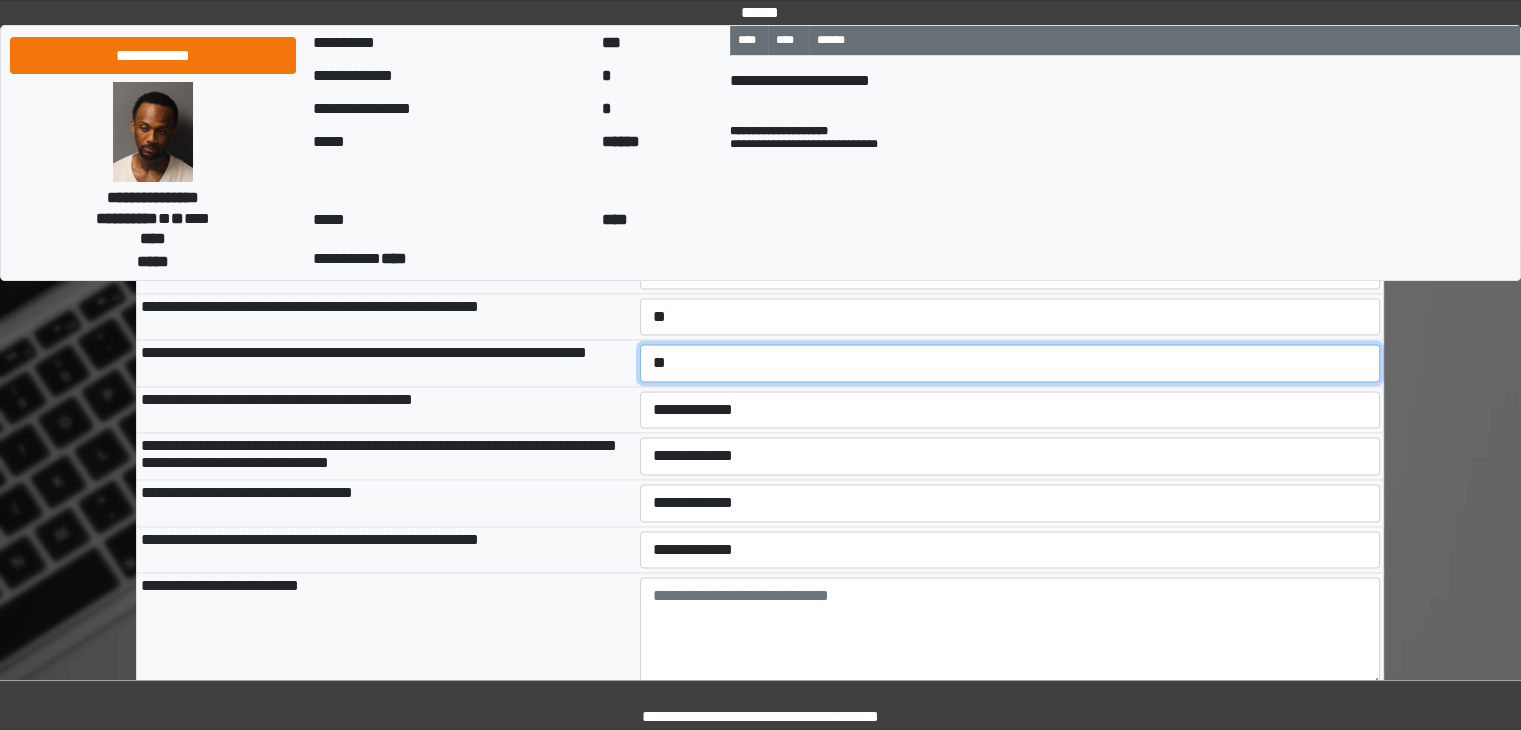 click on "**********" at bounding box center (1010, 363) 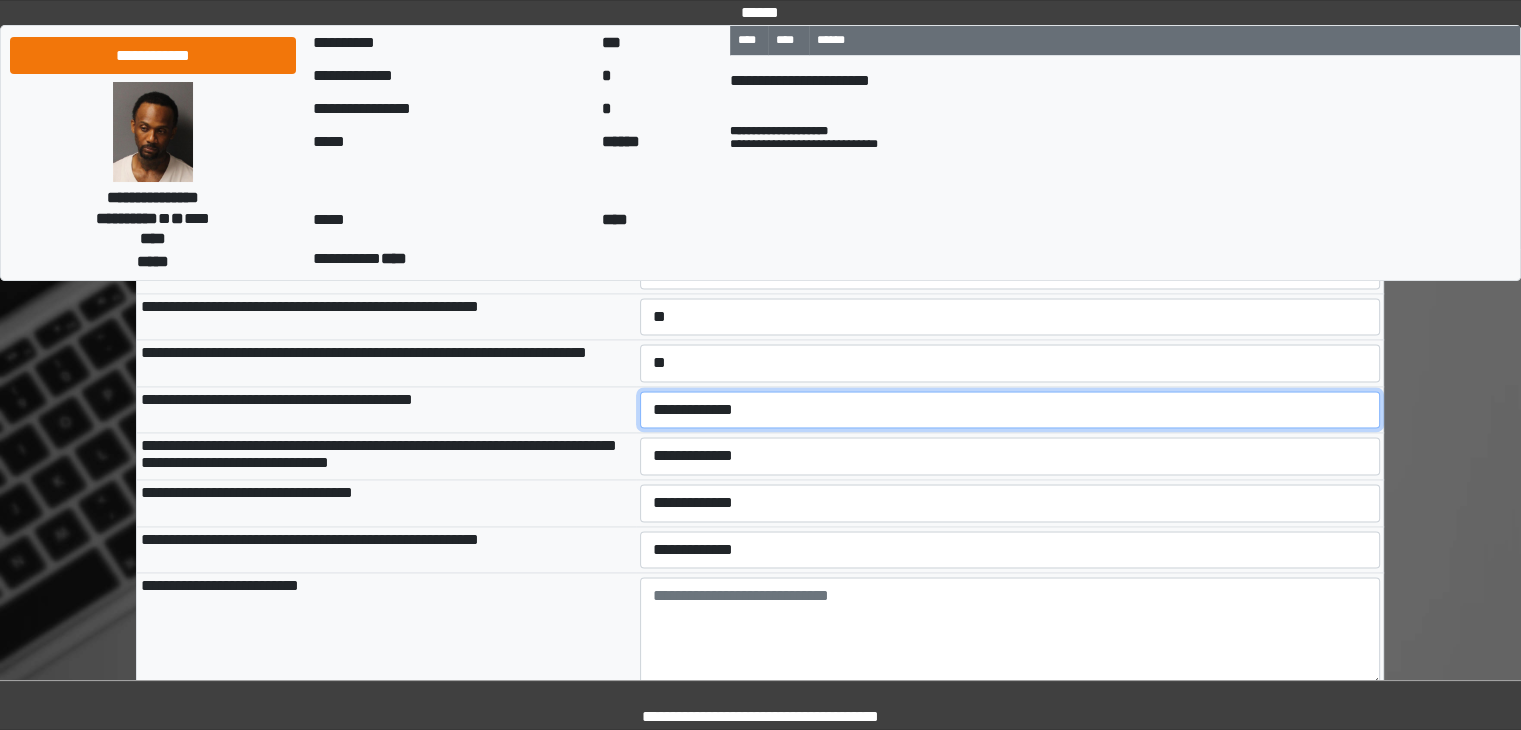 click on "**********" at bounding box center [1010, 410] 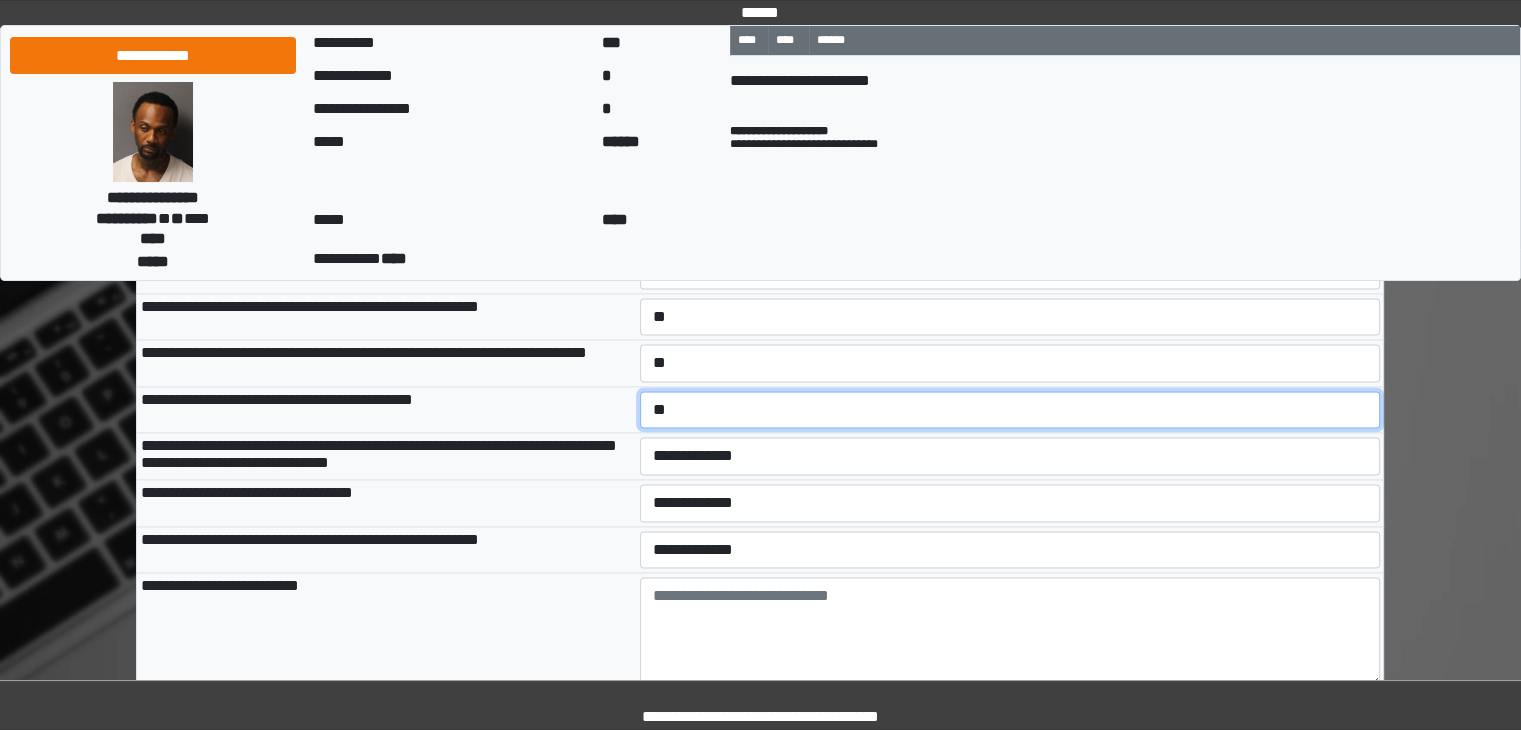 click on "**********" at bounding box center [1010, 410] 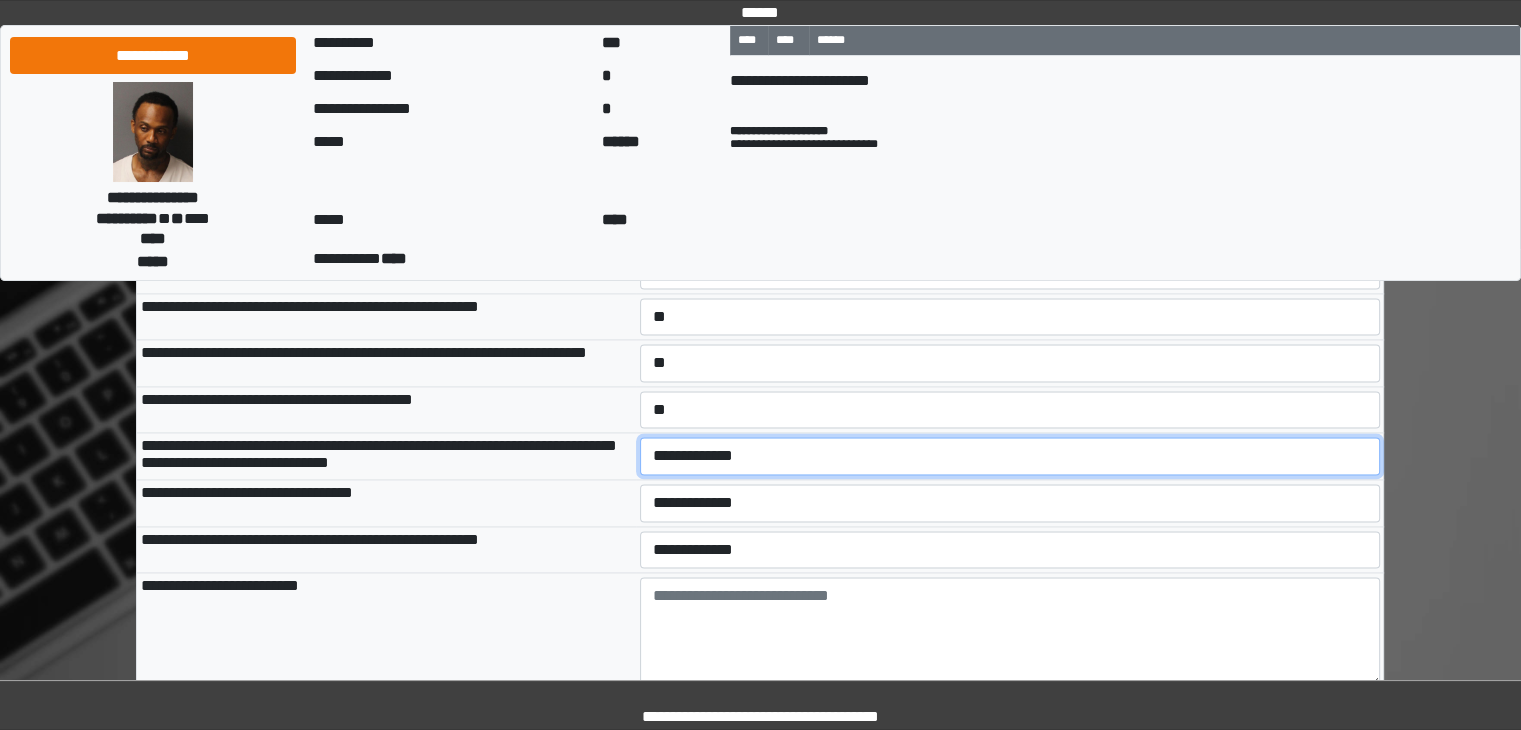 click on "**********" at bounding box center [1010, 456] 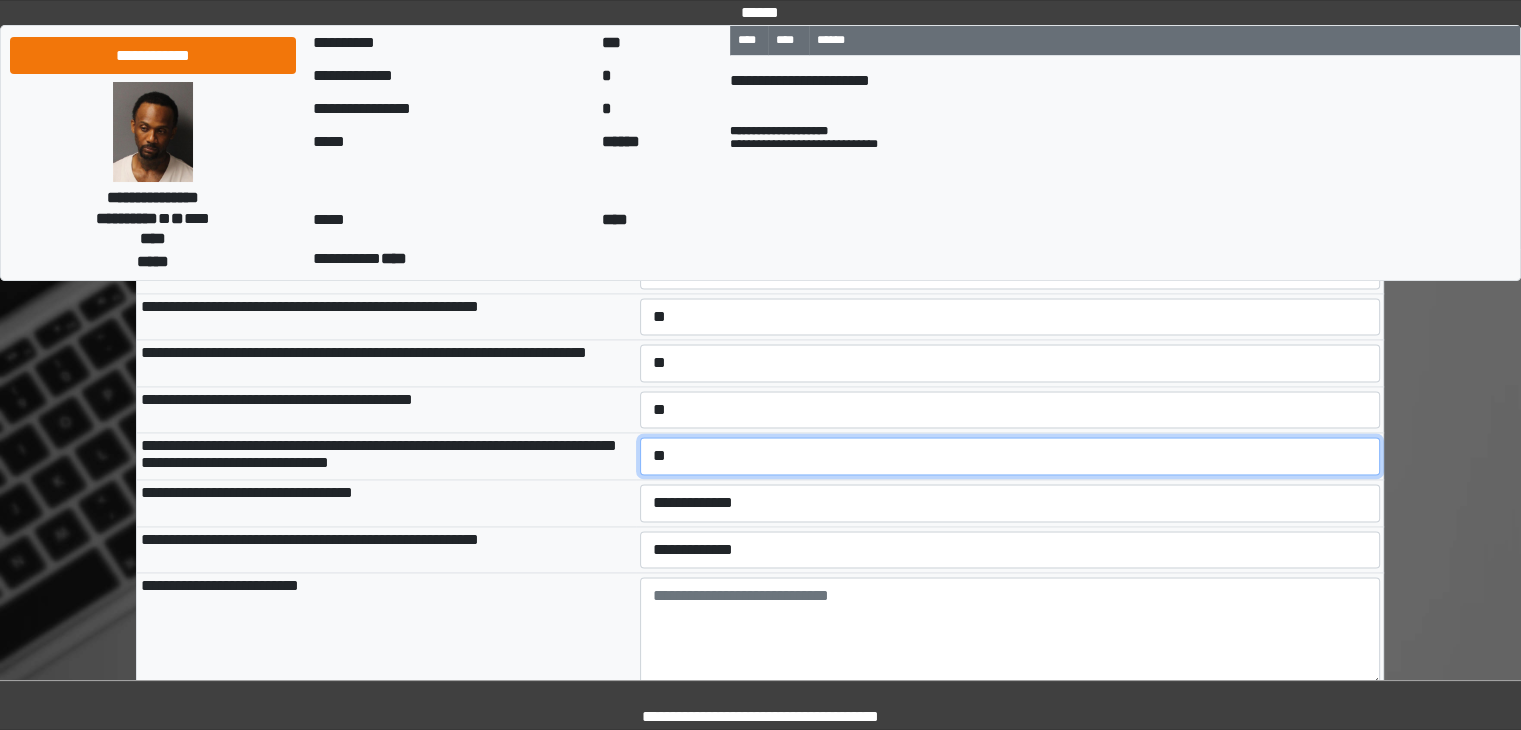 click on "**********" at bounding box center [1010, 456] 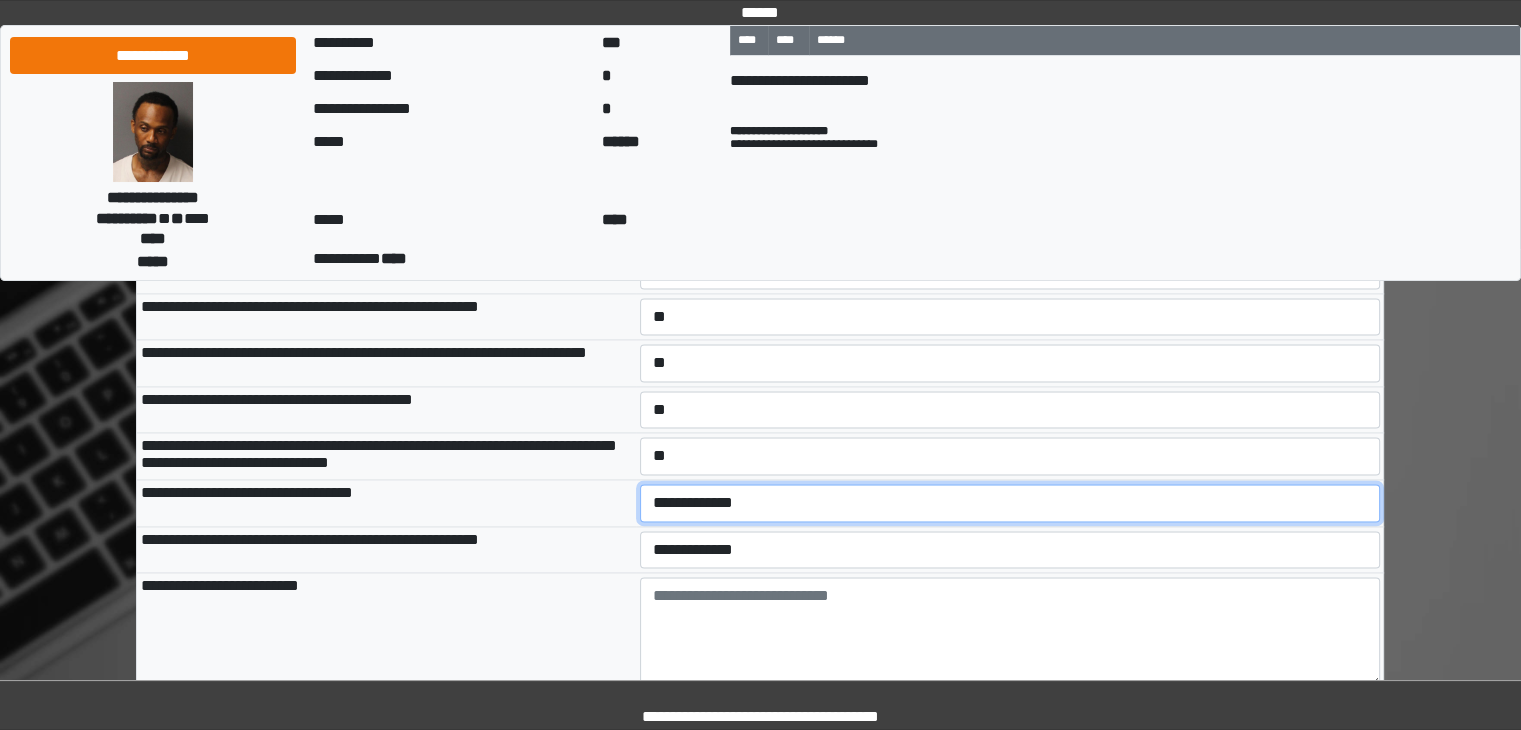 click on "**********" at bounding box center [1010, 503] 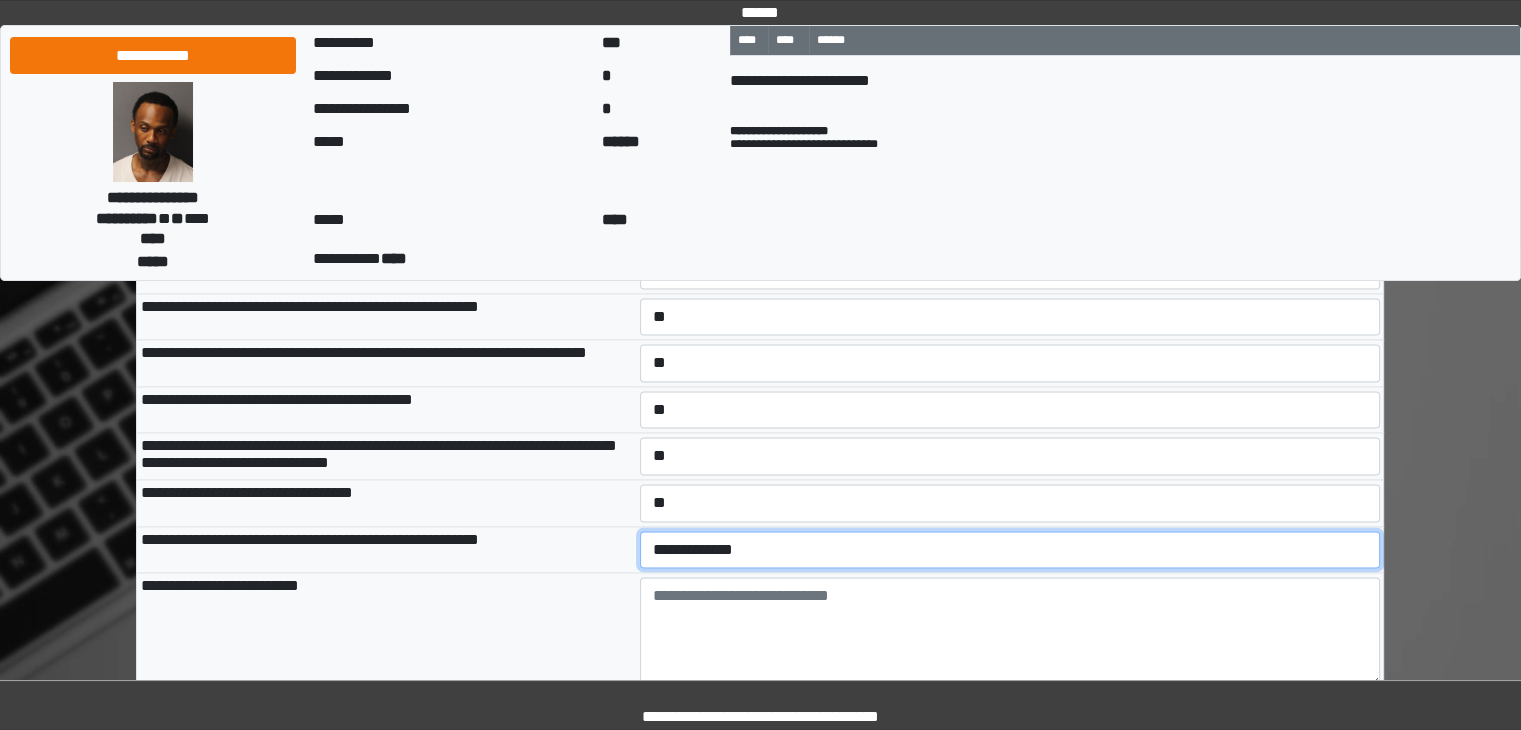 click on "**********" at bounding box center (1010, 550) 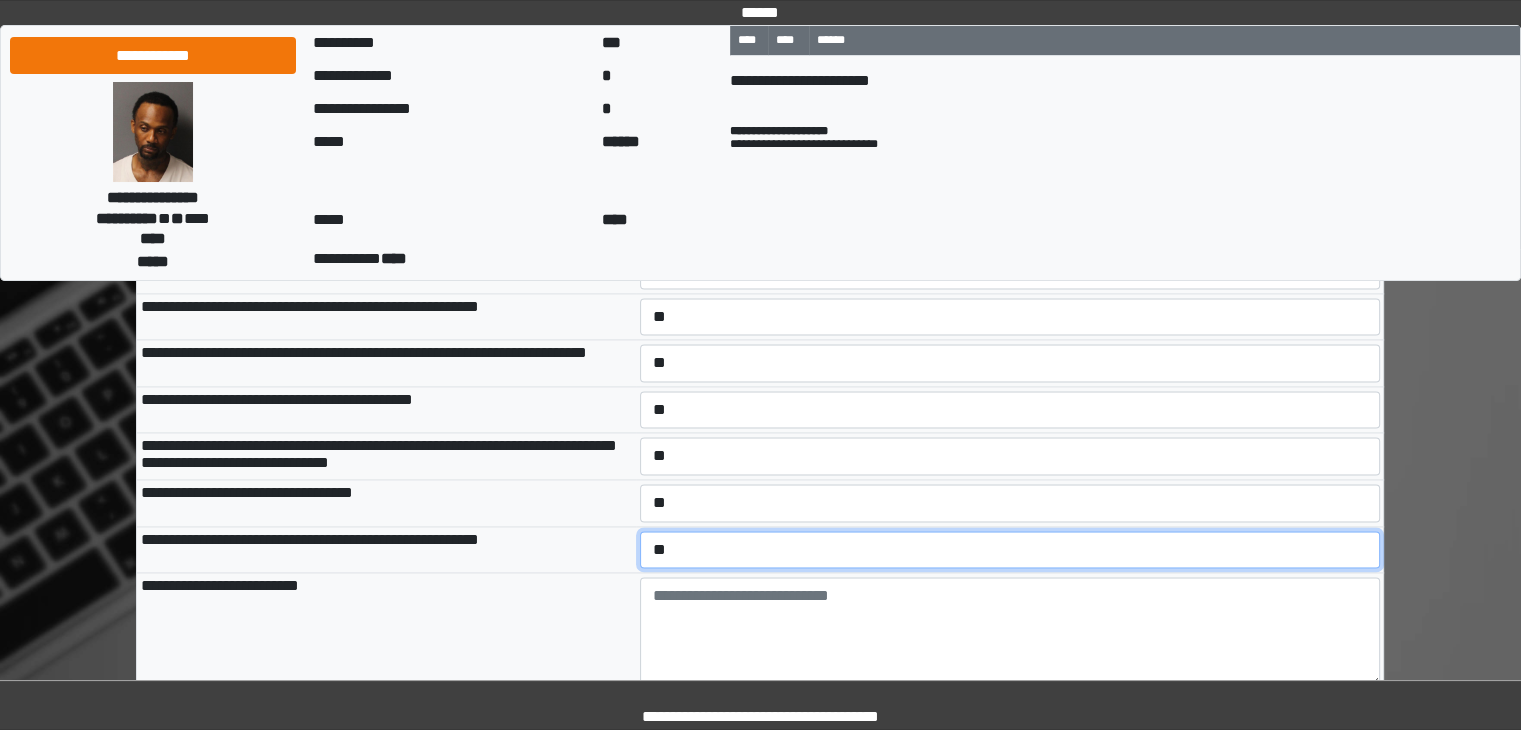 click on "**********" at bounding box center [1010, 550] 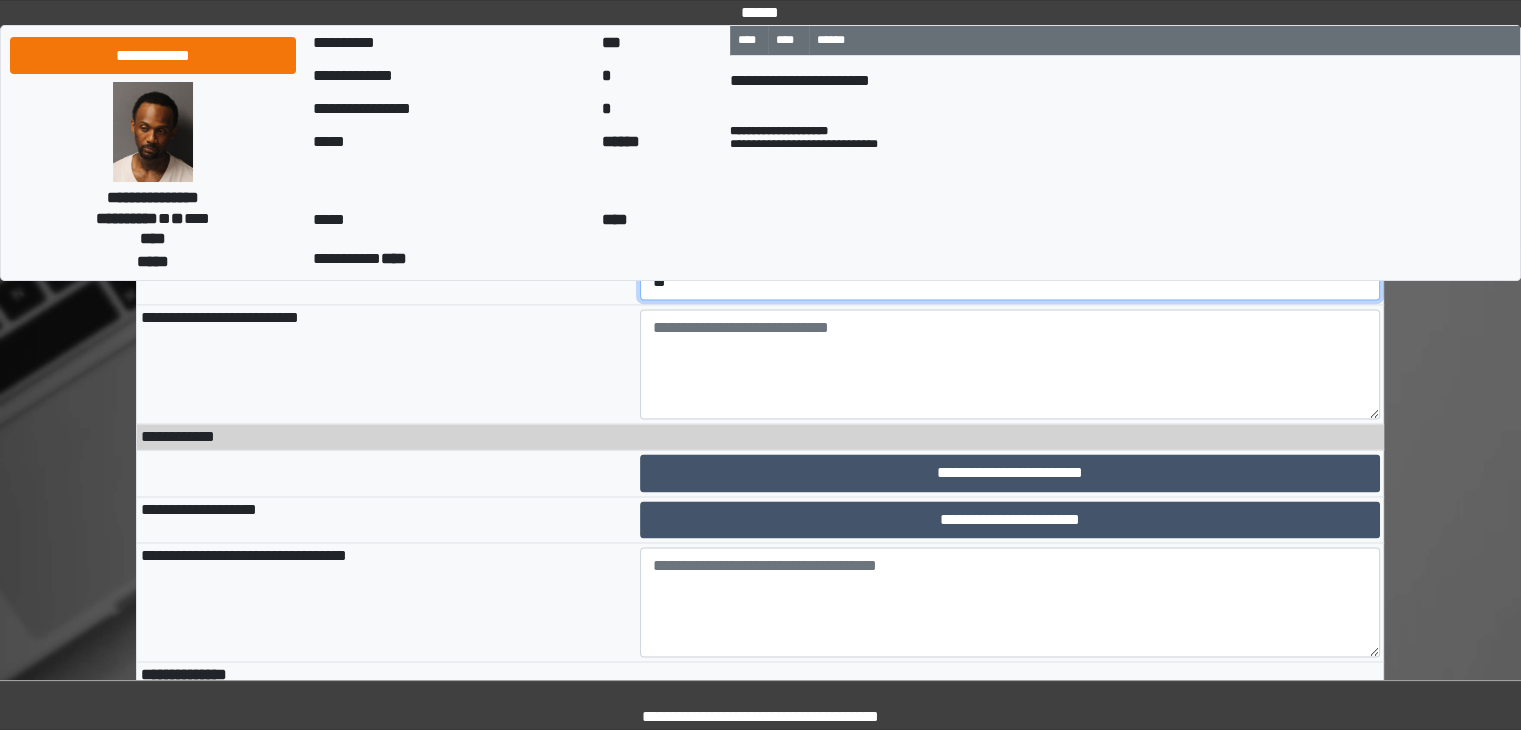scroll, scrollTop: 3000, scrollLeft: 0, axis: vertical 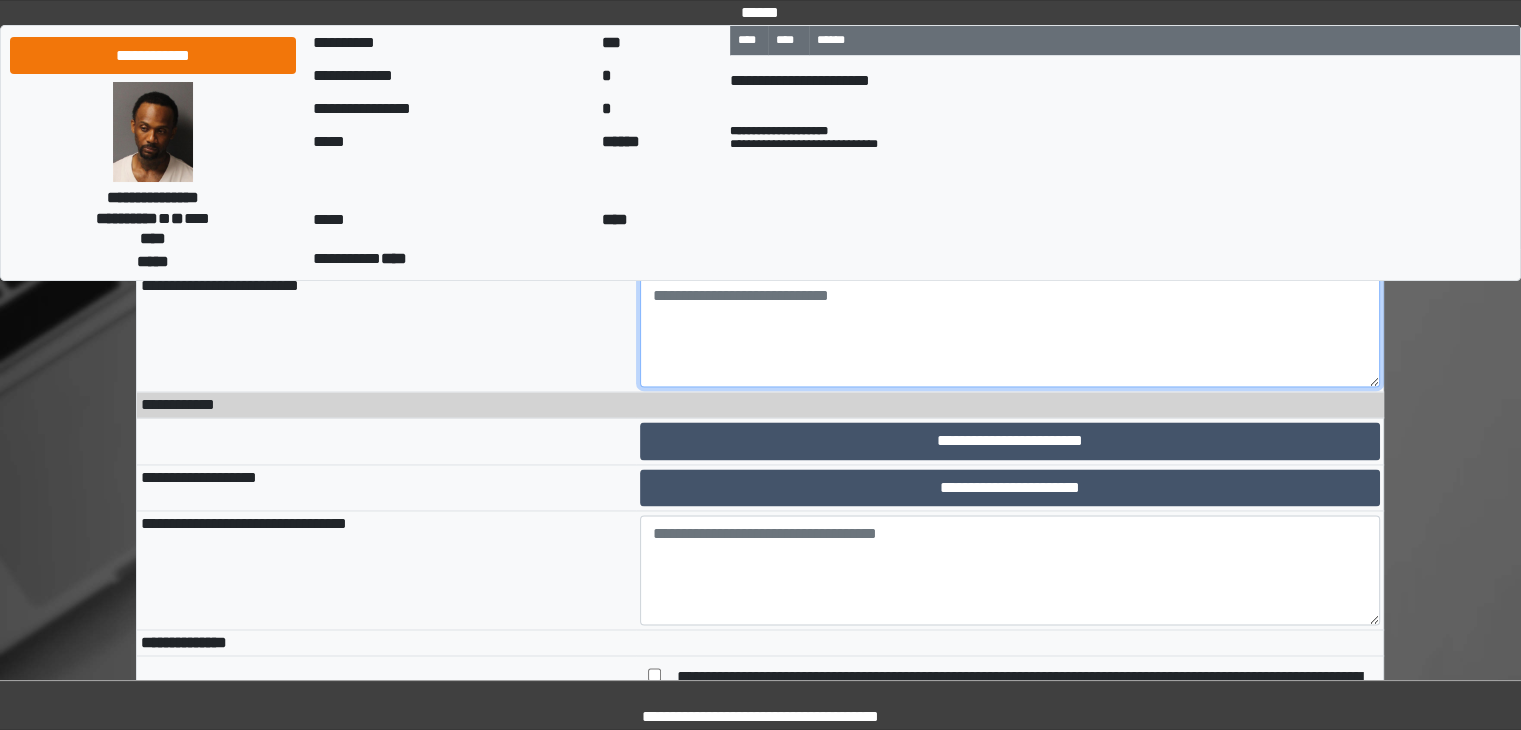 click at bounding box center [1010, 332] 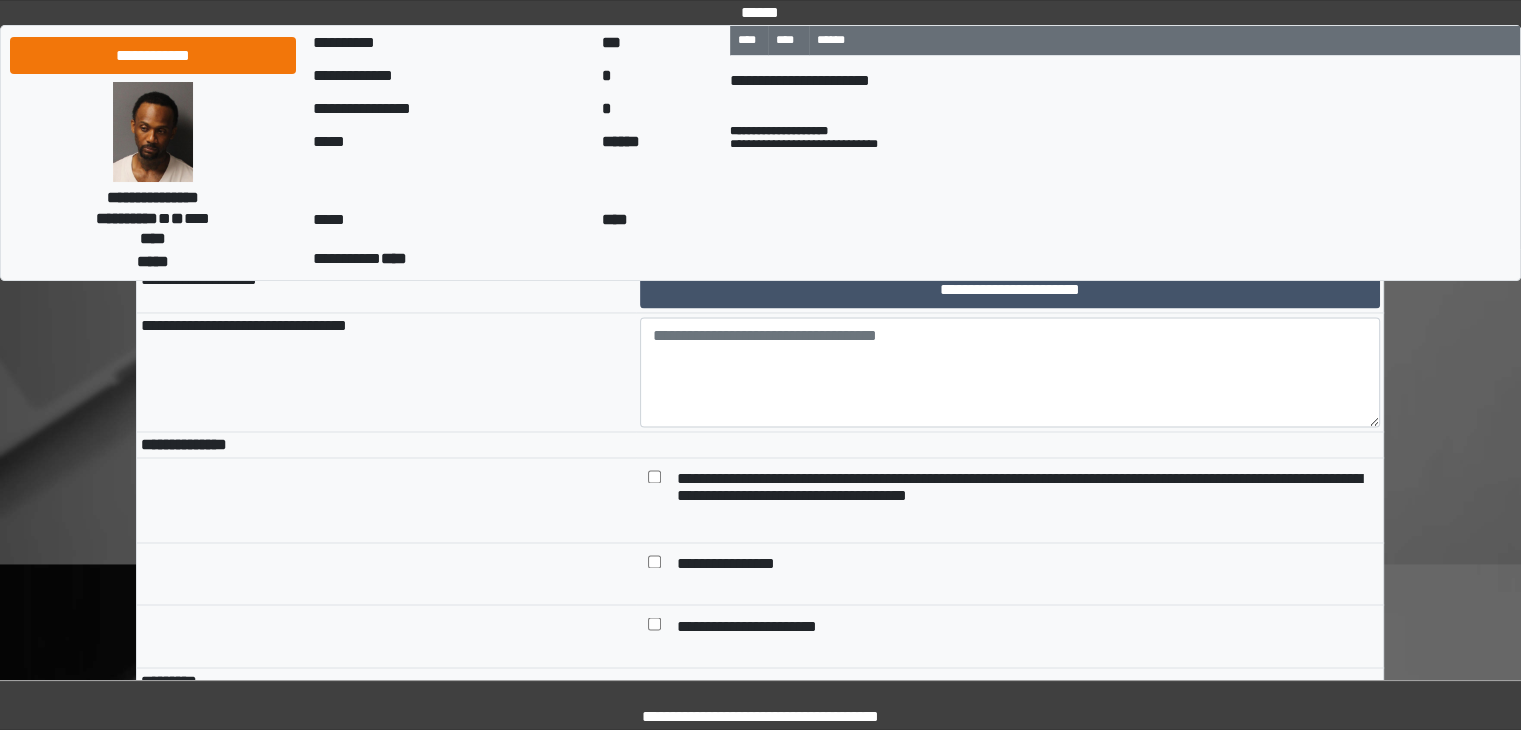 scroll, scrollTop: 3300, scrollLeft: 0, axis: vertical 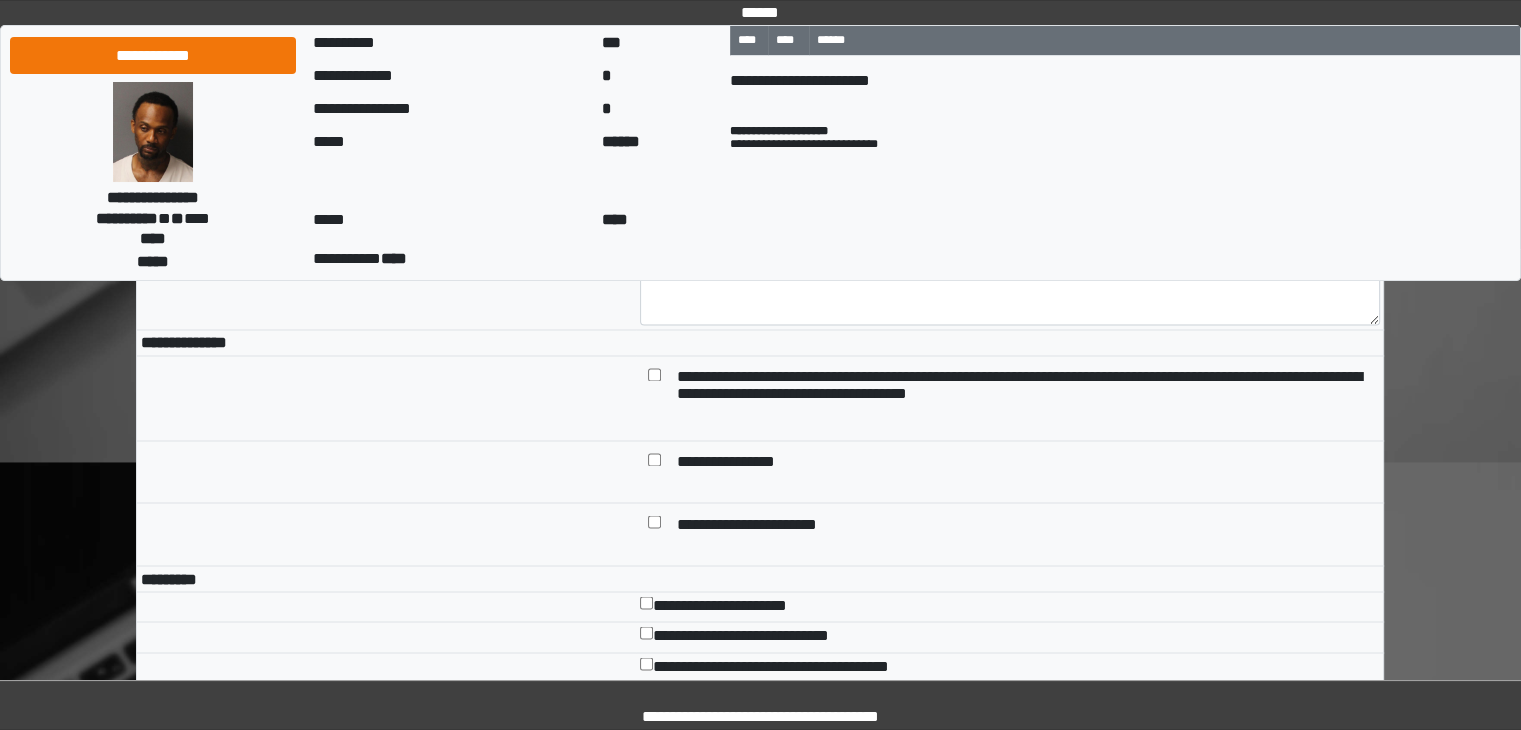 type on "***" 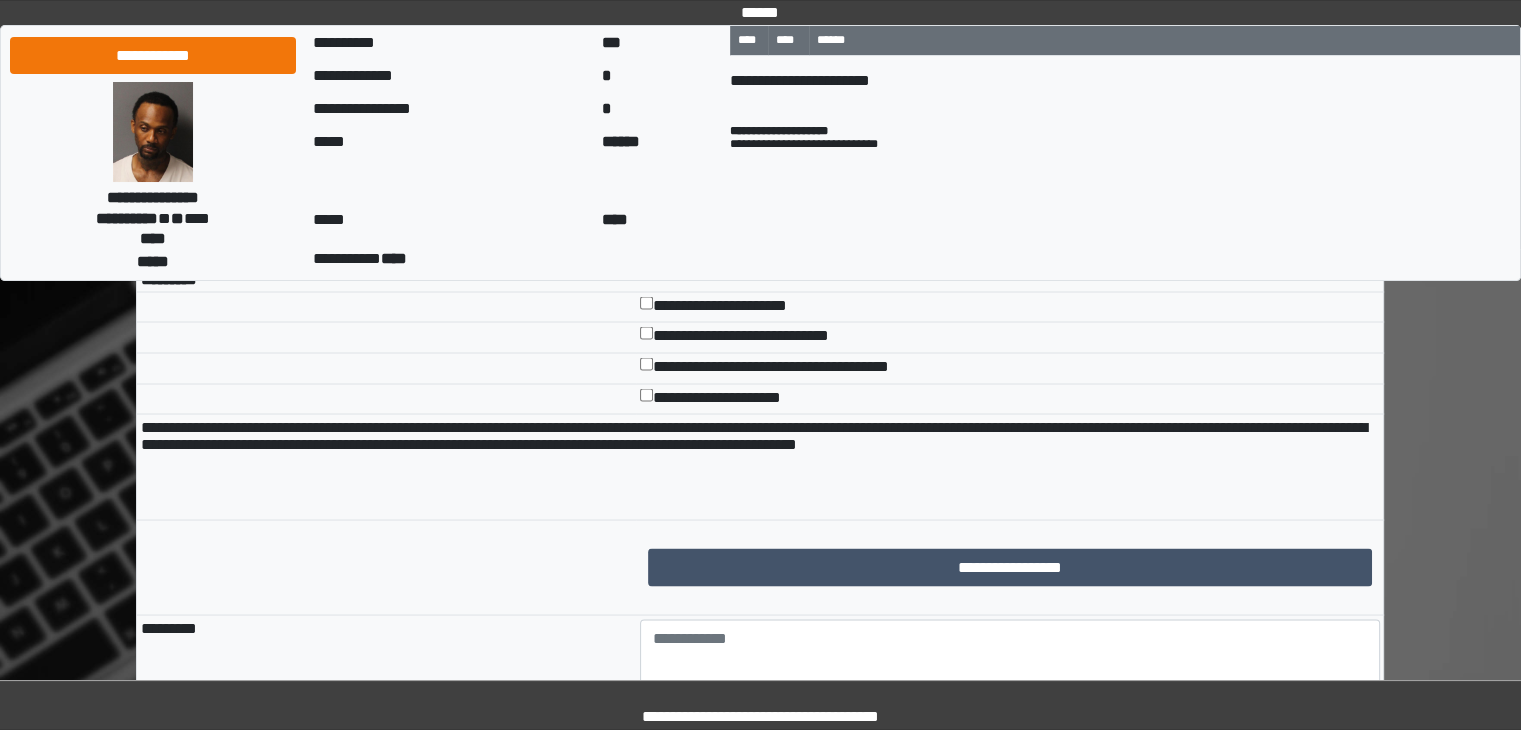 scroll, scrollTop: 3700, scrollLeft: 0, axis: vertical 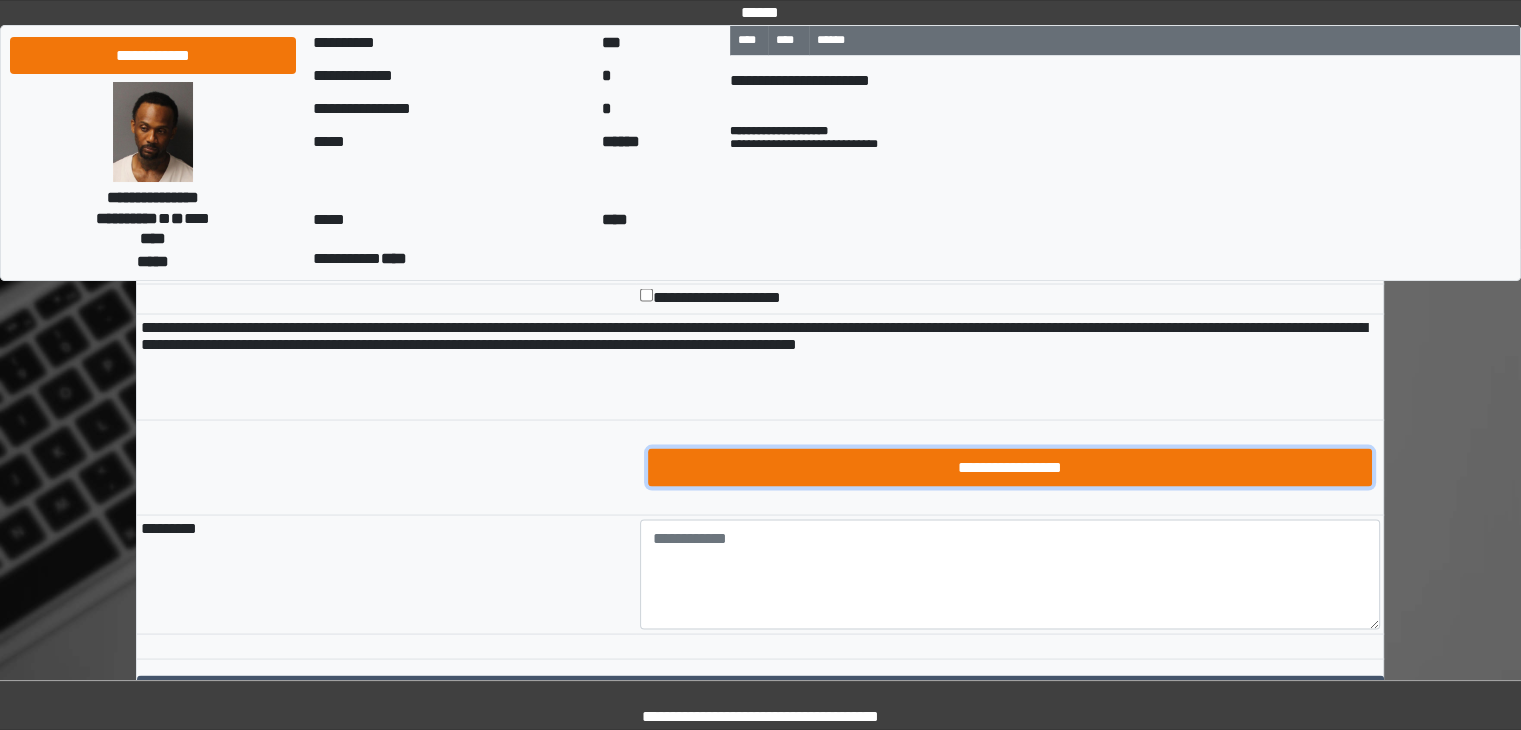 click on "**********" at bounding box center [1010, 467] 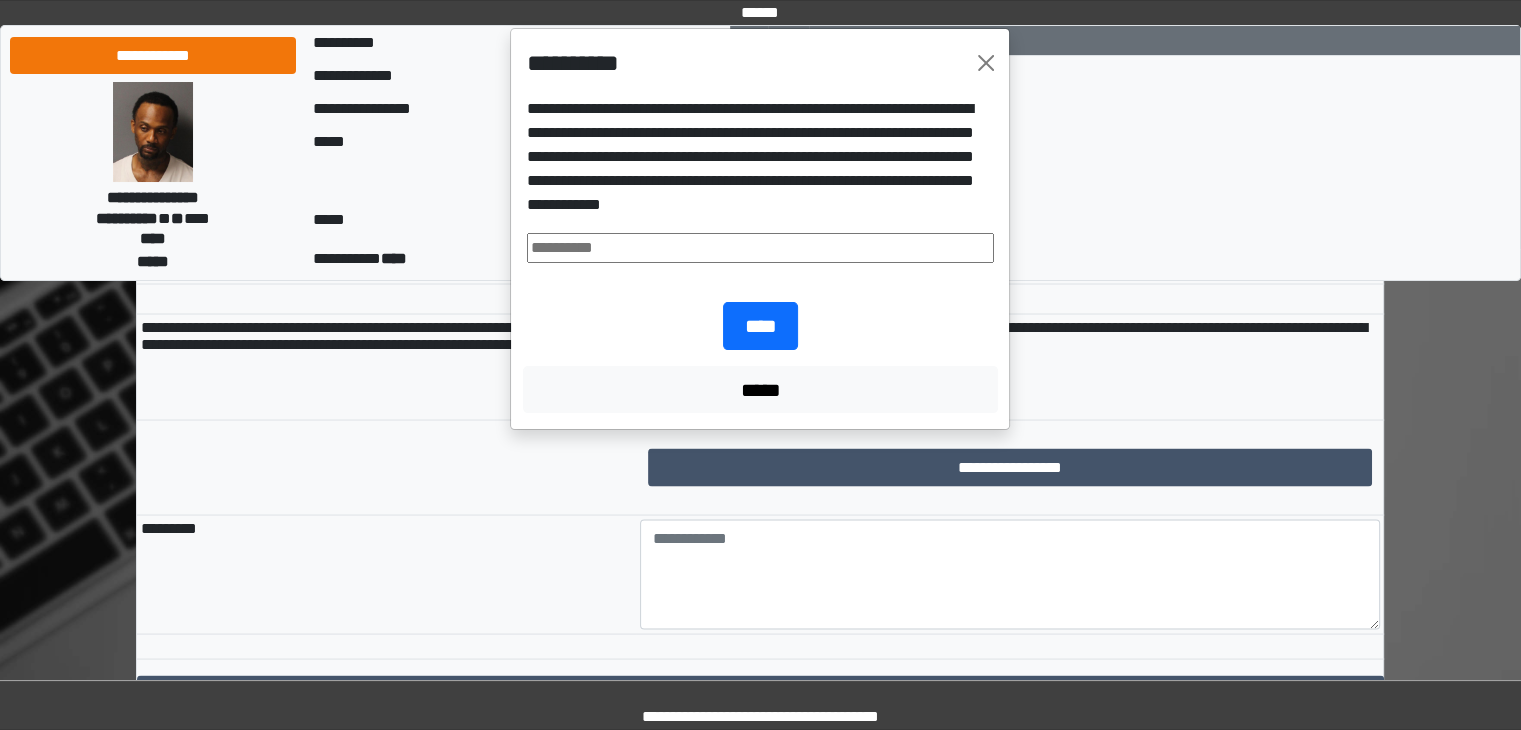 click at bounding box center [760, 248] 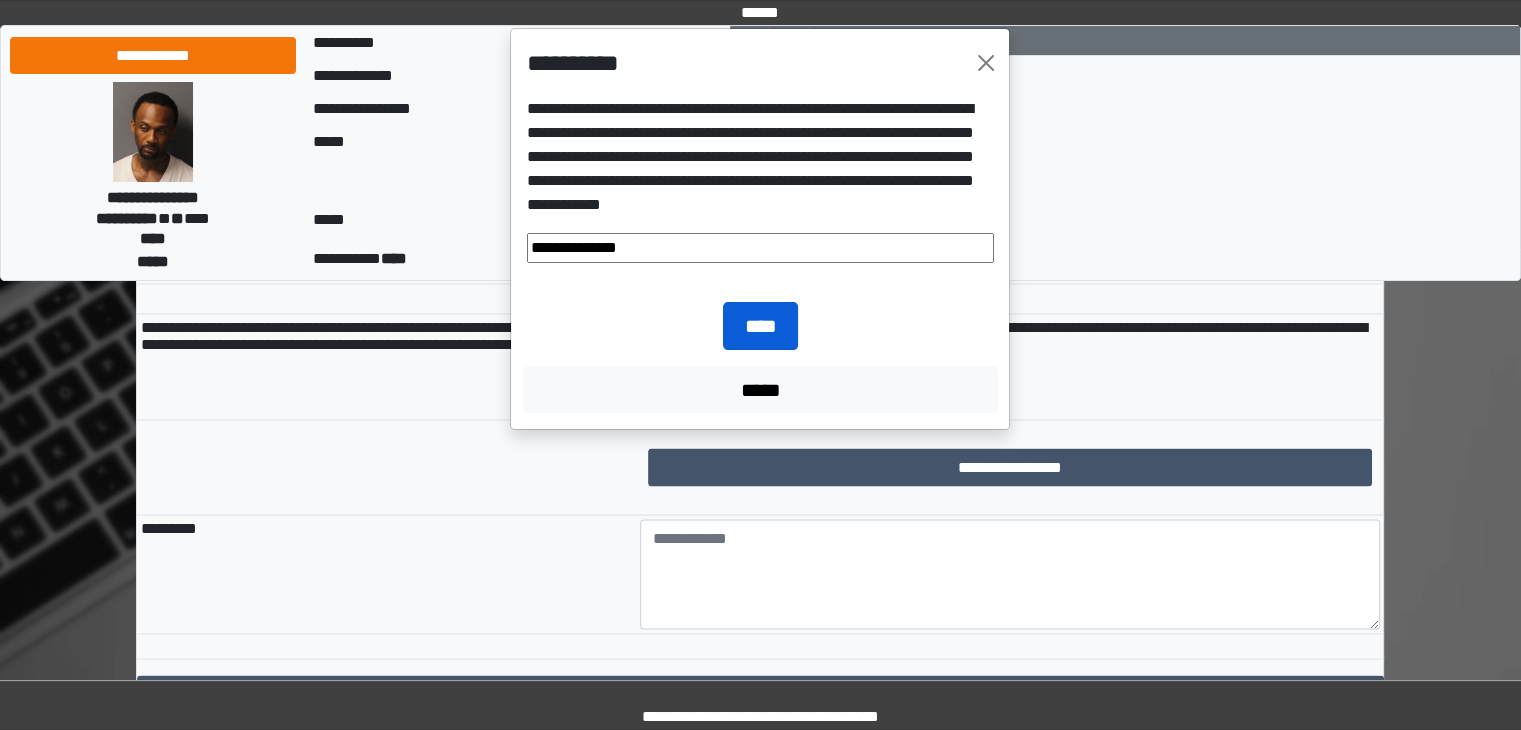 type on "**********" 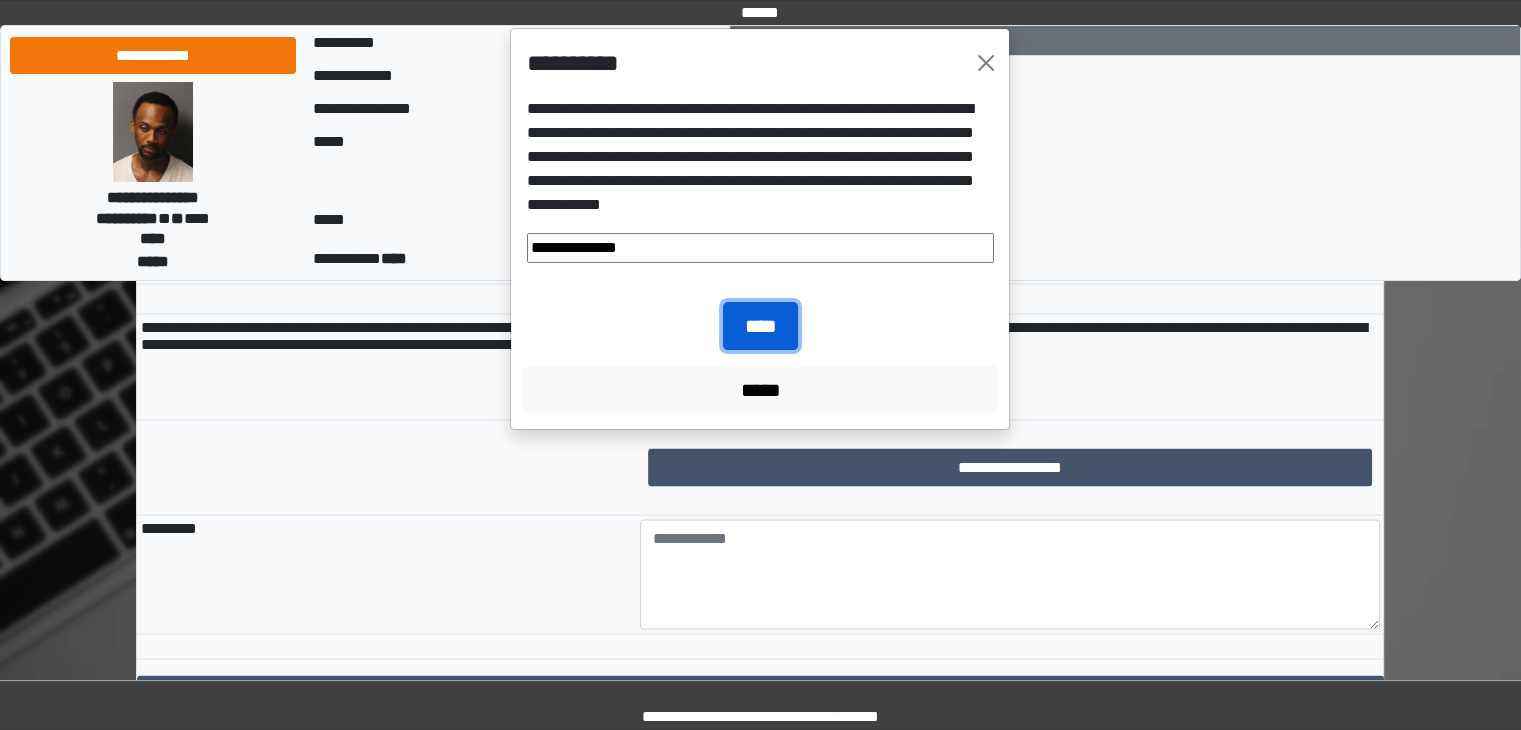 click on "****" at bounding box center [760, 326] 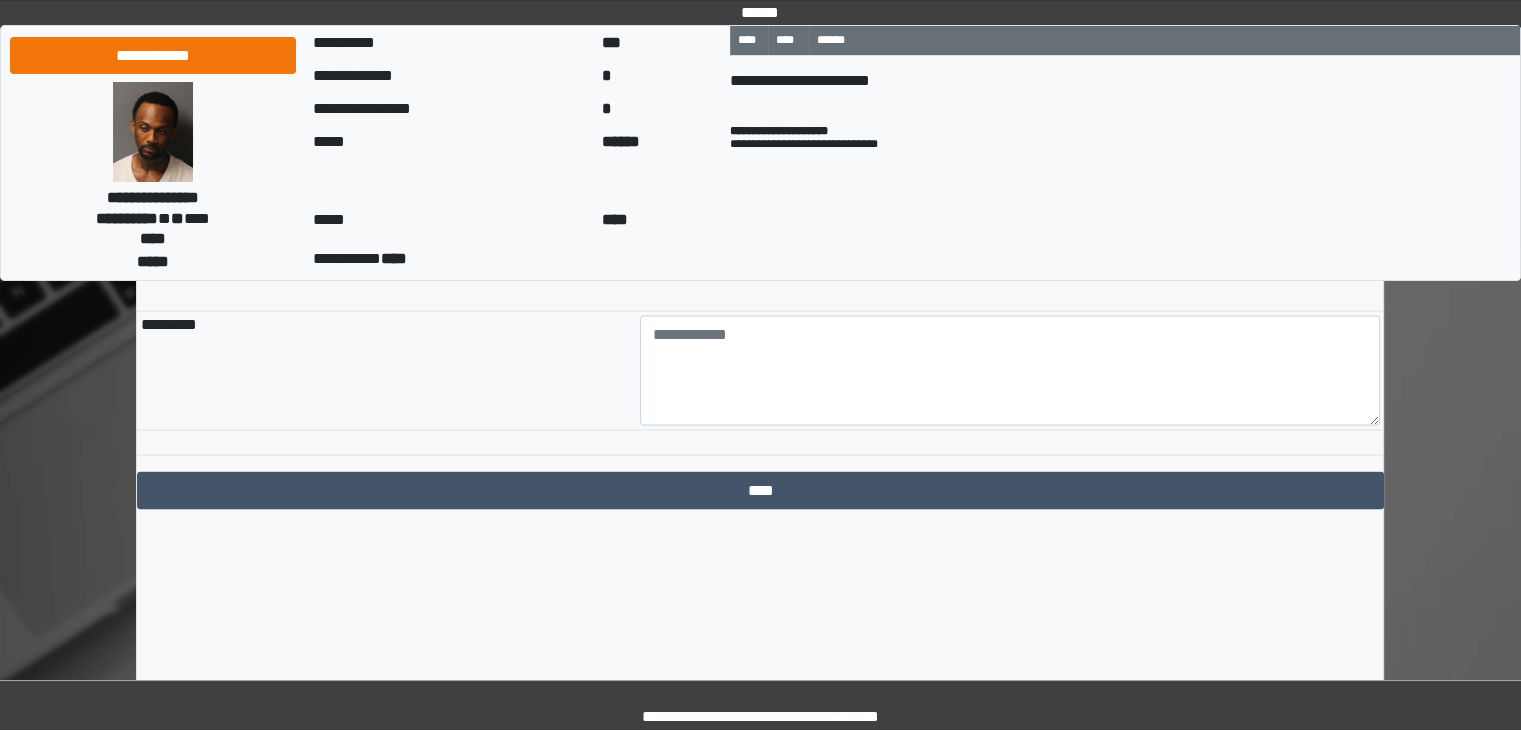 scroll, scrollTop: 3960, scrollLeft: 0, axis: vertical 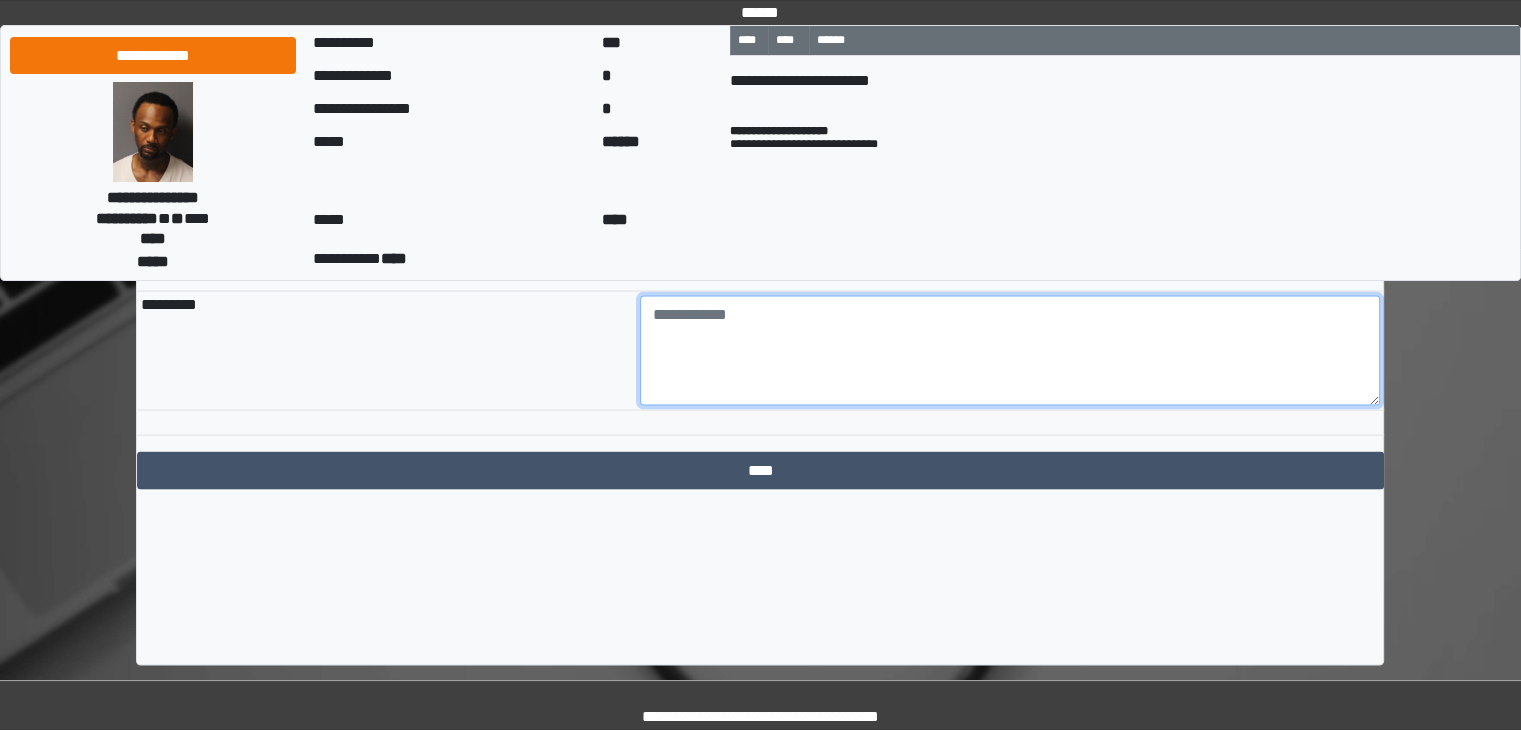click at bounding box center [1010, 351] 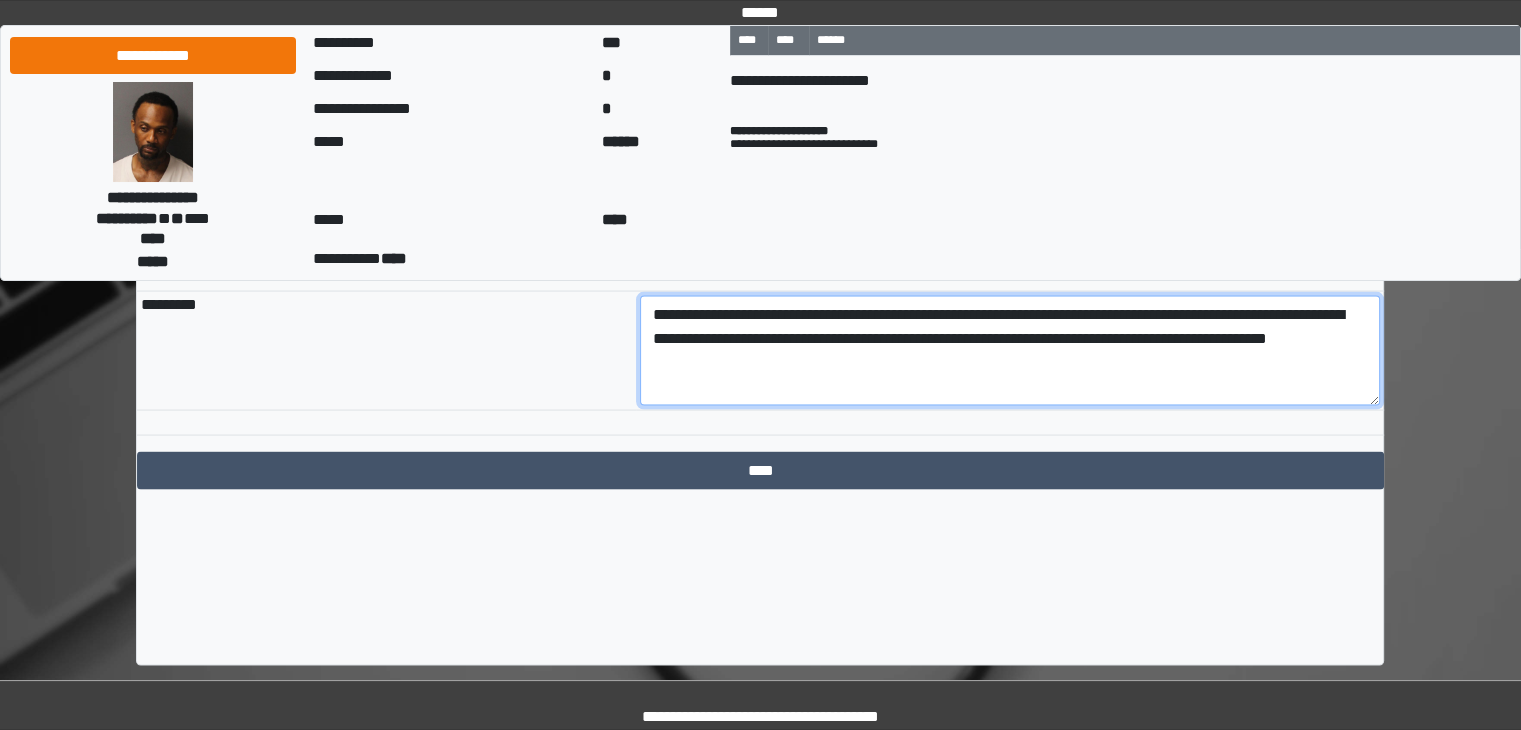 scroll, scrollTop: 16, scrollLeft: 0, axis: vertical 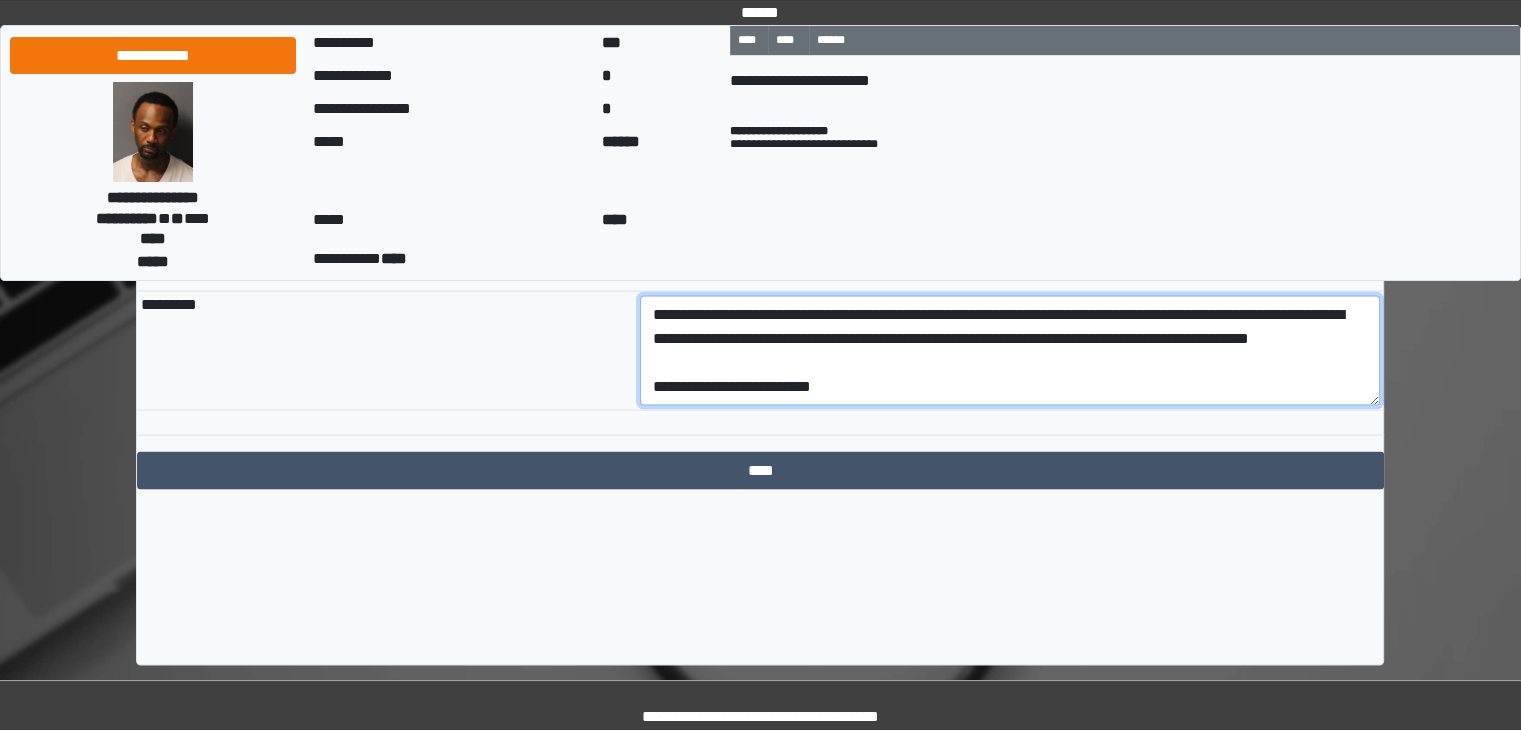 click on "**********" at bounding box center (1010, 351) 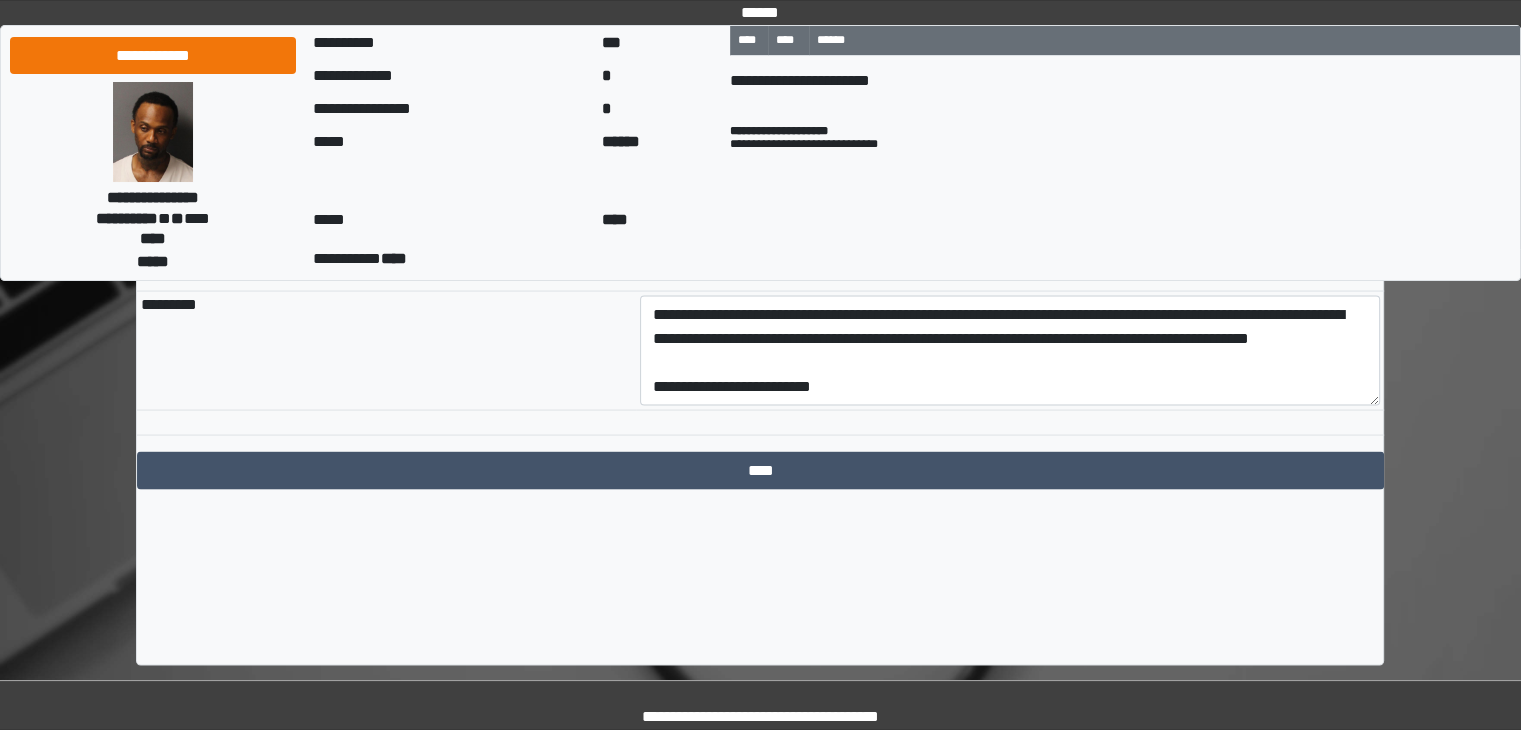 click on "*********" at bounding box center (386, 351) 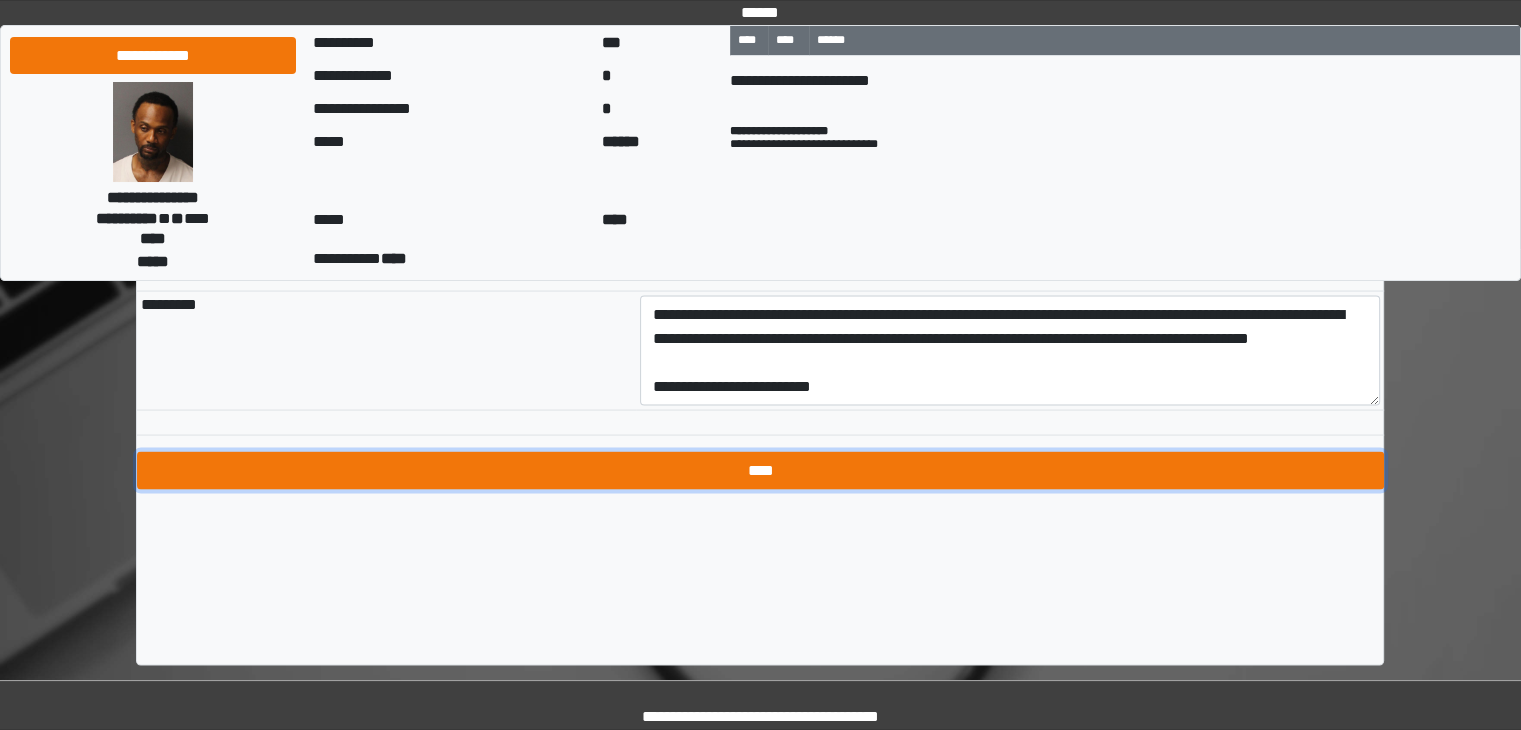 click on "****" at bounding box center (760, 471) 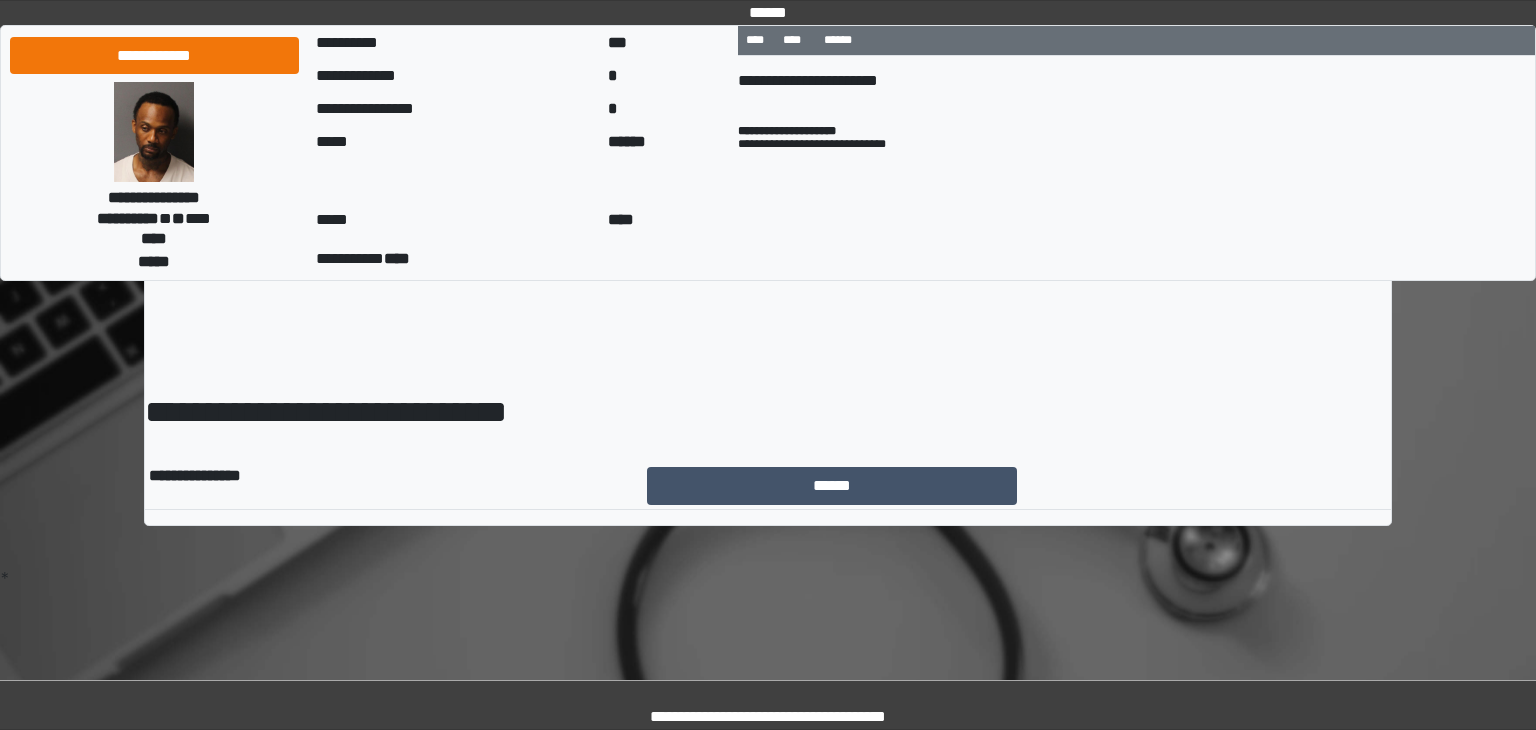 scroll, scrollTop: 0, scrollLeft: 0, axis: both 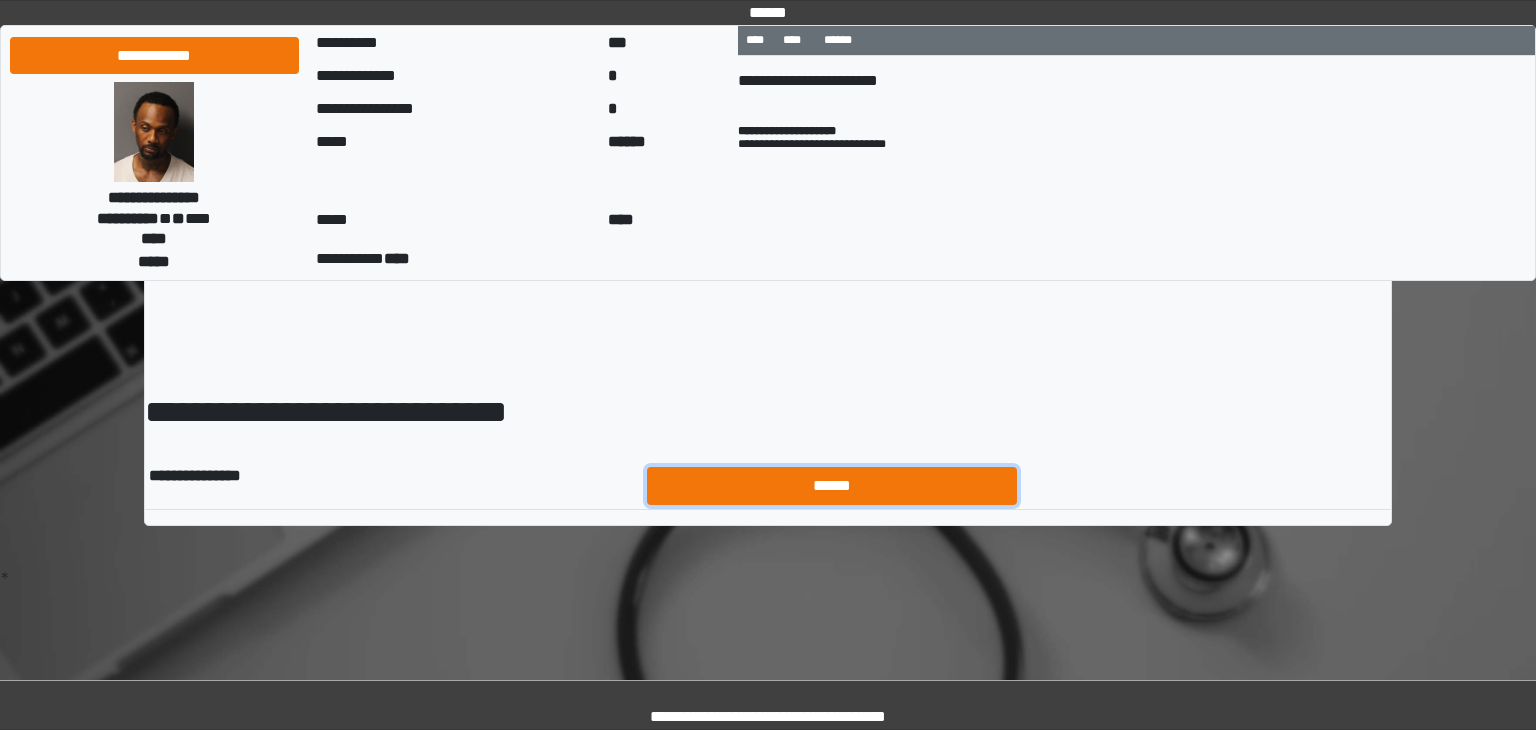 click on "******" at bounding box center (832, 486) 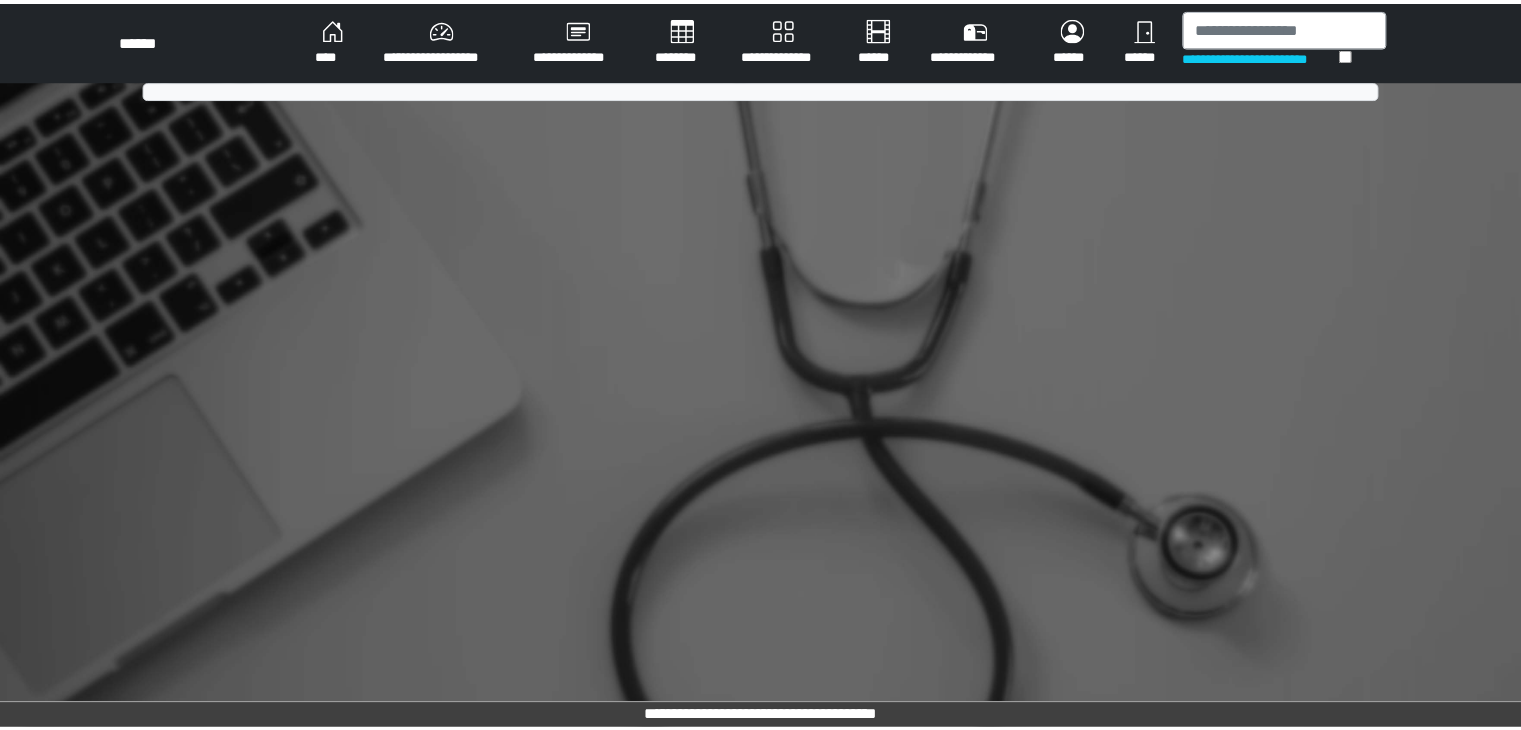scroll, scrollTop: 0, scrollLeft: 0, axis: both 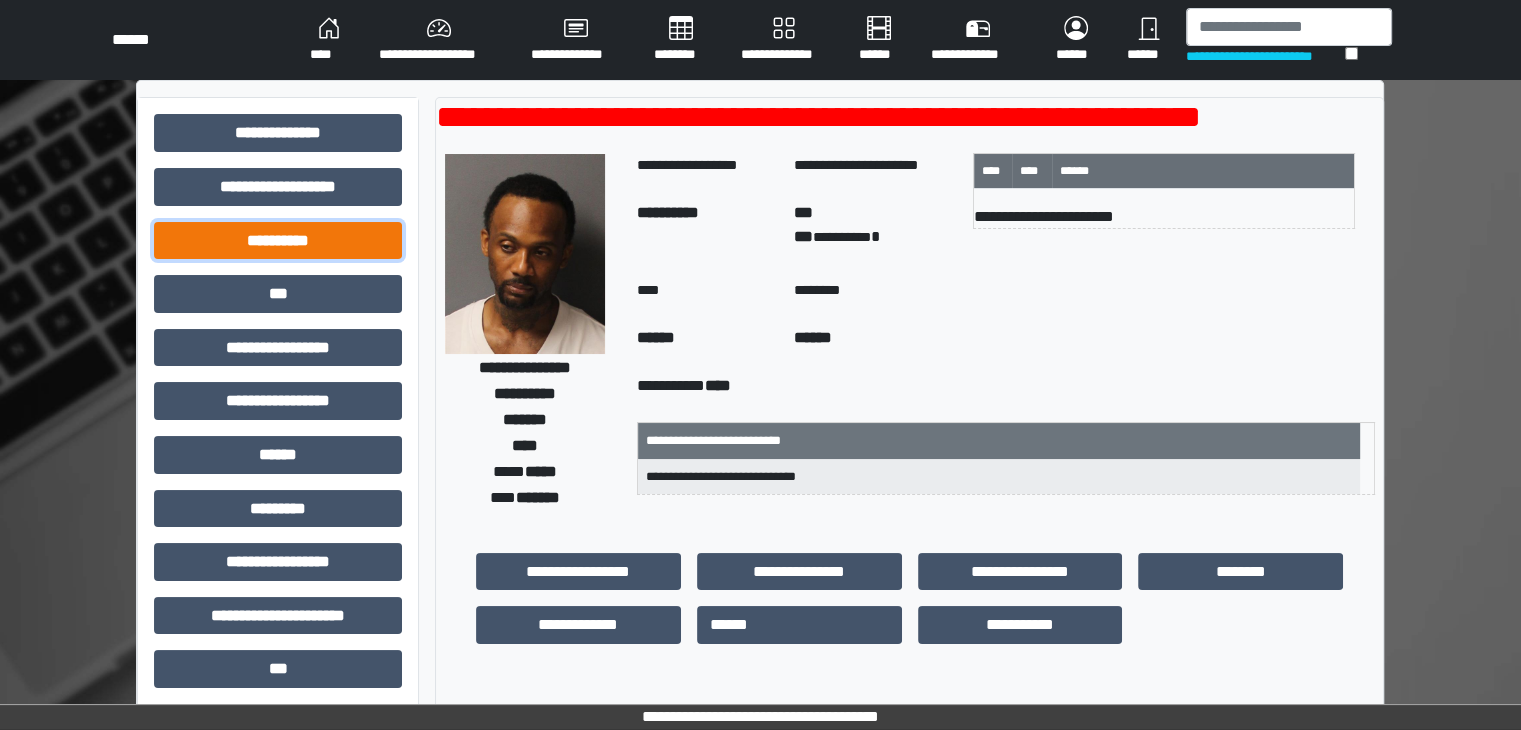 click on "**********" at bounding box center (278, 241) 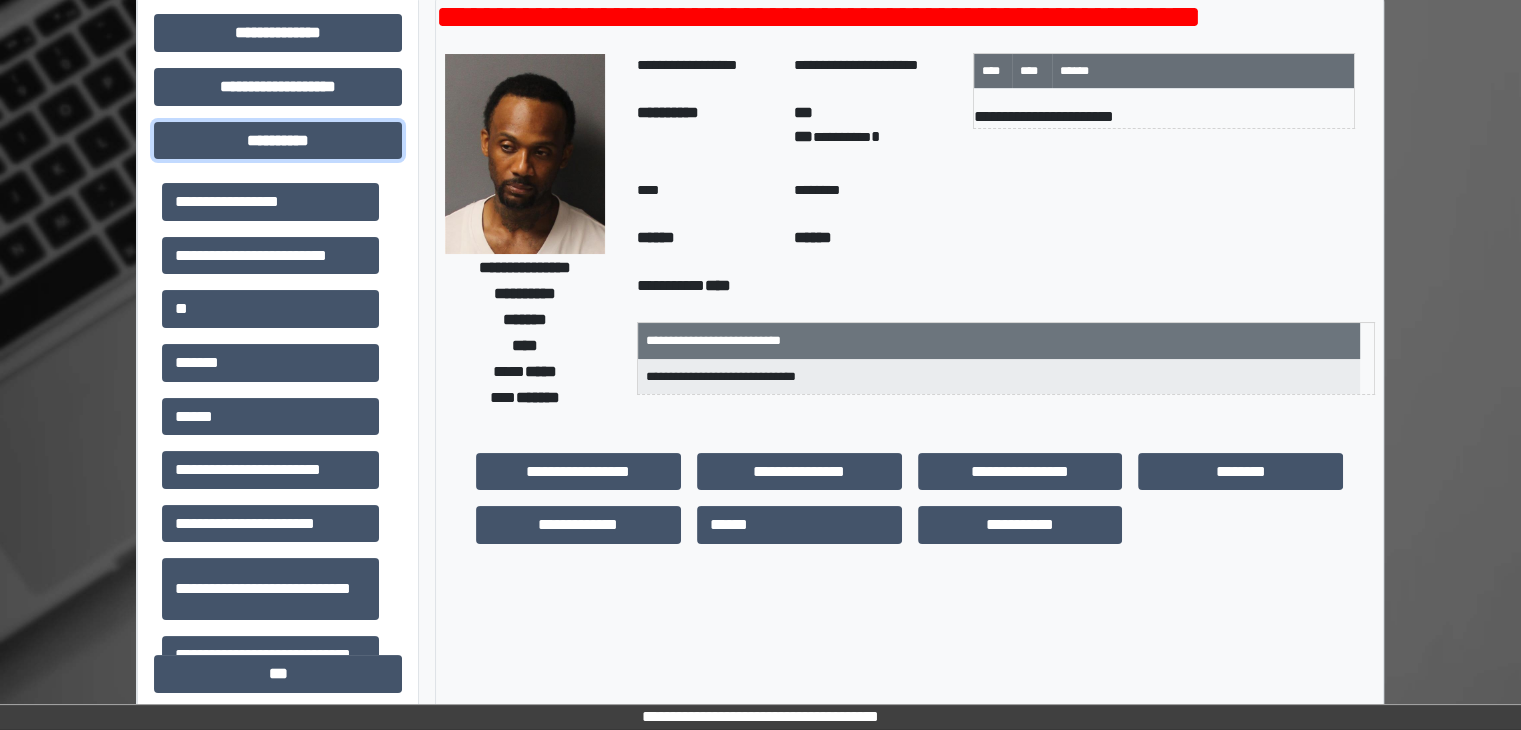 scroll, scrollTop: 100, scrollLeft: 0, axis: vertical 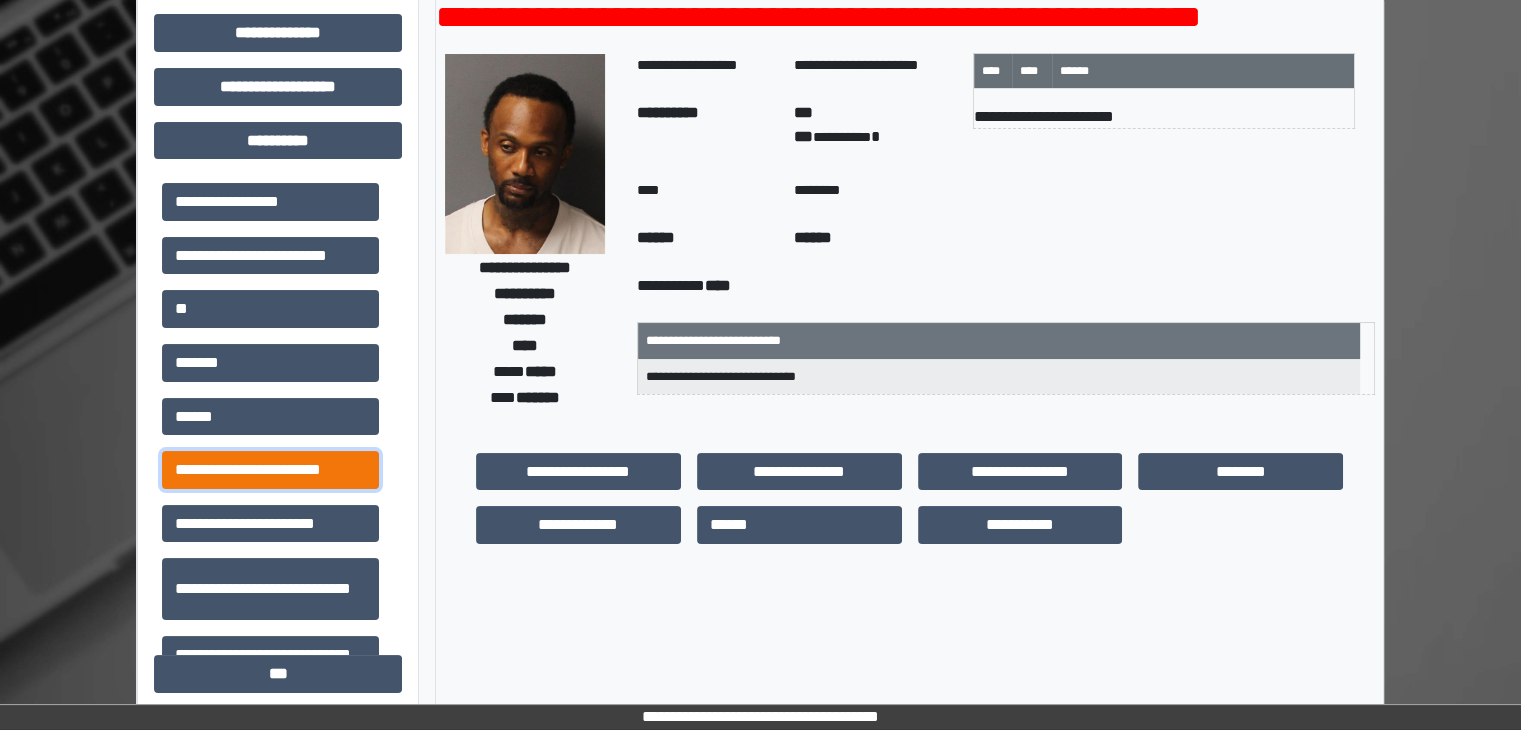 click on "**********" at bounding box center [270, 470] 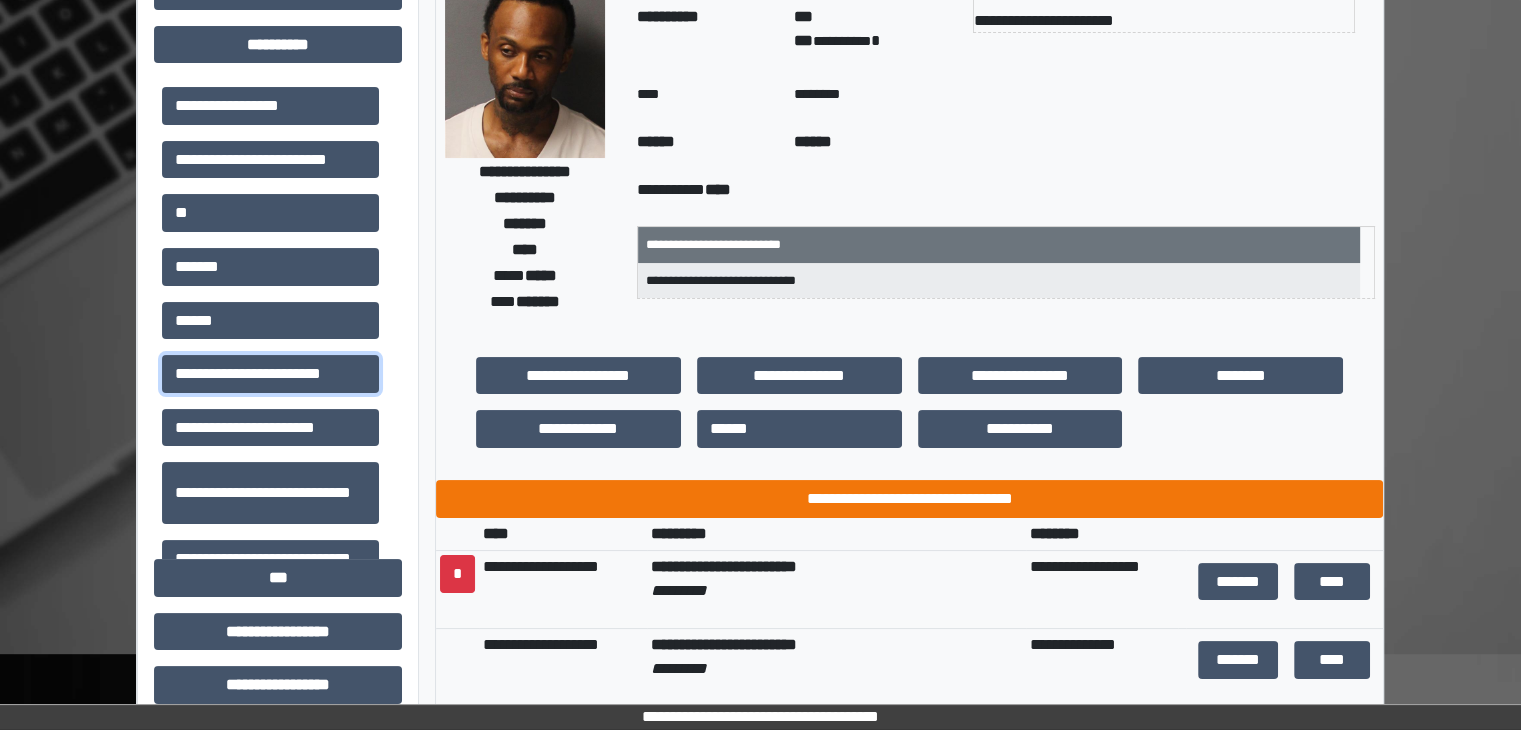 scroll, scrollTop: 0, scrollLeft: 0, axis: both 